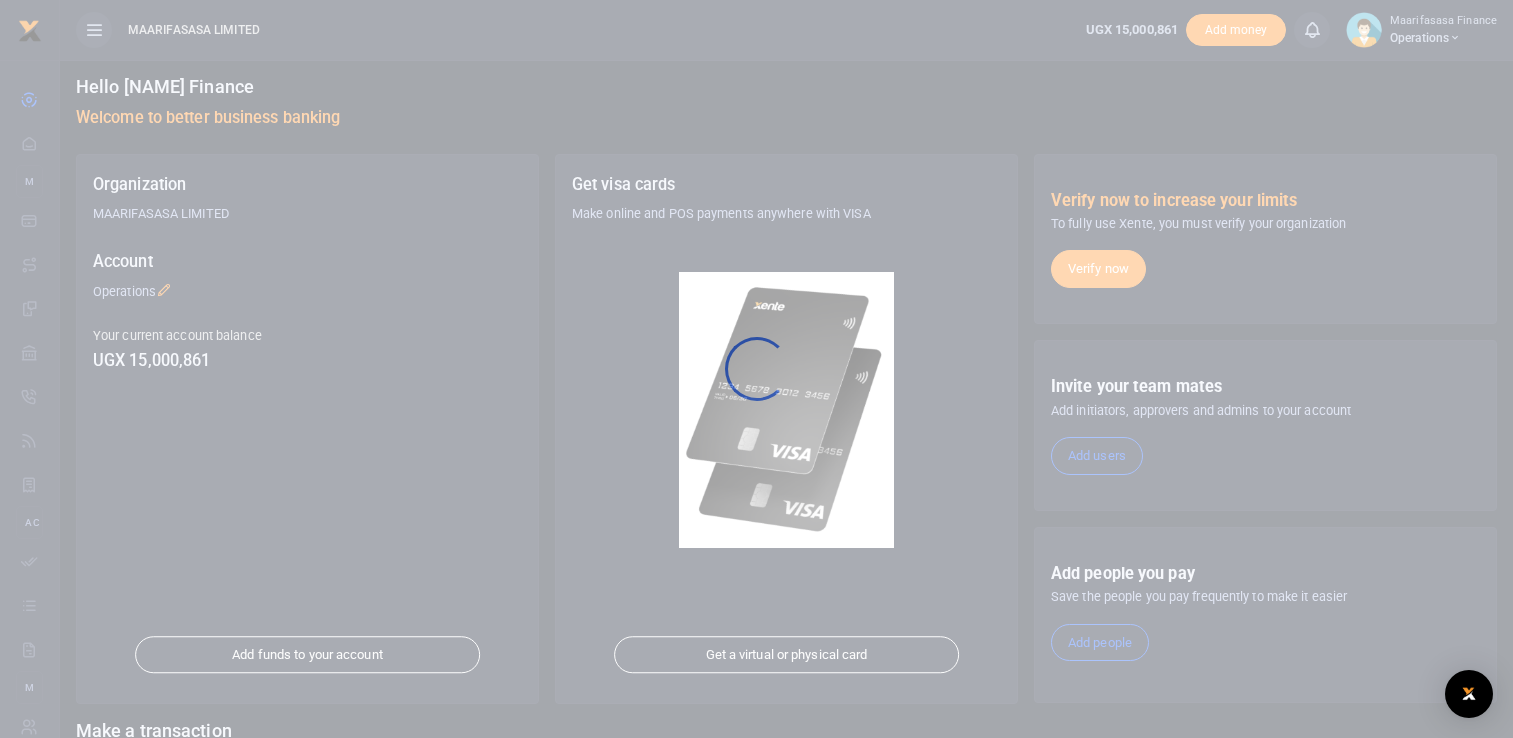 scroll, scrollTop: 0, scrollLeft: 0, axis: both 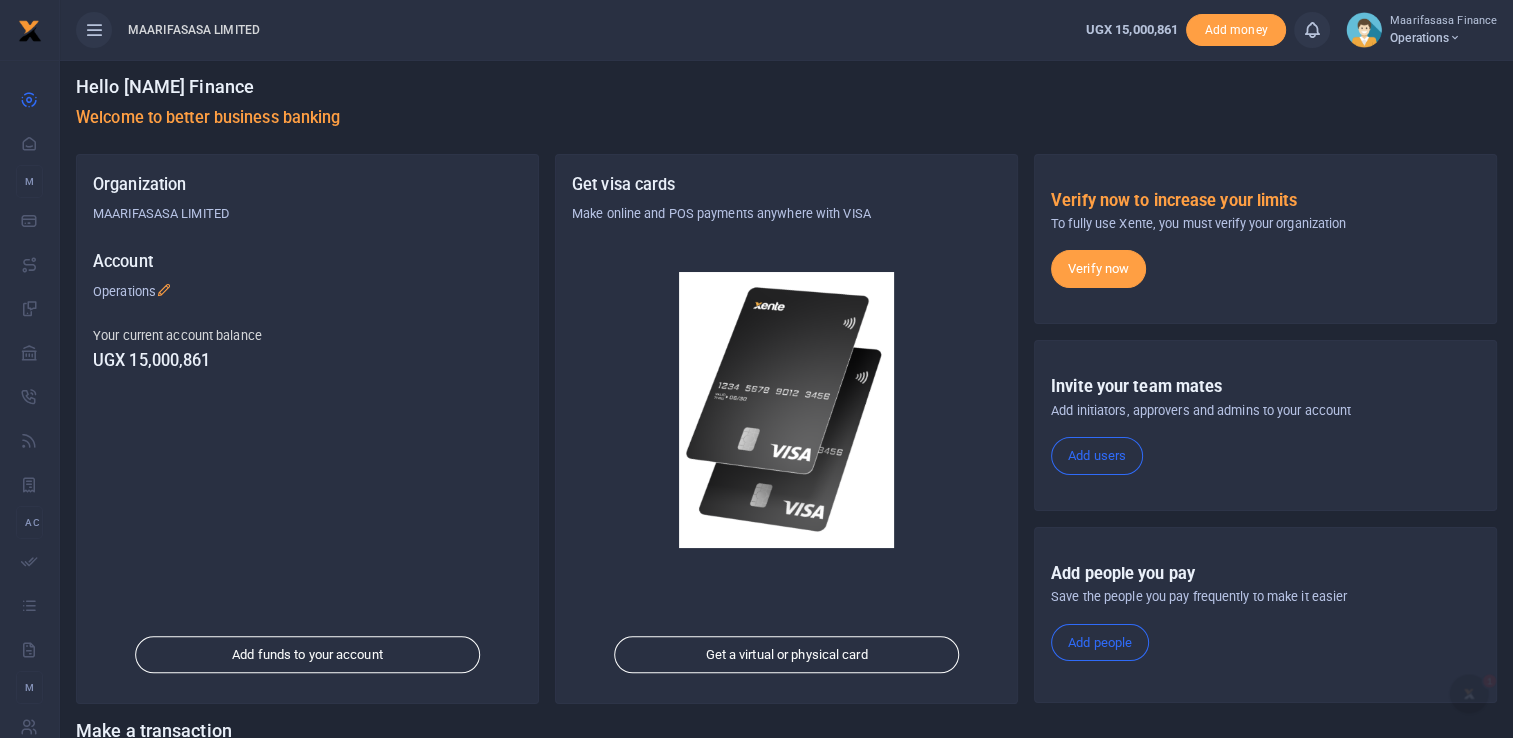 click at bounding box center [1455, 38] 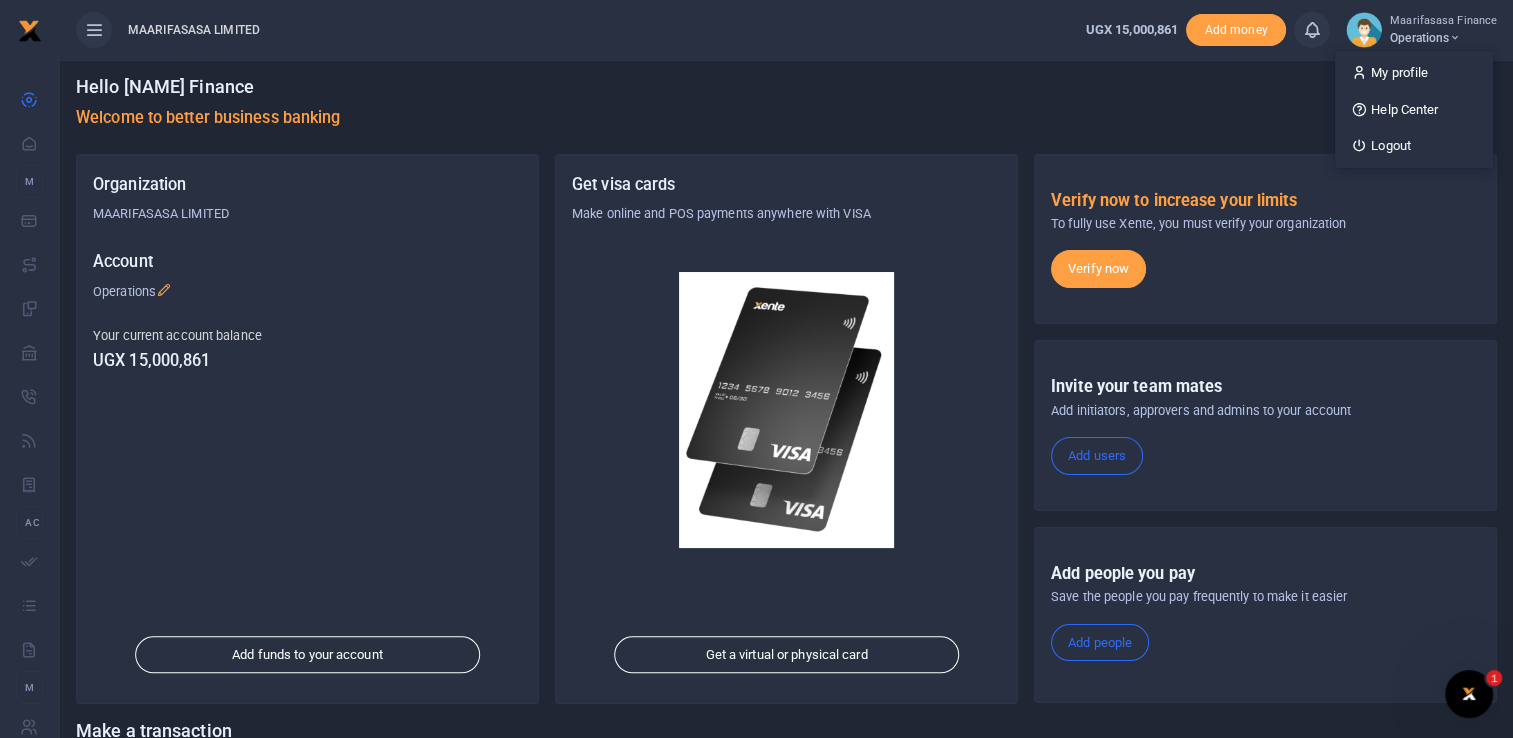 click on "Hello Maarifasasa Finance
Welcome to better business banking" at bounding box center [786, 107] 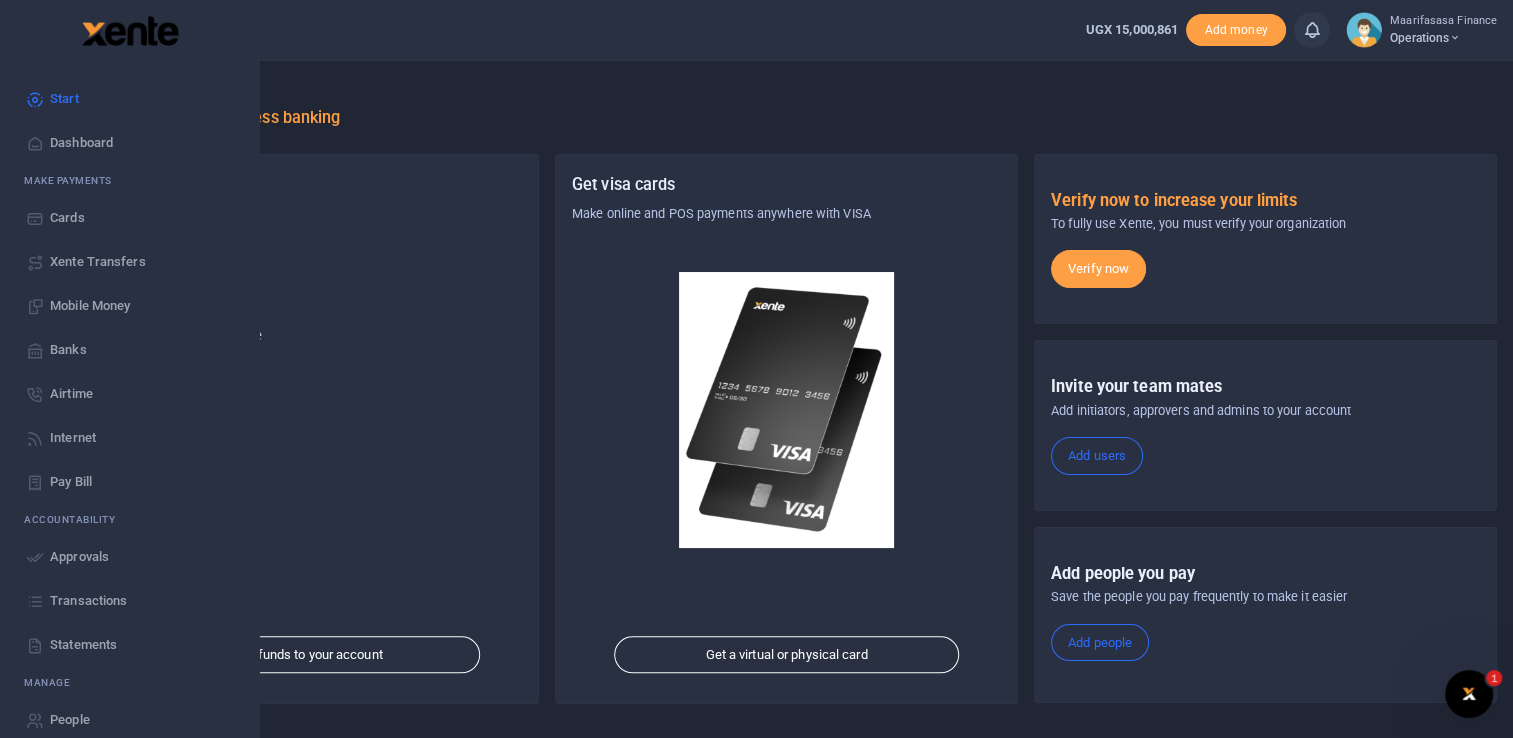 click on "Mobile Money" at bounding box center [90, 306] 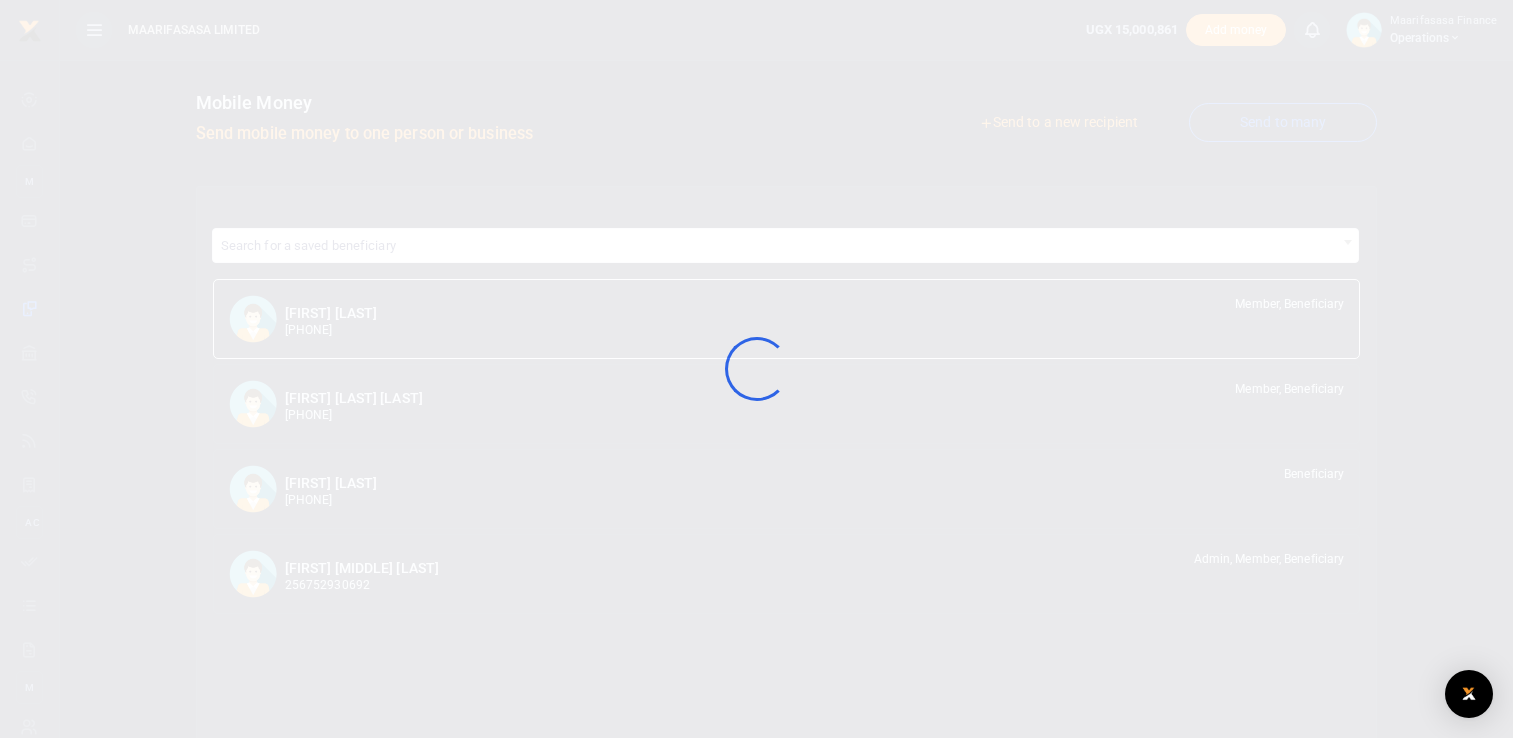 scroll, scrollTop: 0, scrollLeft: 0, axis: both 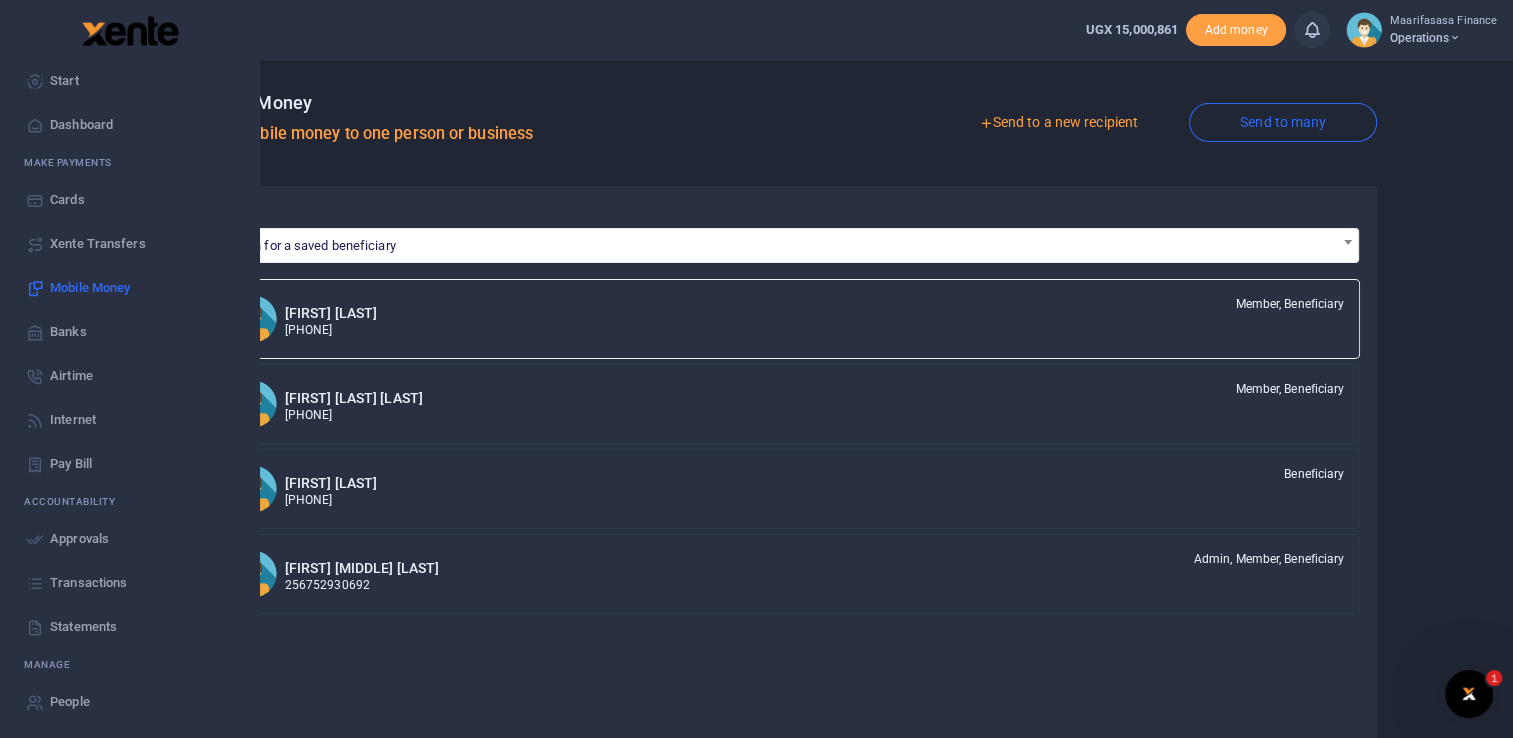 click on "Xente Transfers" at bounding box center [98, 244] 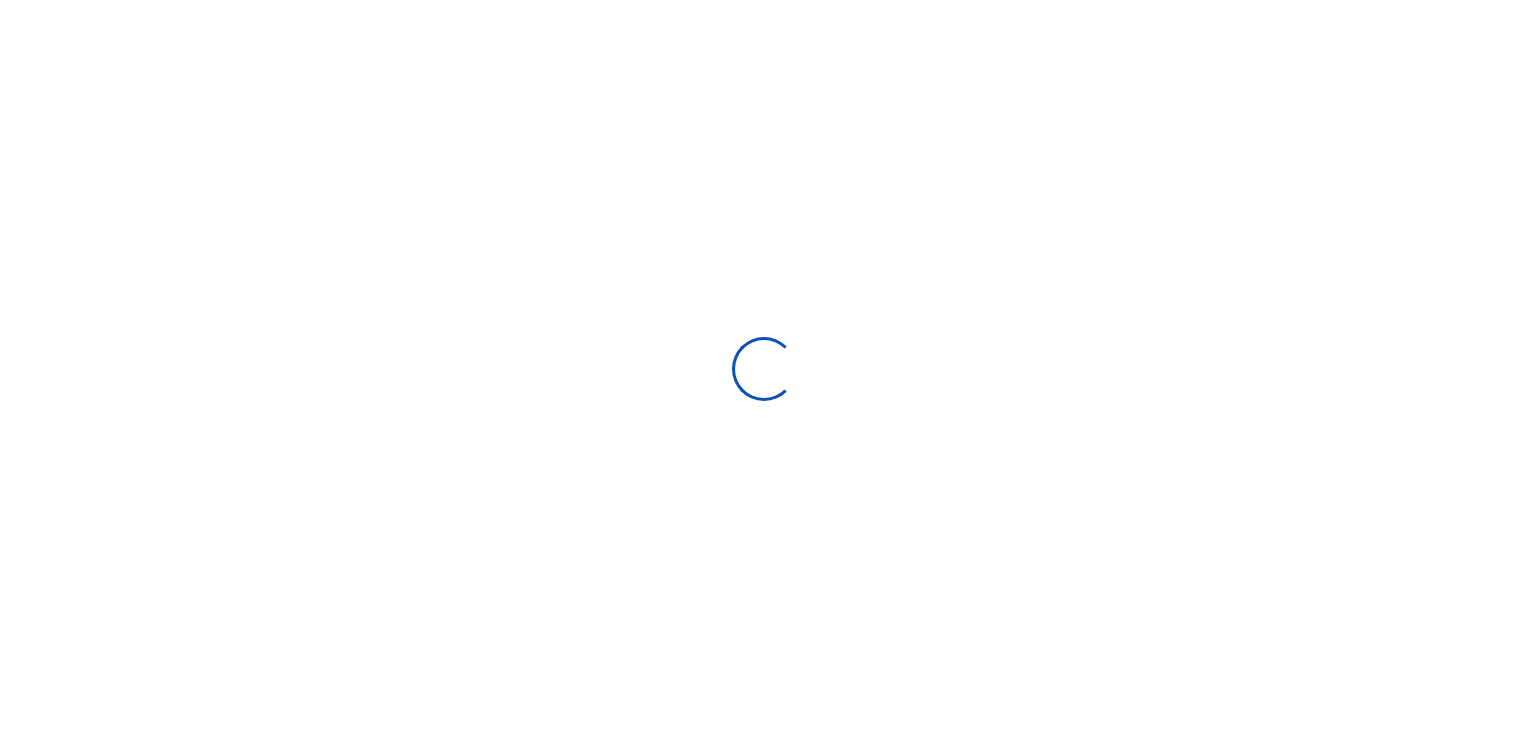 scroll, scrollTop: 0, scrollLeft: 0, axis: both 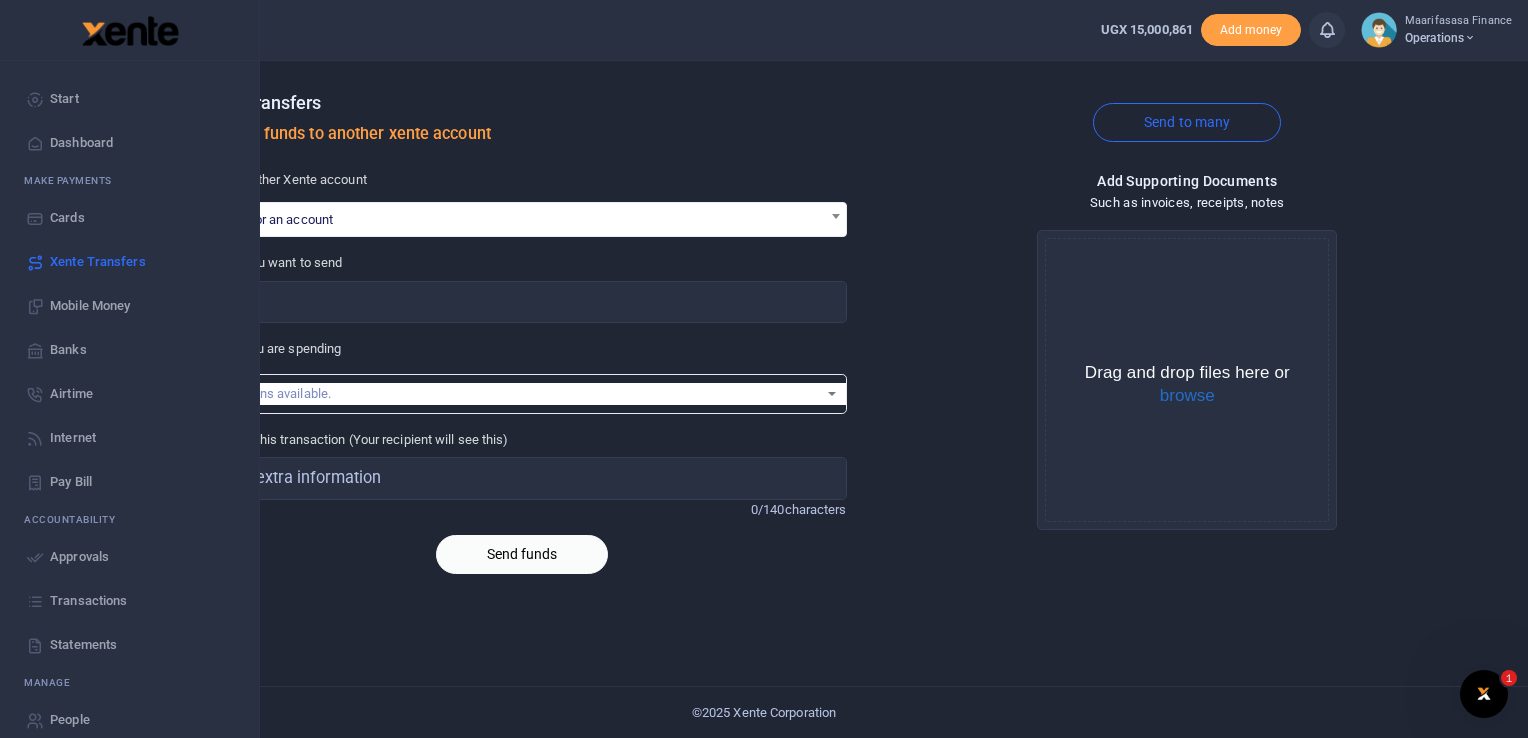 click on "Mobile Money" at bounding box center [90, 306] 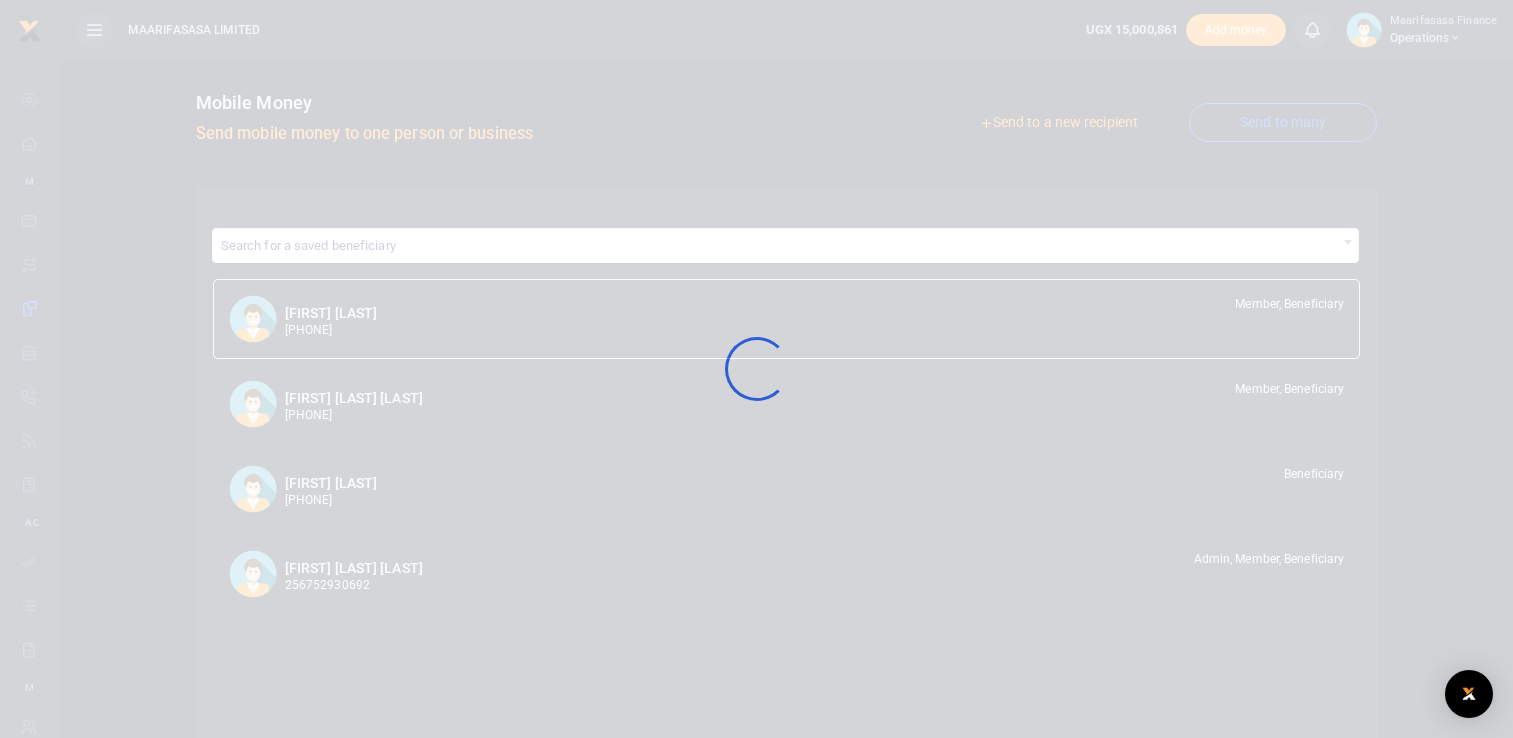 scroll, scrollTop: 0, scrollLeft: 0, axis: both 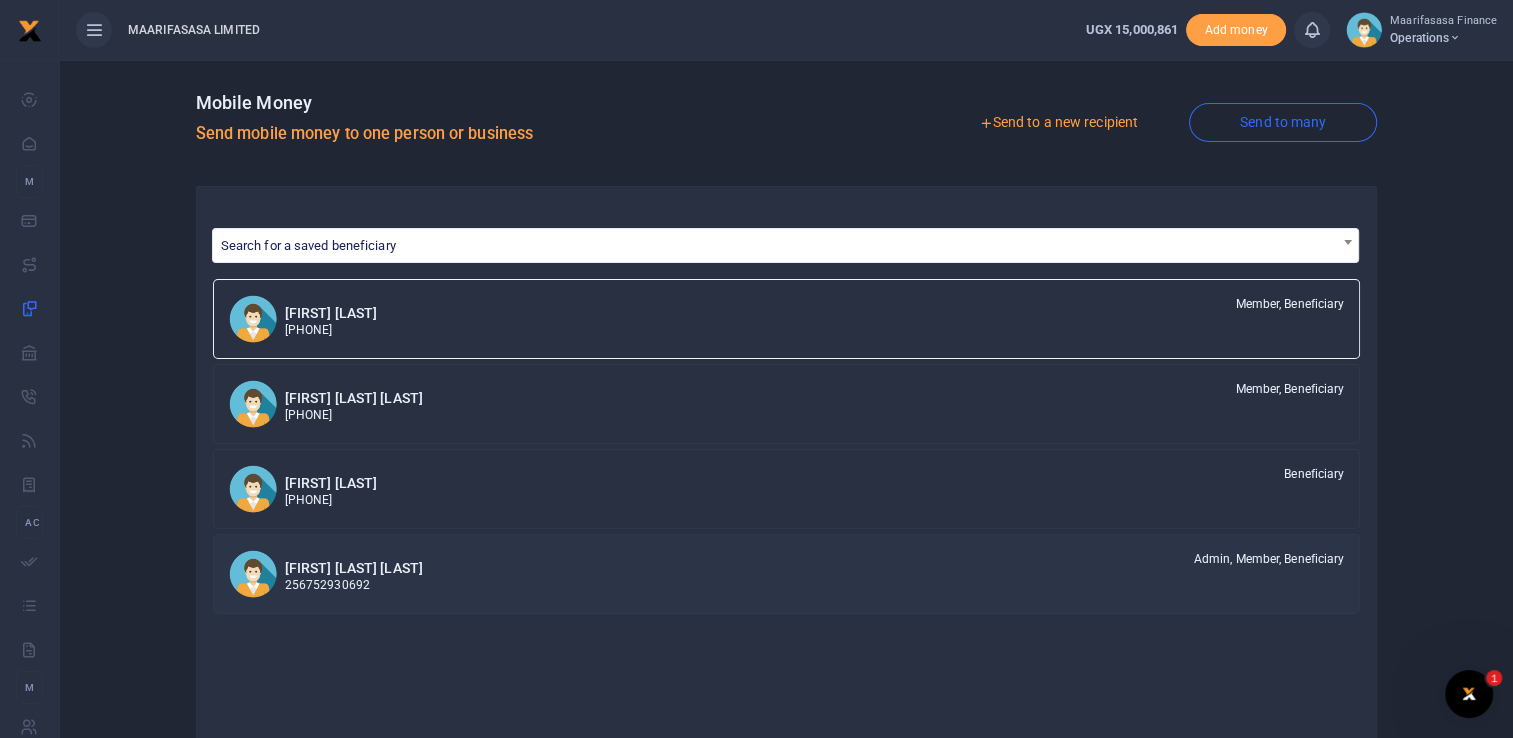 click on "[FIRST] [LAST] [LAST]
[PHONE]
Admin, Member, Beneficiary" at bounding box center [815, 573] 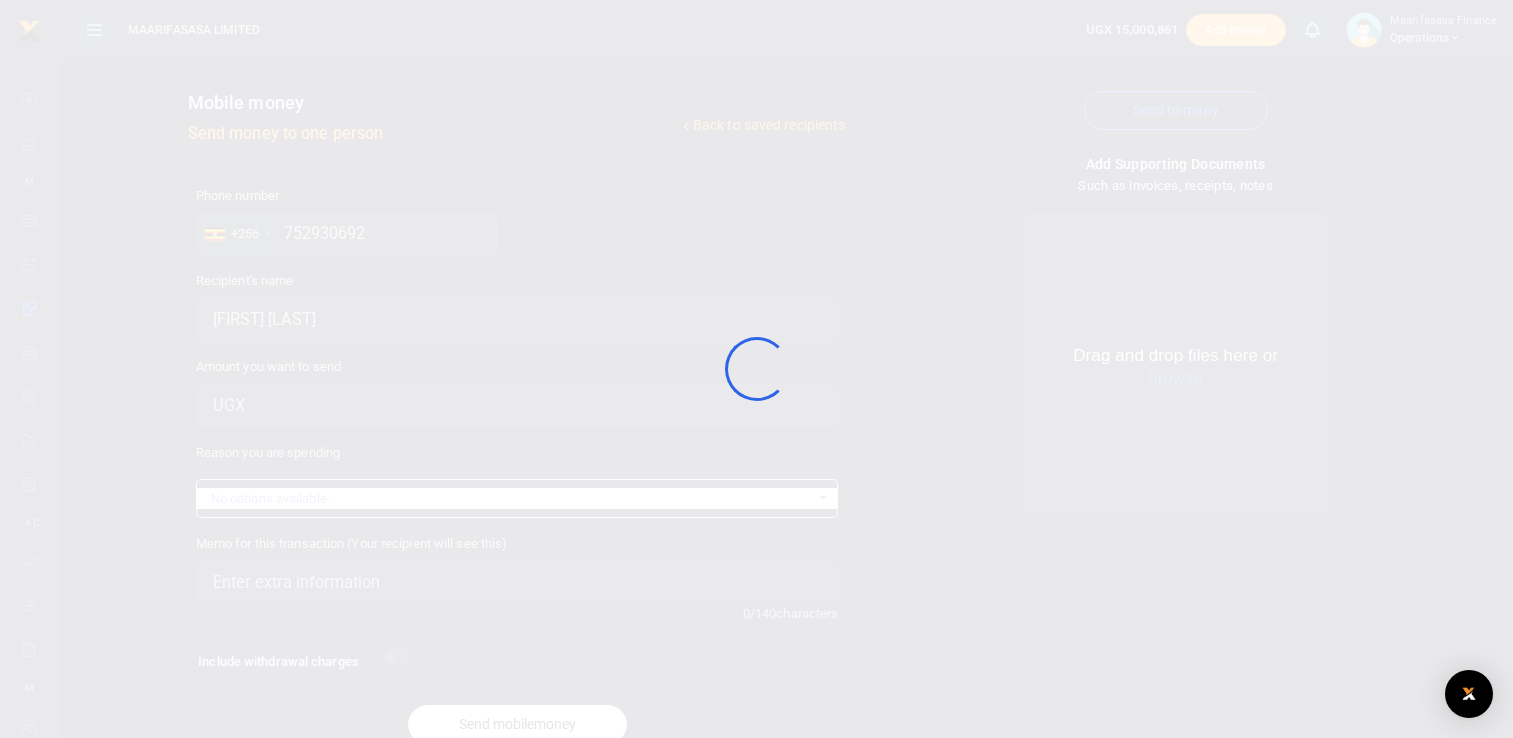 scroll, scrollTop: 0, scrollLeft: 0, axis: both 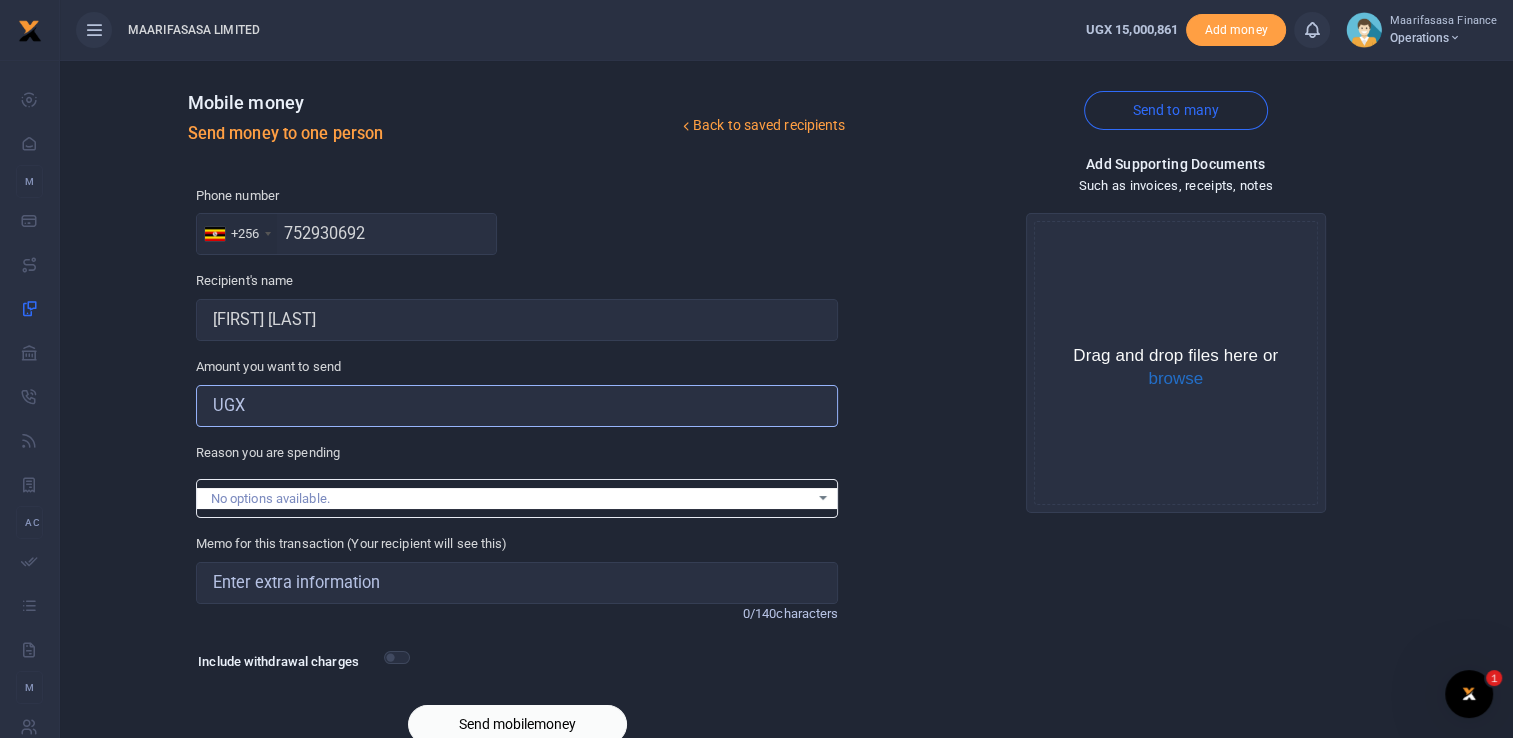 click on "Amount you want to send" at bounding box center (517, 406) 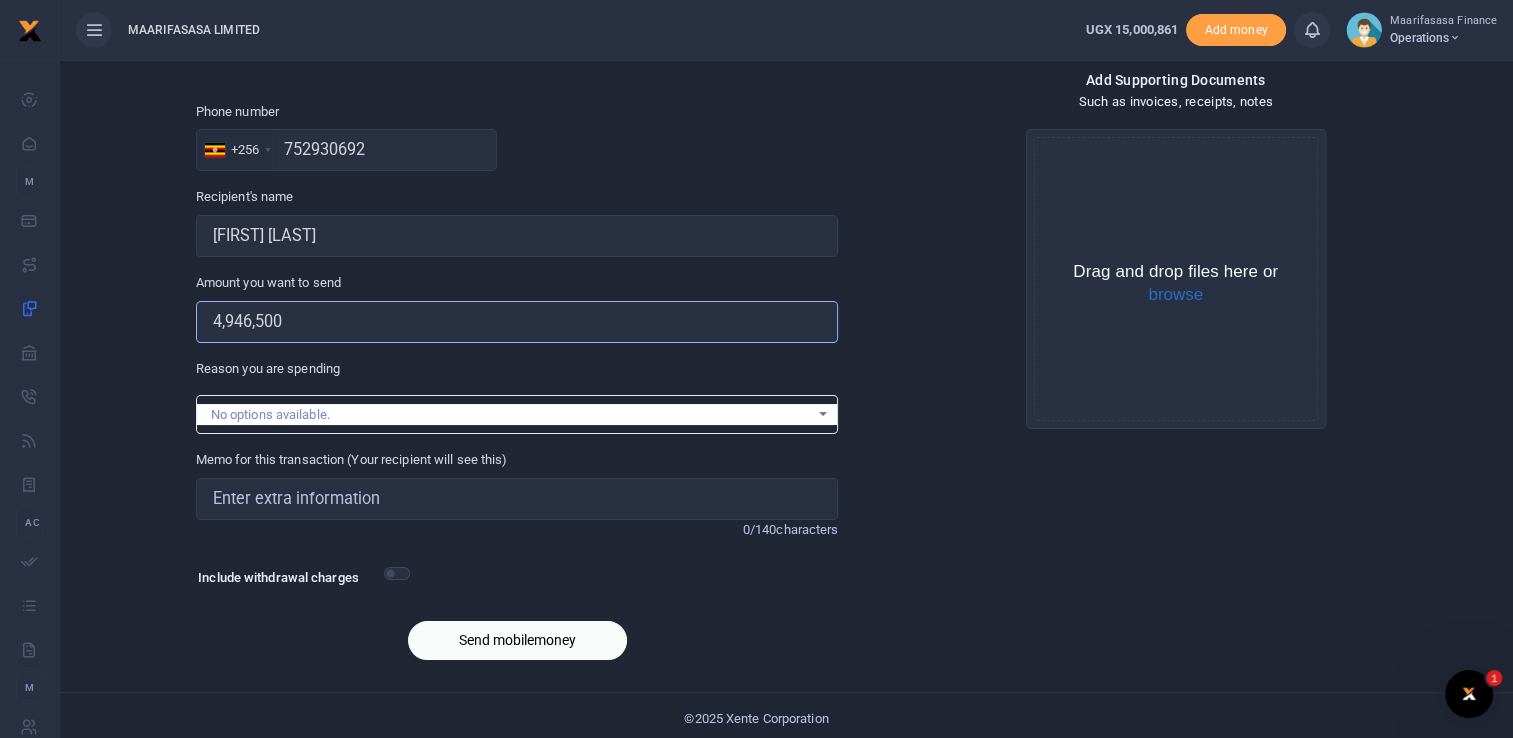 scroll, scrollTop: 84, scrollLeft: 0, axis: vertical 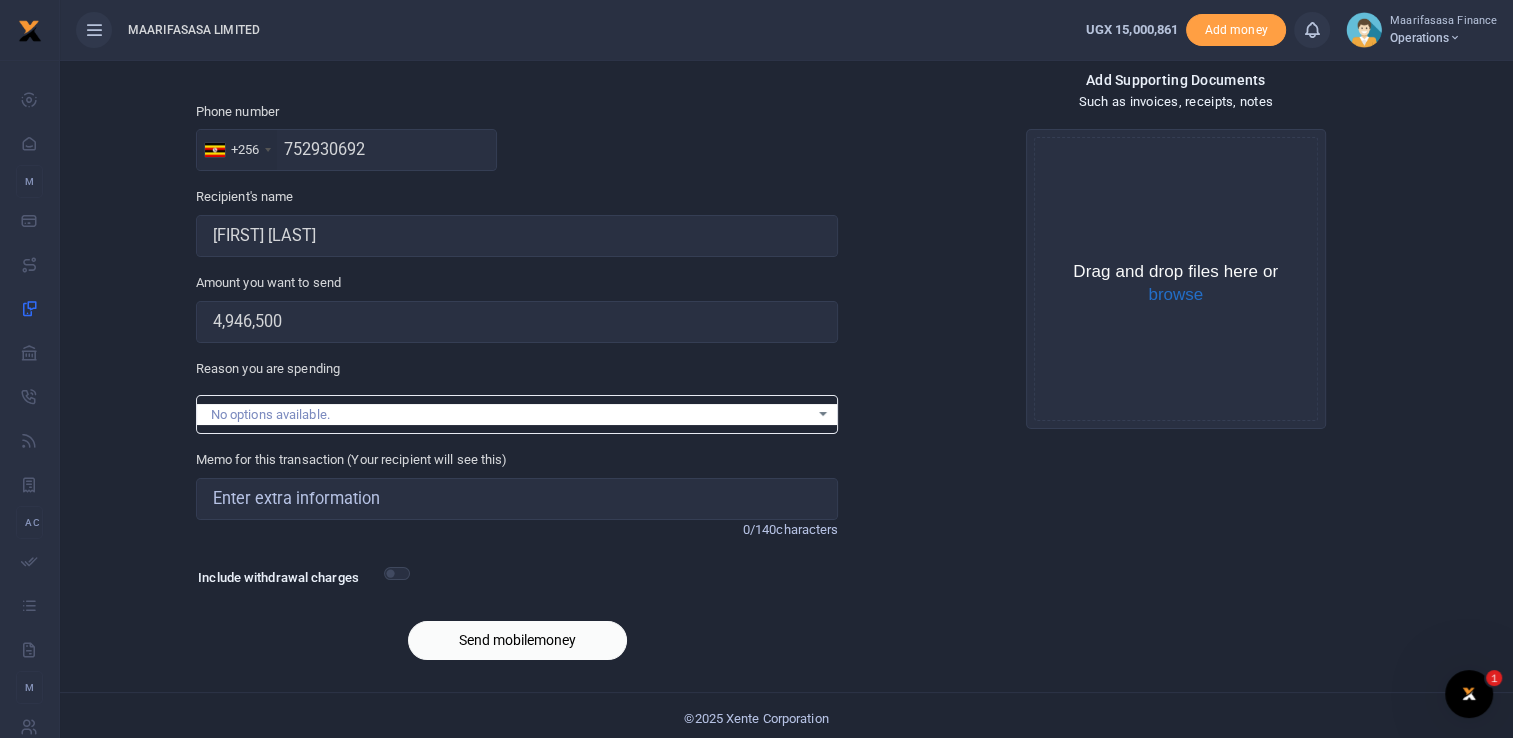 click on "No options available." at bounding box center [517, 415] 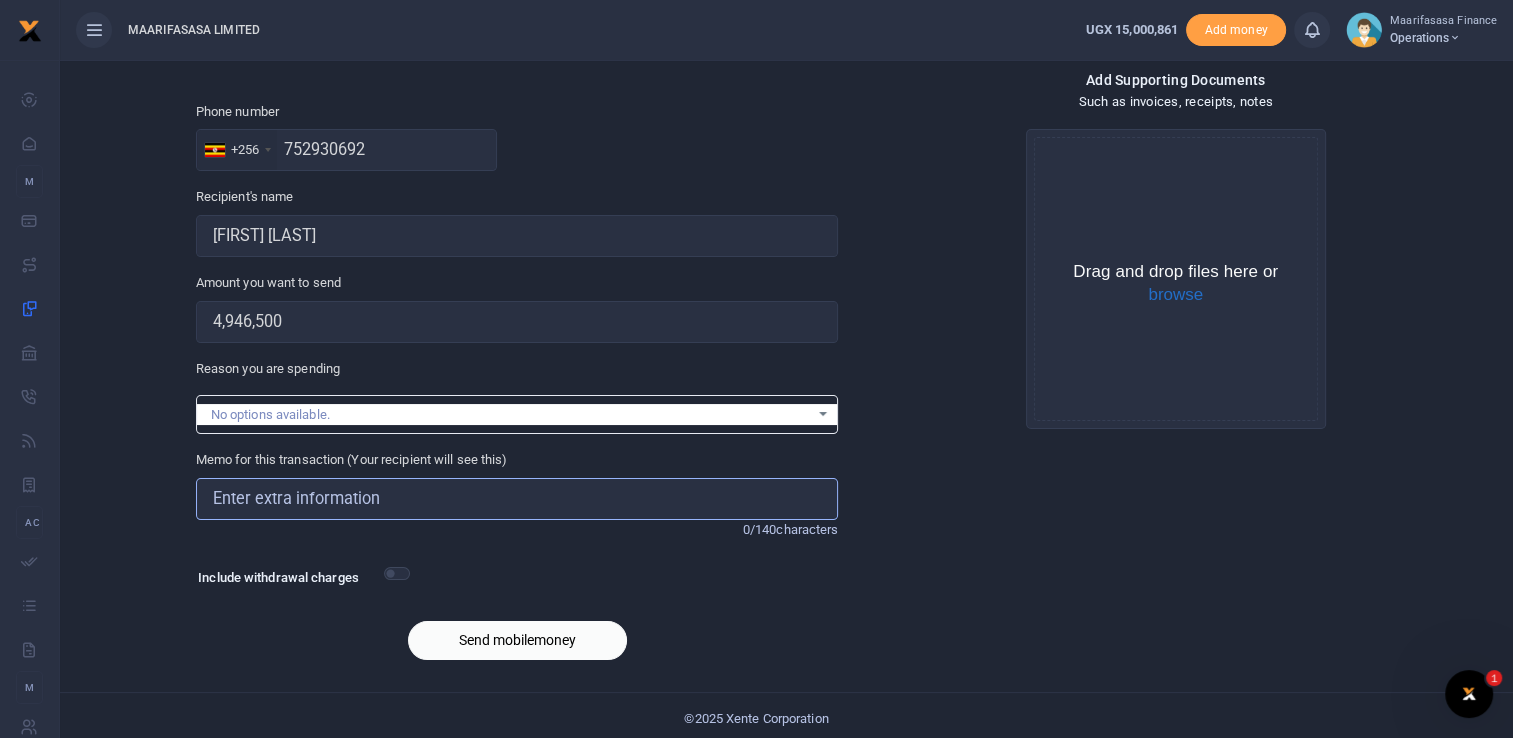 click on "Memo for this transaction (Your recipient will see this)" at bounding box center (517, 499) 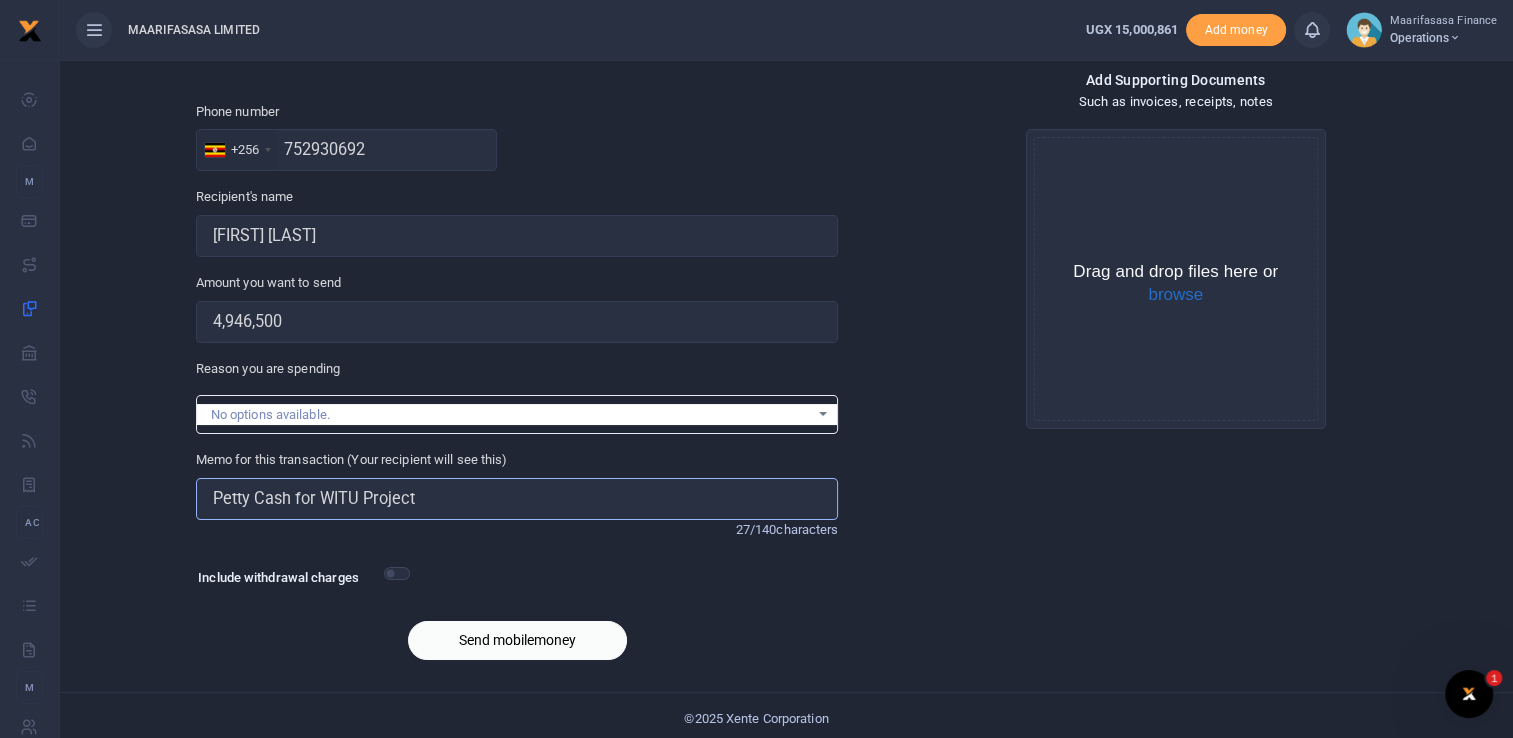 click on "Petty Cash for WITU Project" at bounding box center [517, 499] 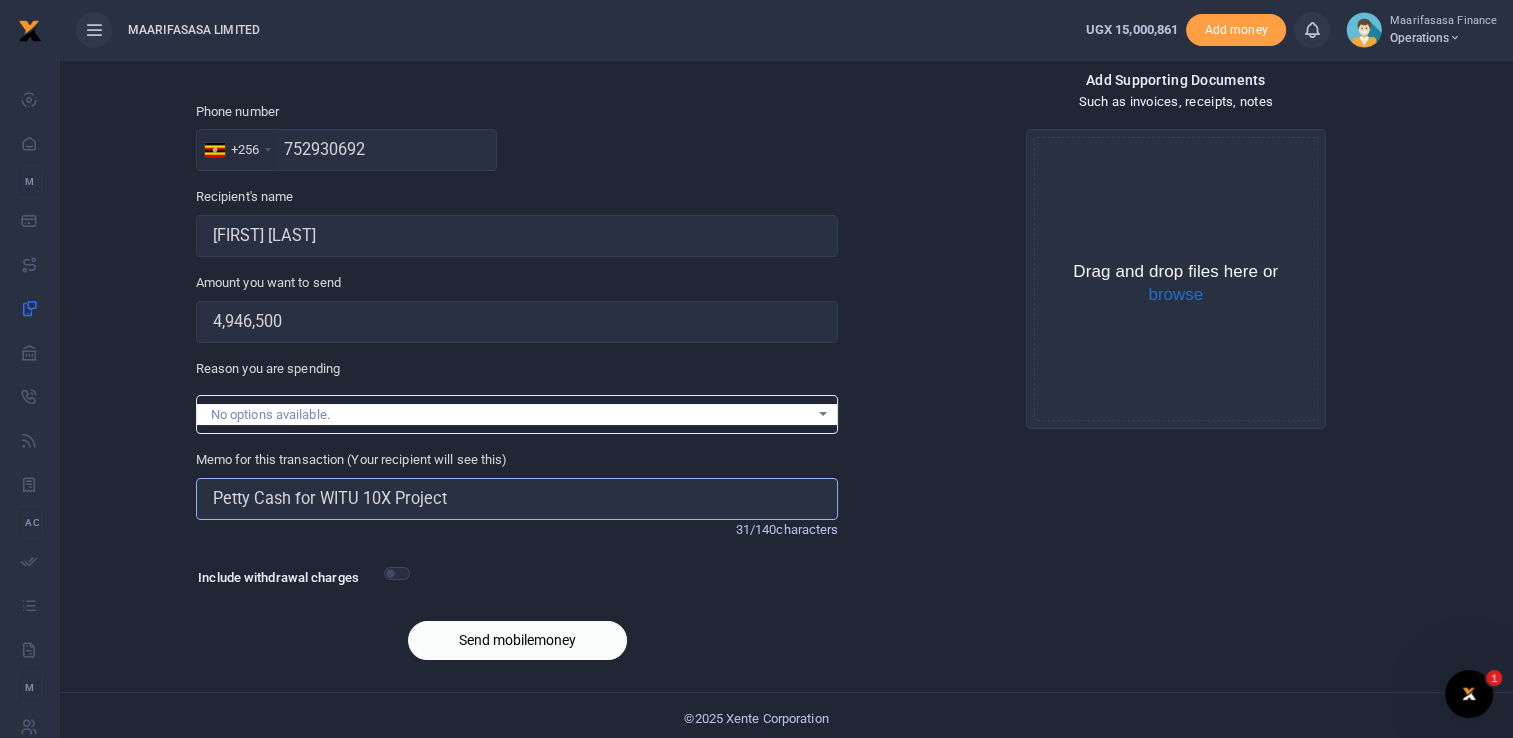 scroll, scrollTop: 88, scrollLeft: 0, axis: vertical 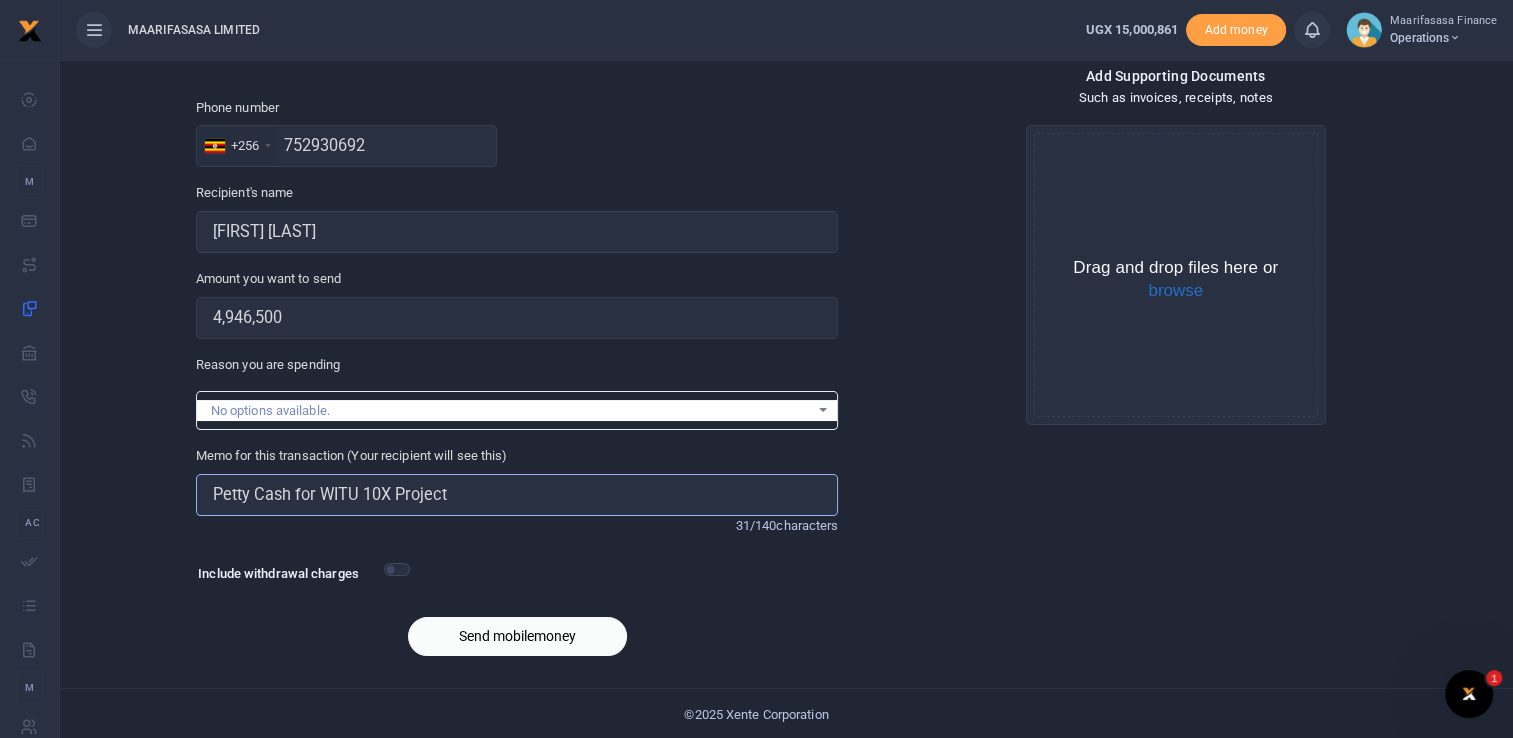 type on "Petty Cash for WITU 10X Project" 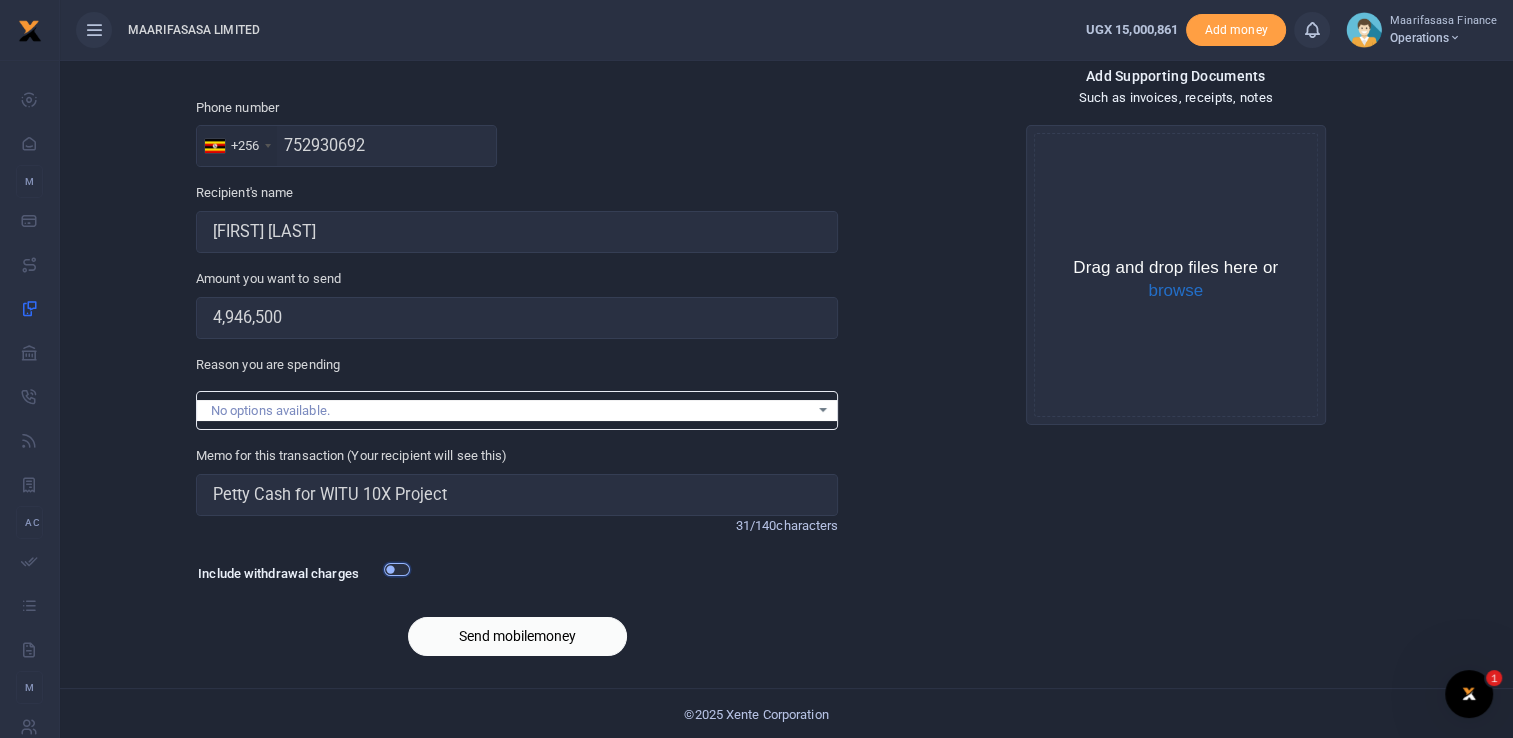 click at bounding box center (397, 569) 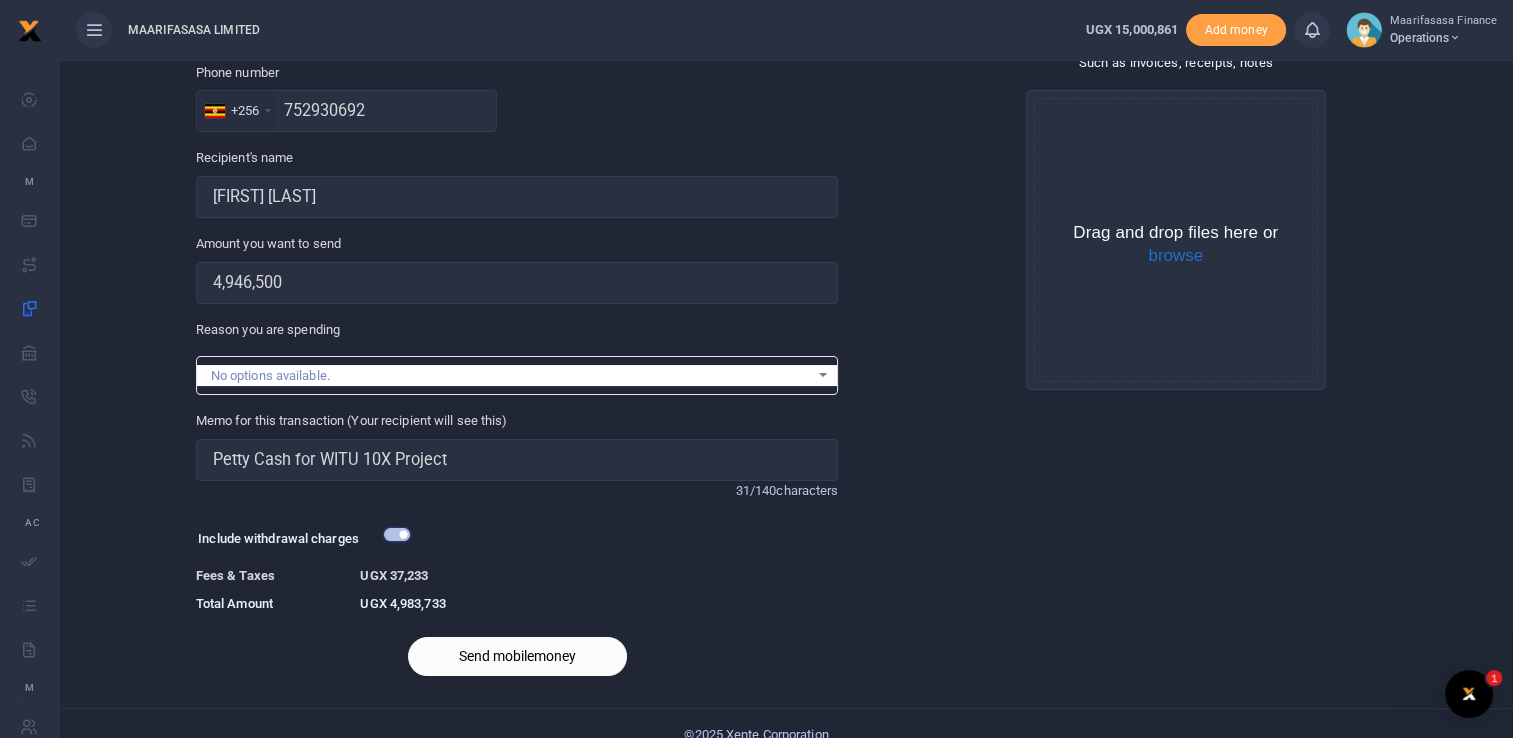 scroll, scrollTop: 124, scrollLeft: 0, axis: vertical 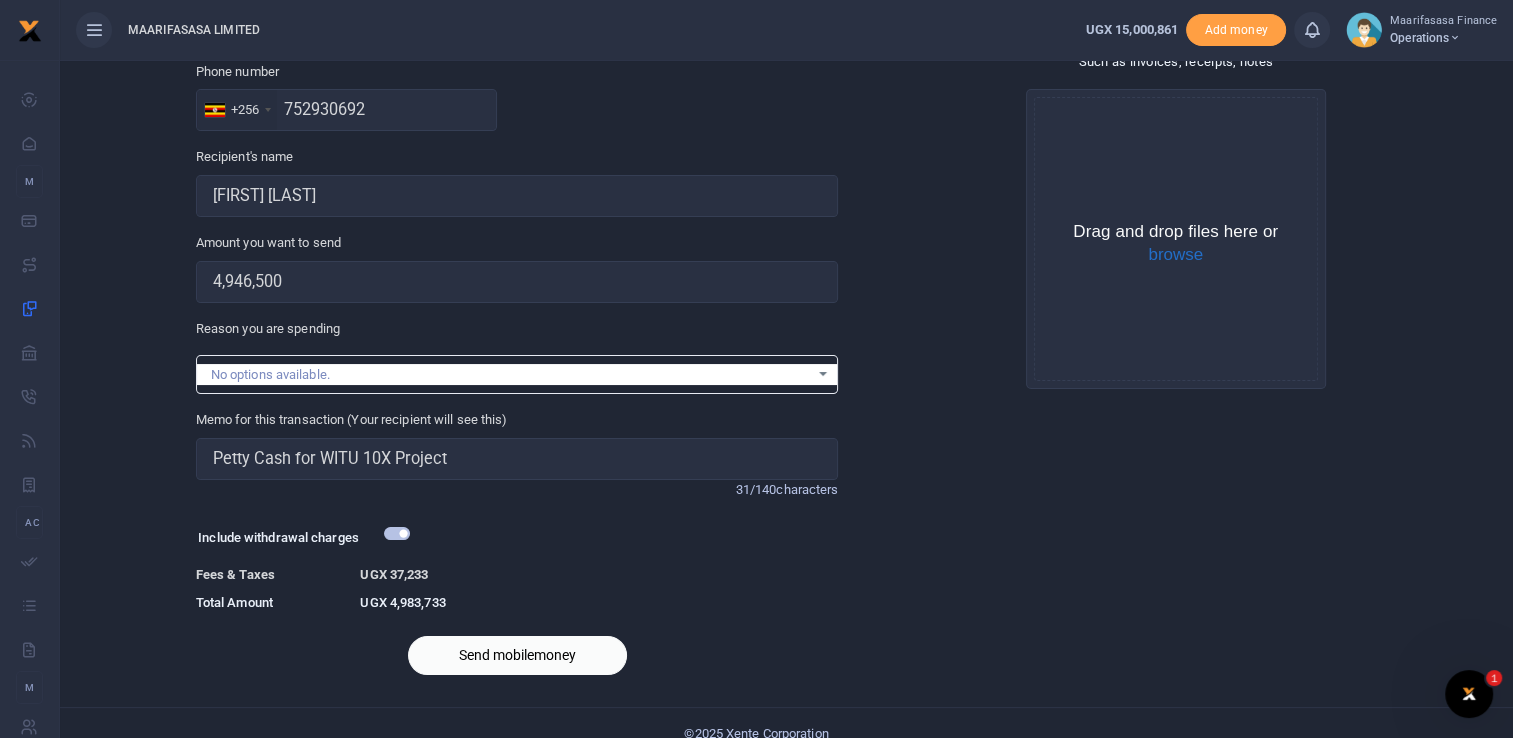 click on "Phone number
+256 Uganda +256 752930692
Phone is required.
Recipient's name
Robert bob Okello
Name is required.
Amount you want to send
4,946,500
Amount is required.
31/140  characters" at bounding box center (517, 377) 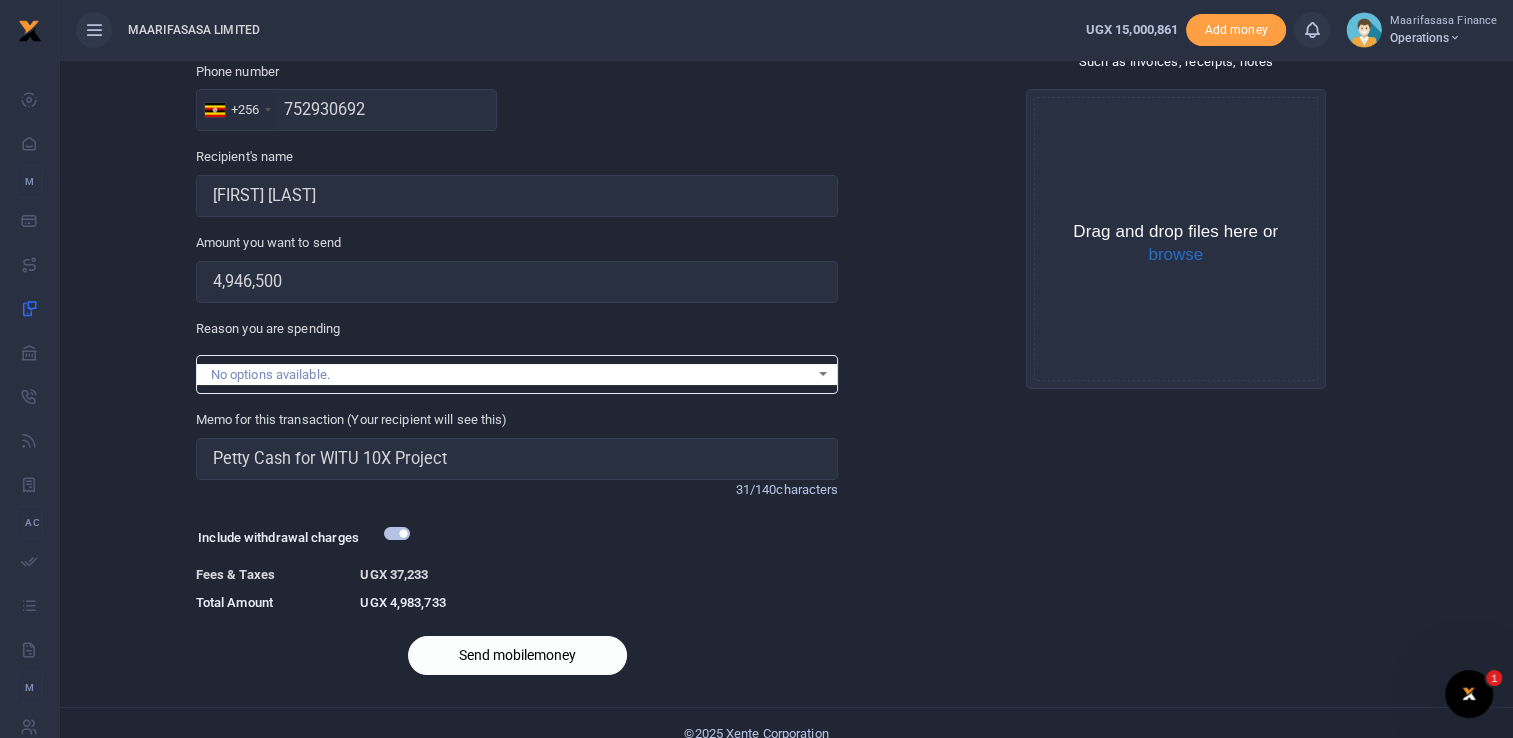 click on "Send mobilemoney" at bounding box center (517, 655) 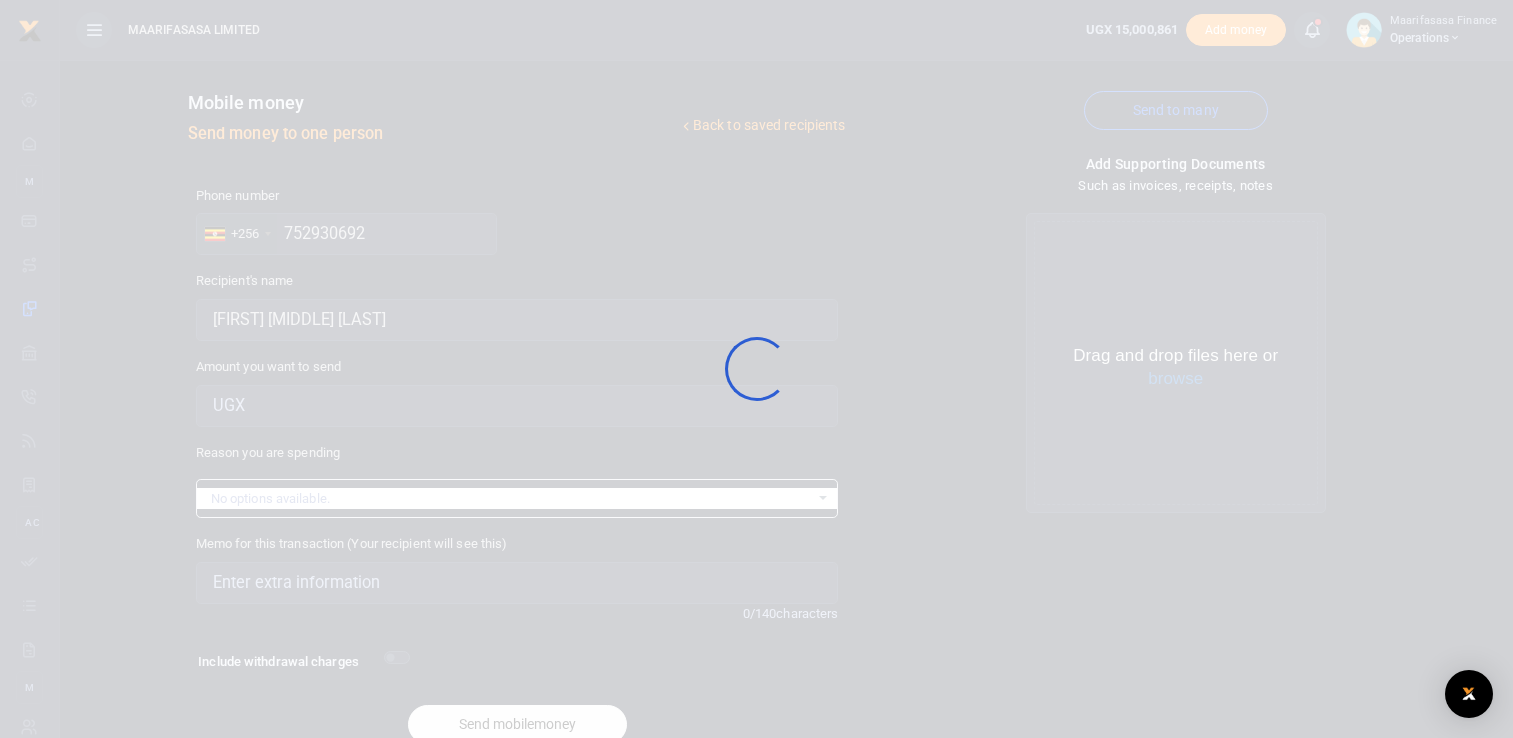 scroll, scrollTop: 88, scrollLeft: 0, axis: vertical 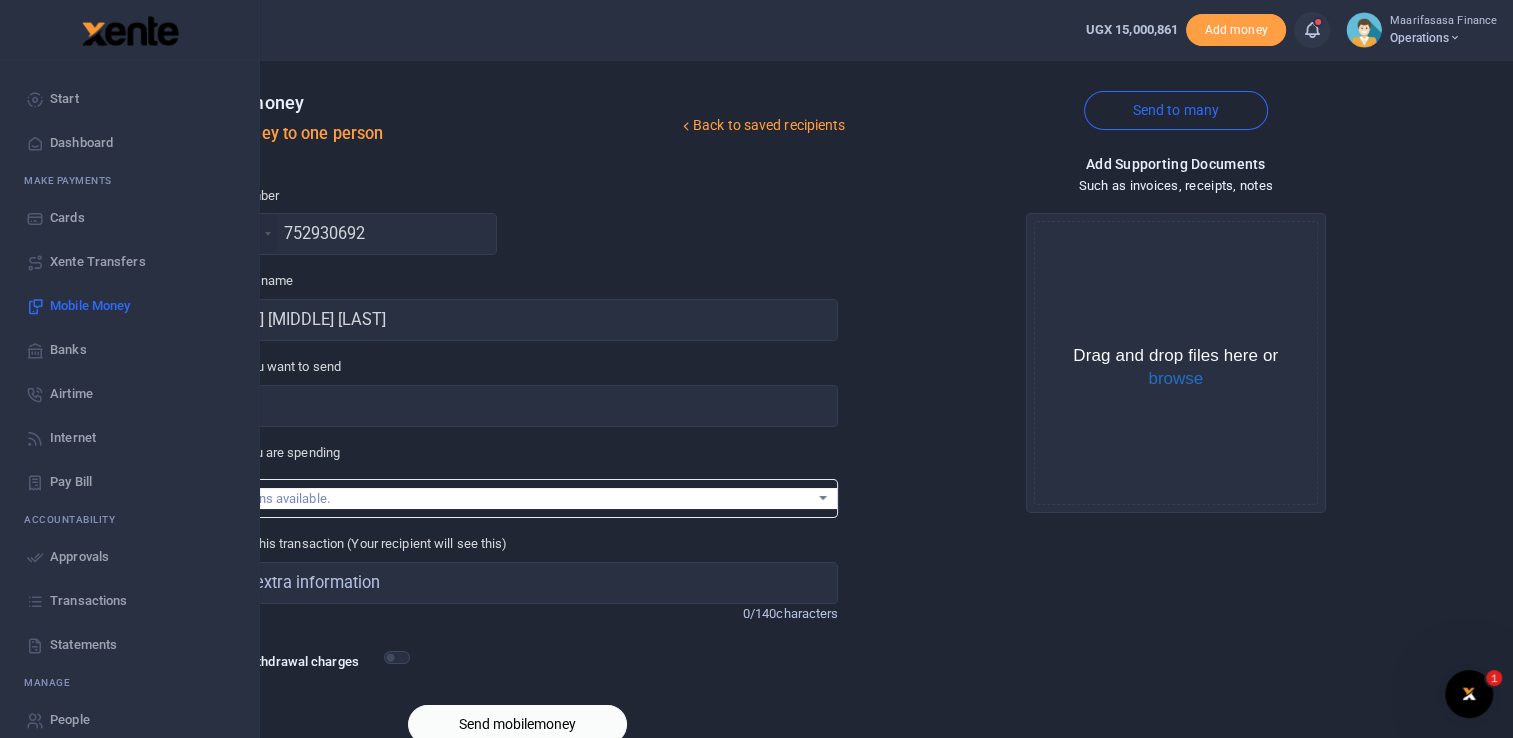 click on "Approvals" at bounding box center (79, 557) 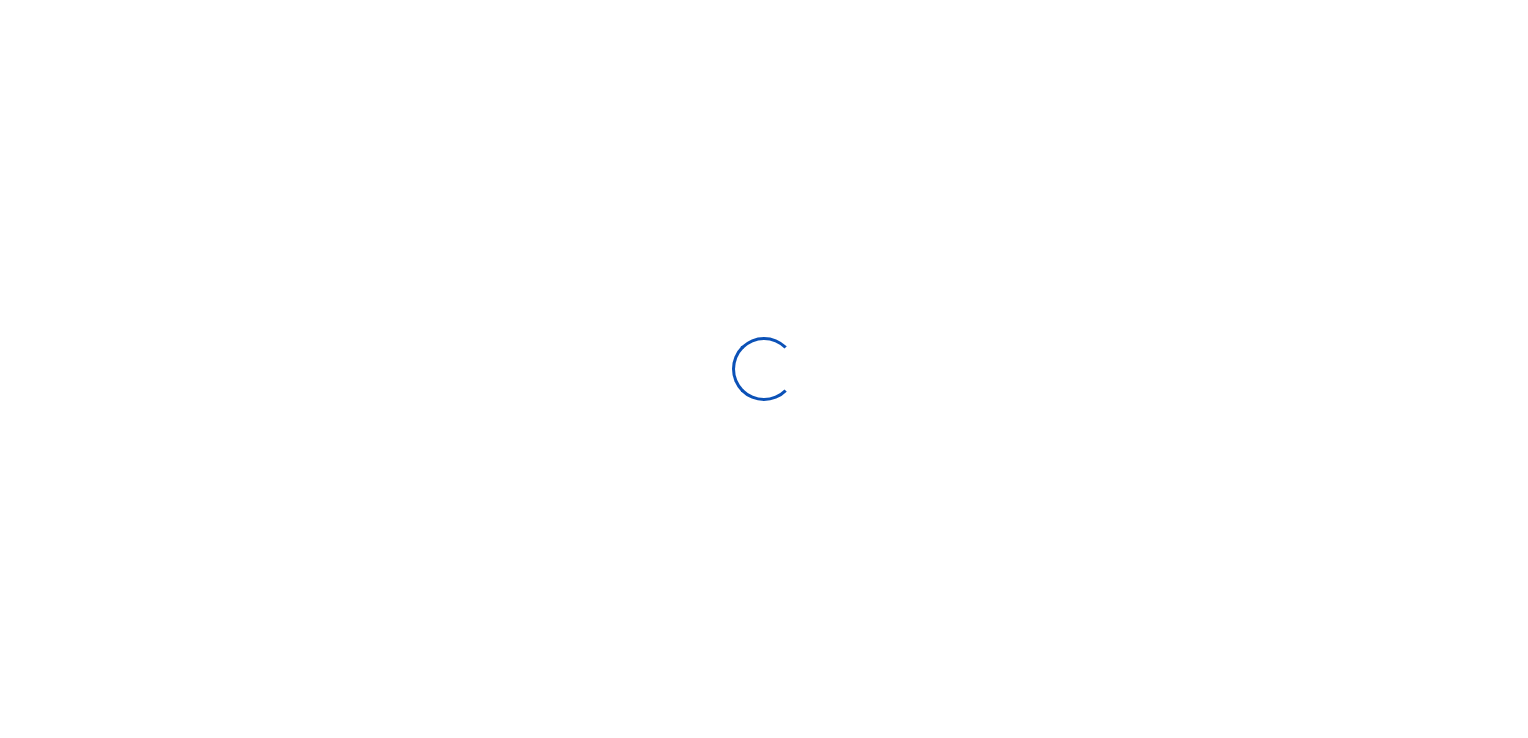 scroll, scrollTop: 0, scrollLeft: 0, axis: both 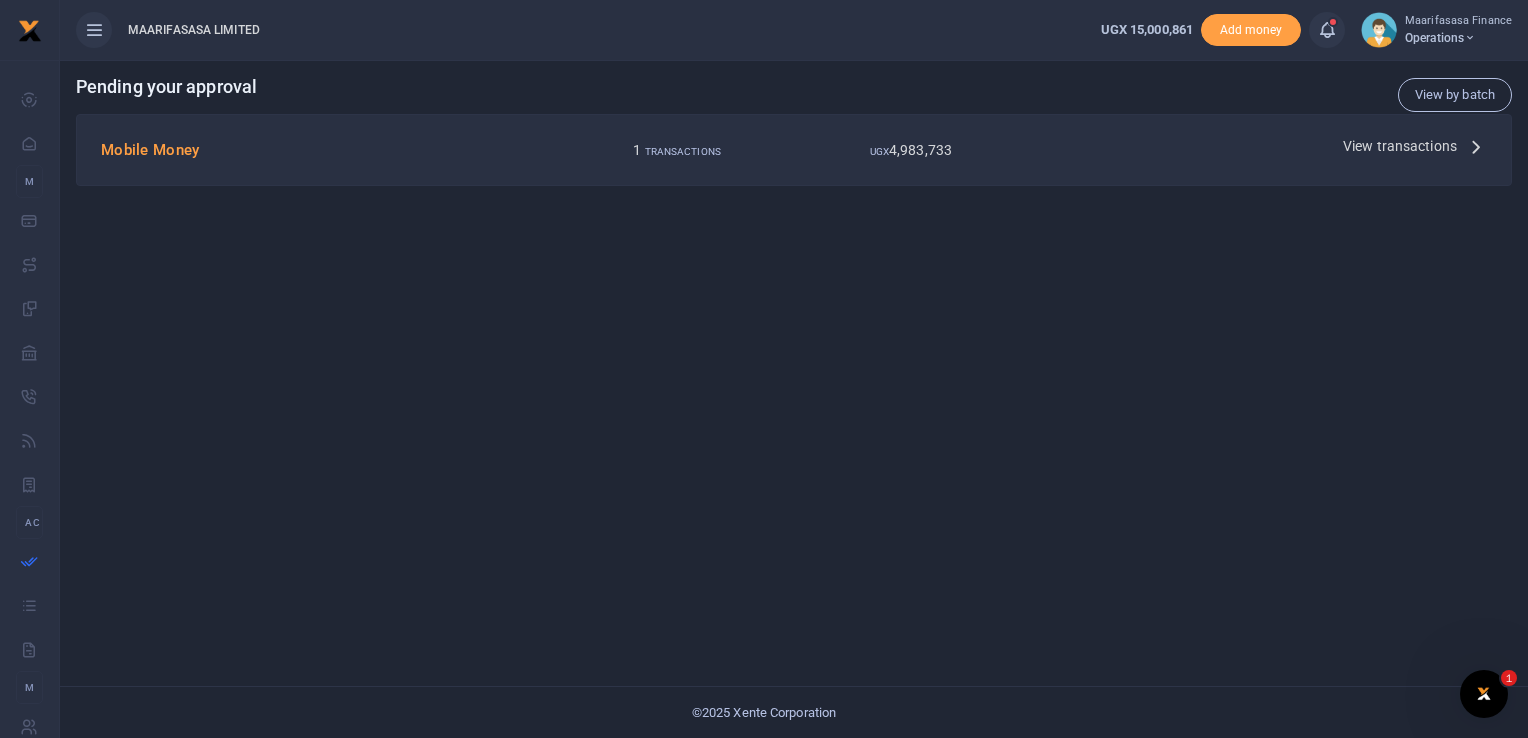 click on "View transactions" at bounding box center (1400, 146) 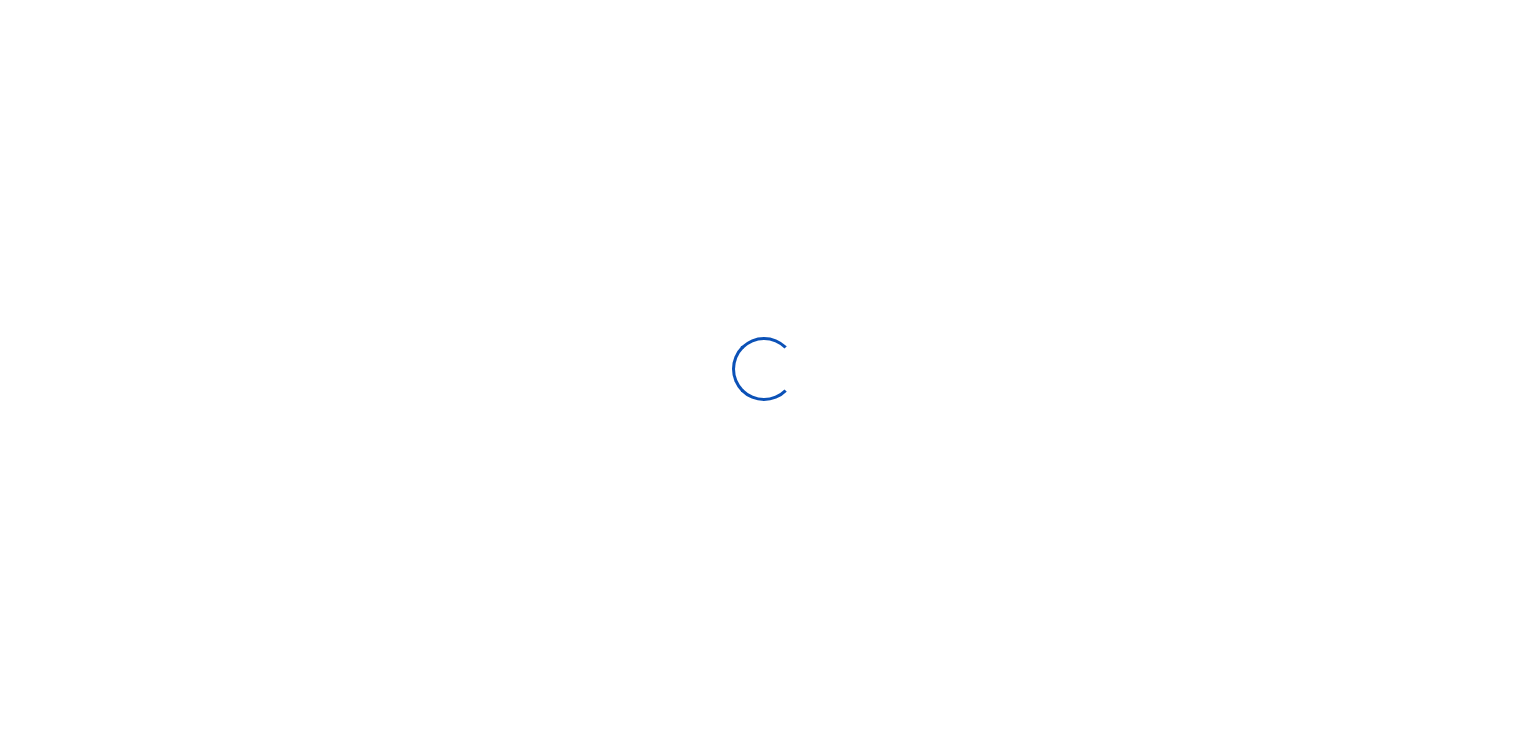 scroll, scrollTop: 0, scrollLeft: 0, axis: both 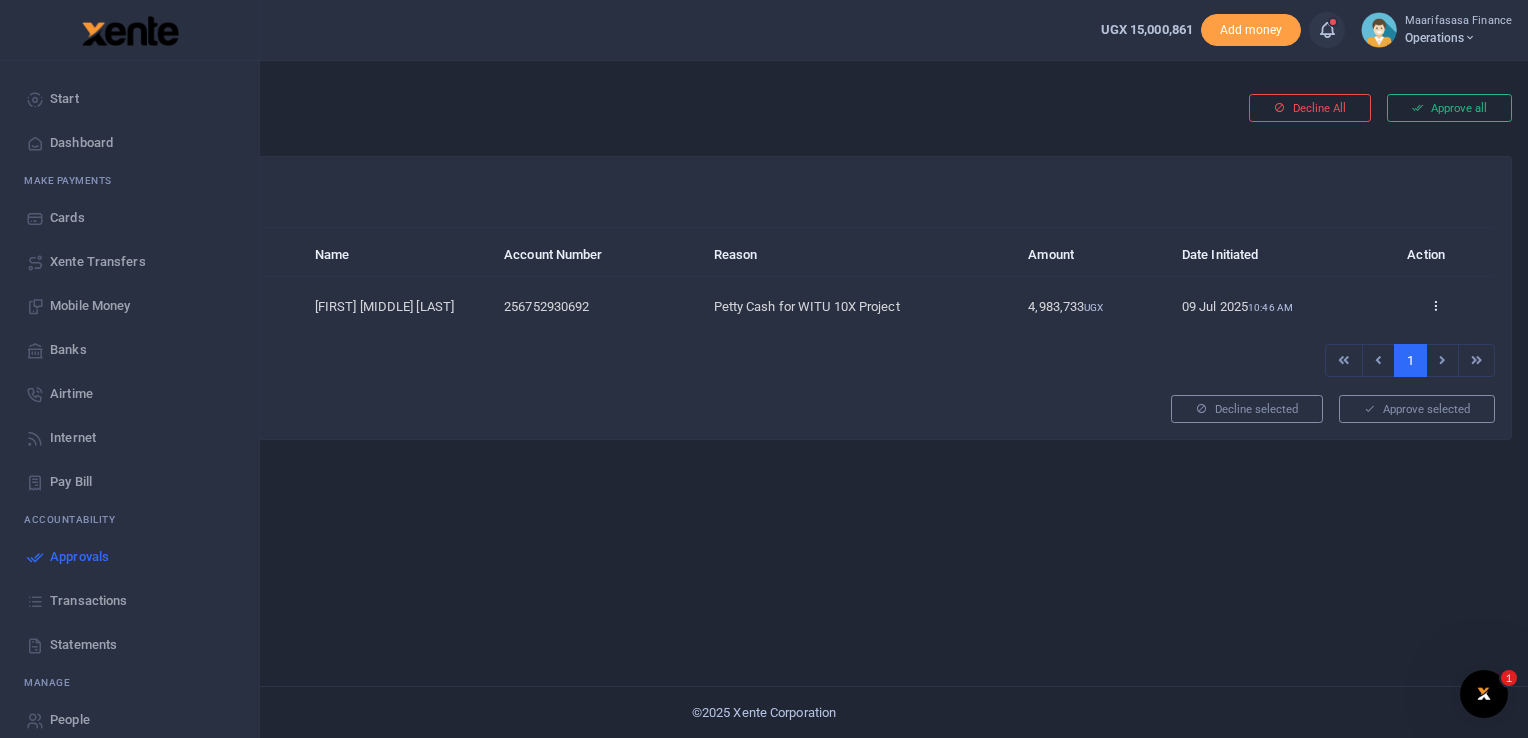 click on "Mobile Money" at bounding box center (90, 306) 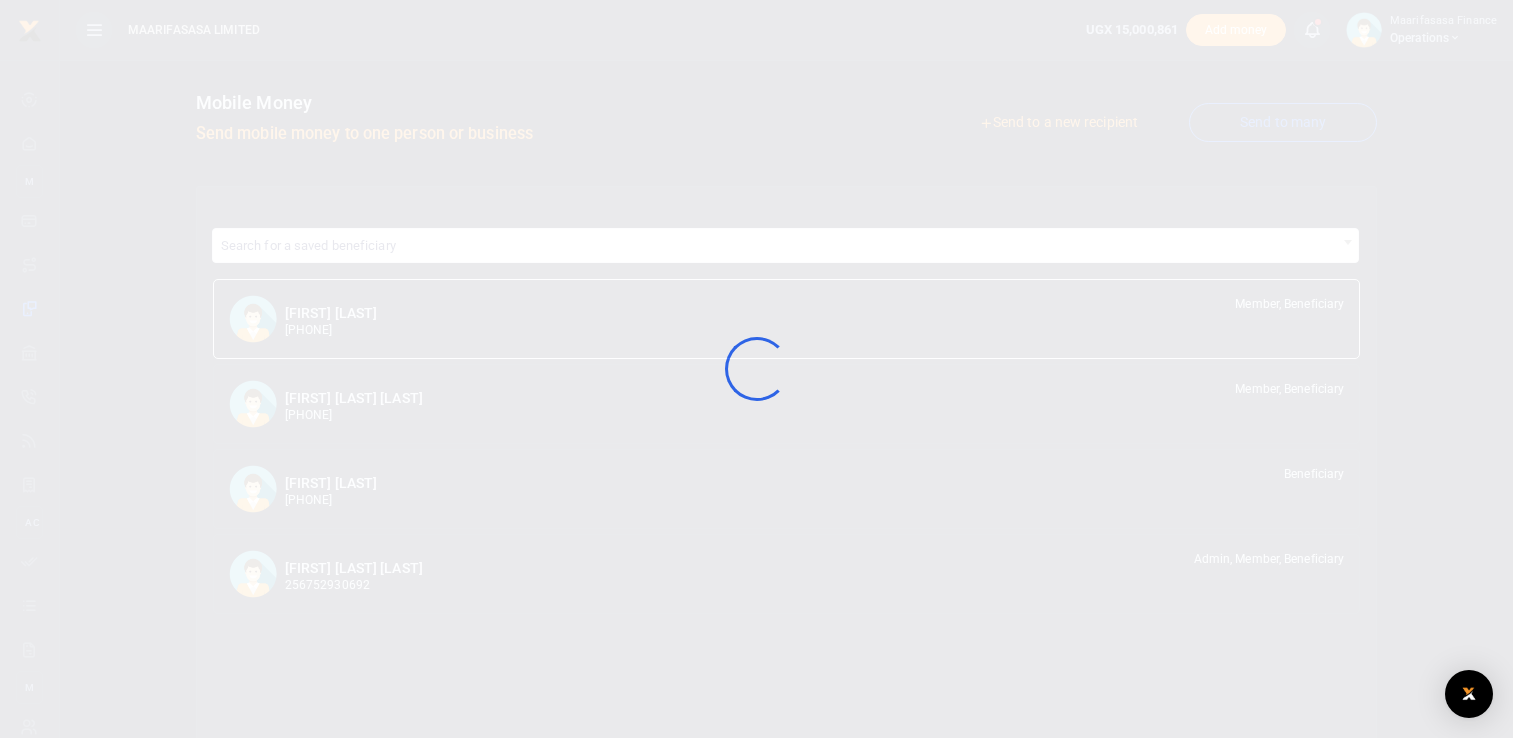 scroll, scrollTop: 0, scrollLeft: 0, axis: both 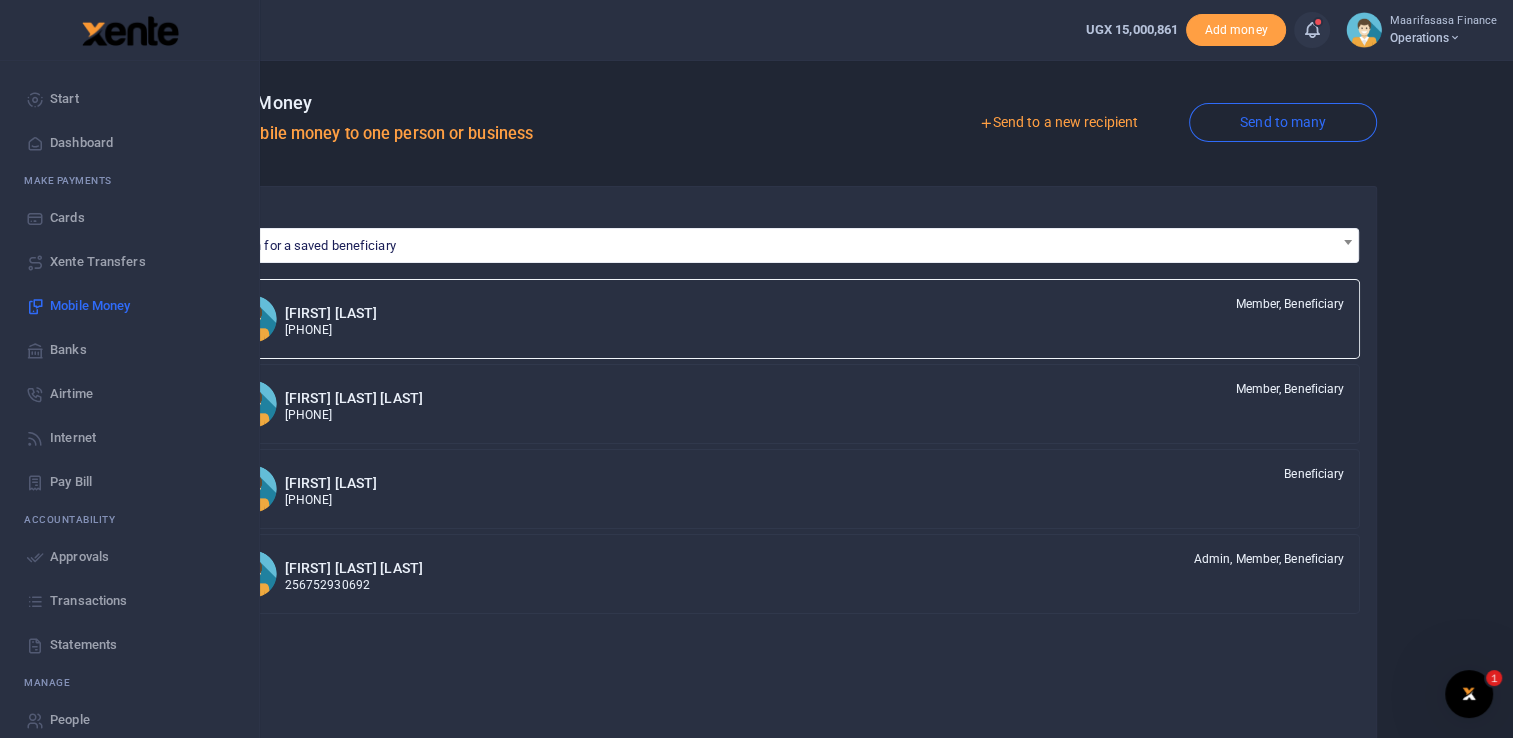 click on "Transactions" at bounding box center [88, 601] 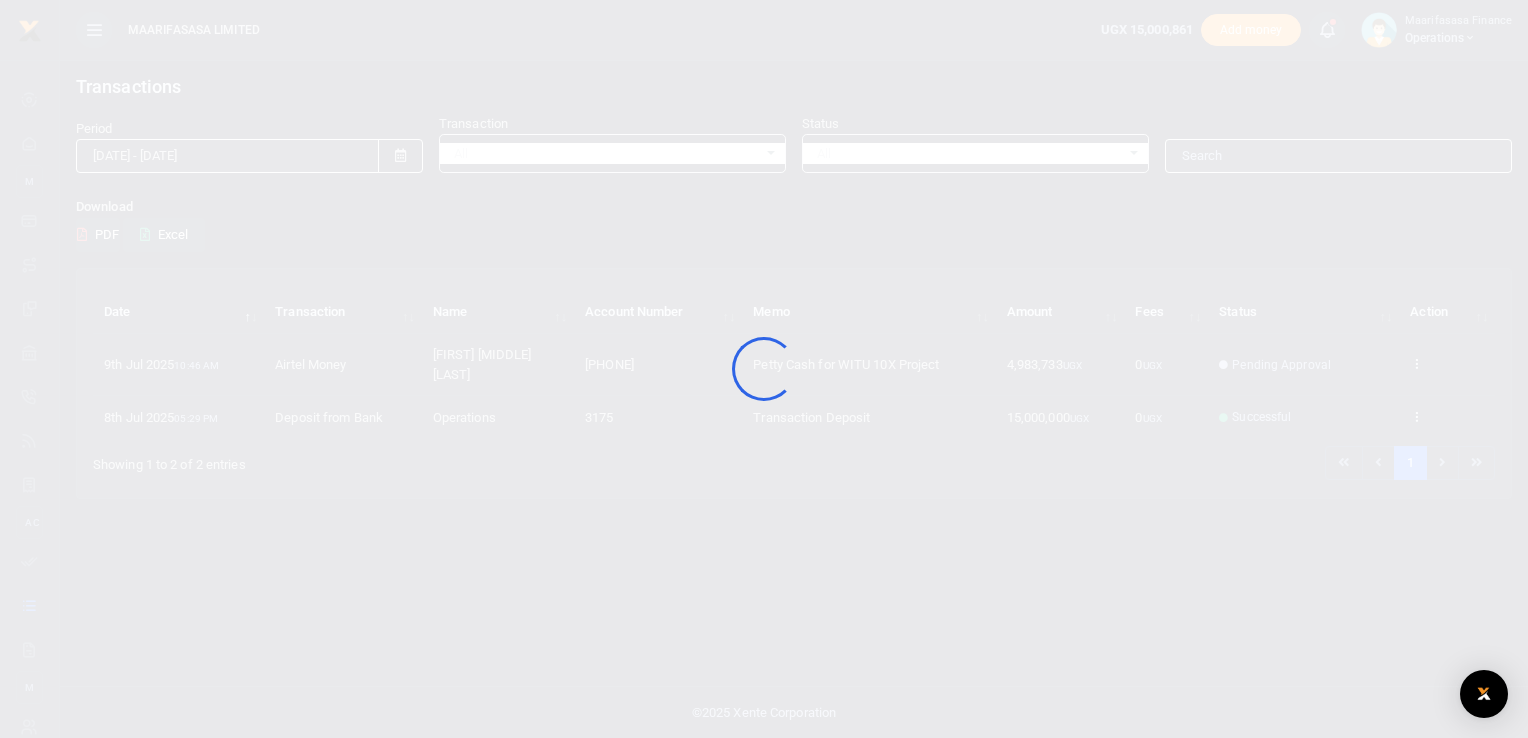 scroll, scrollTop: 0, scrollLeft: 0, axis: both 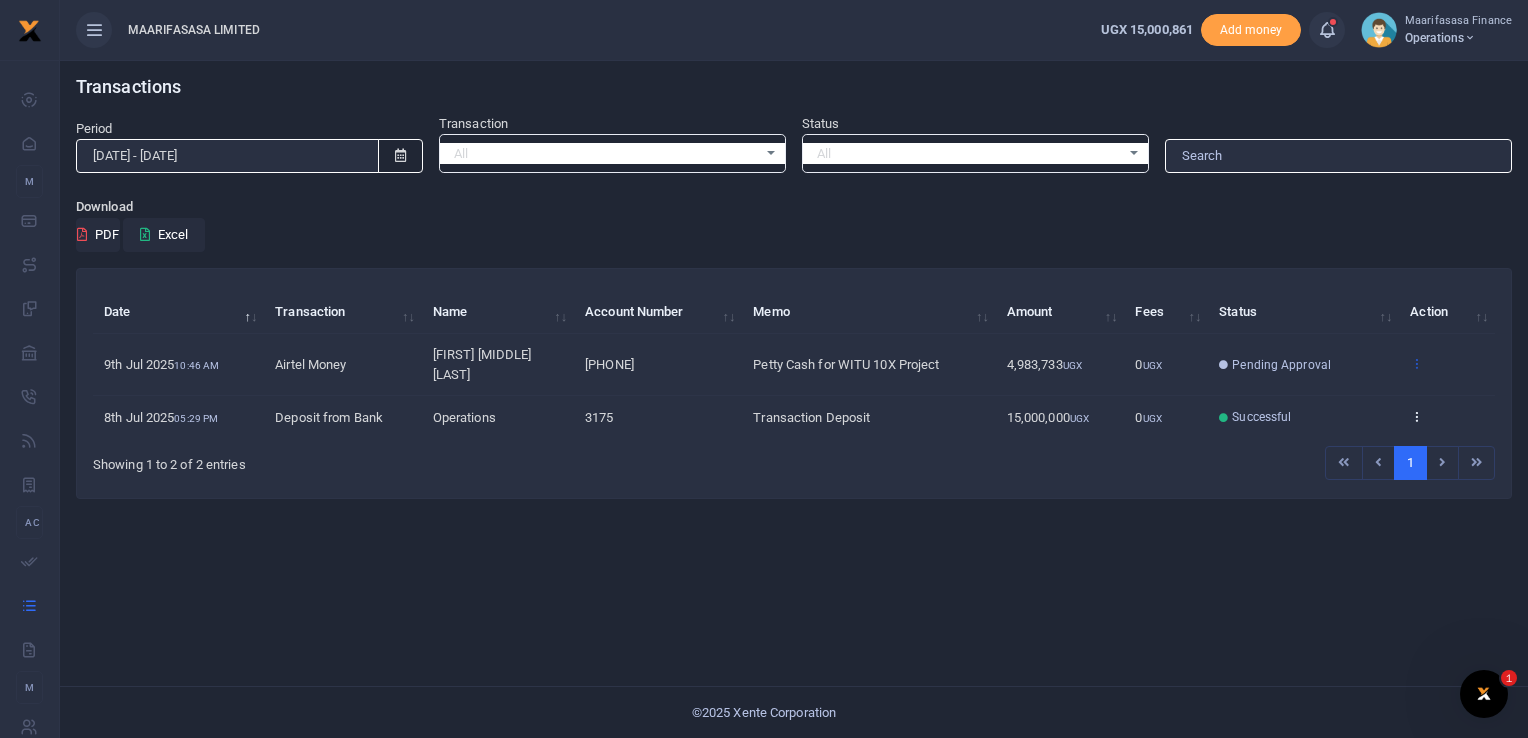 click at bounding box center [1416, 363] 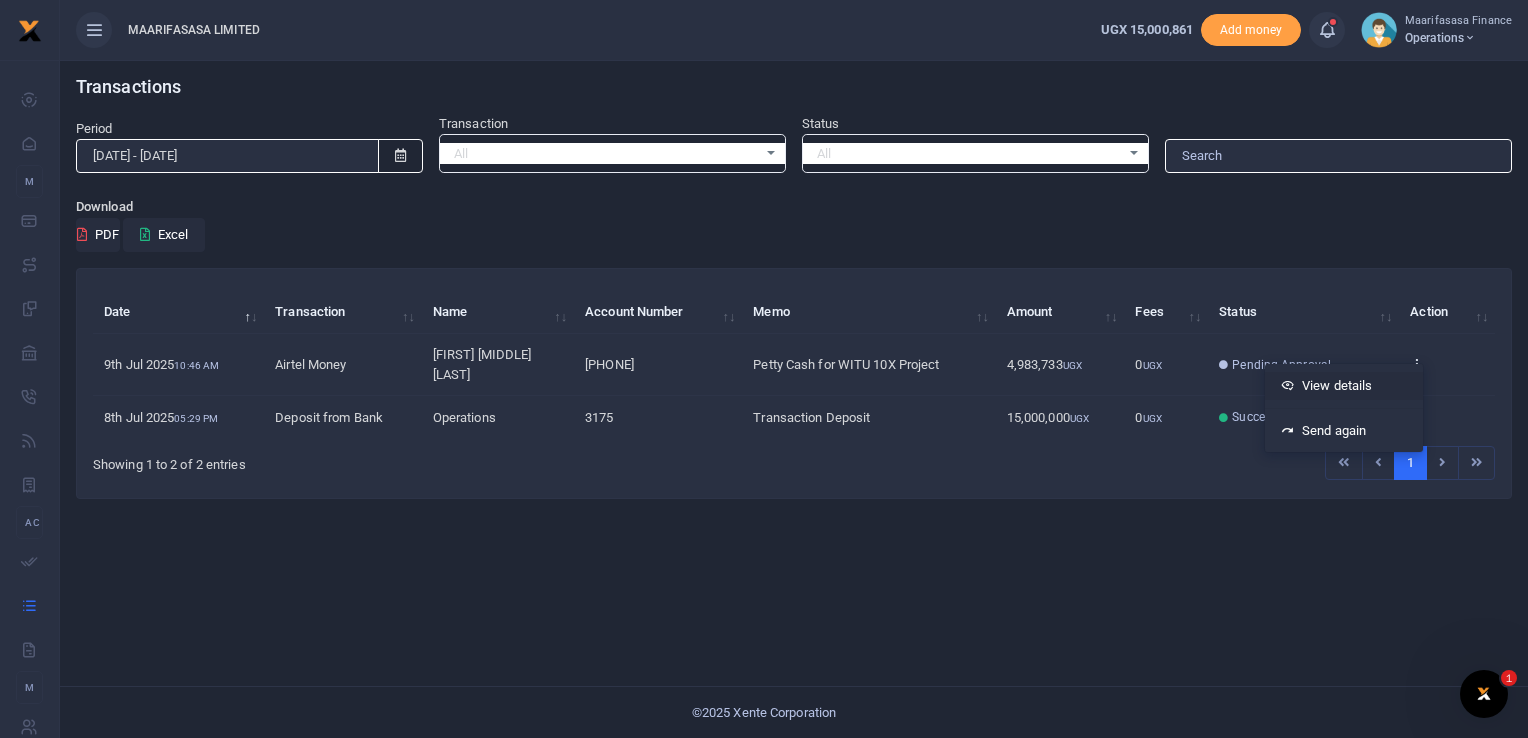 click on "View details" at bounding box center [1344, 386] 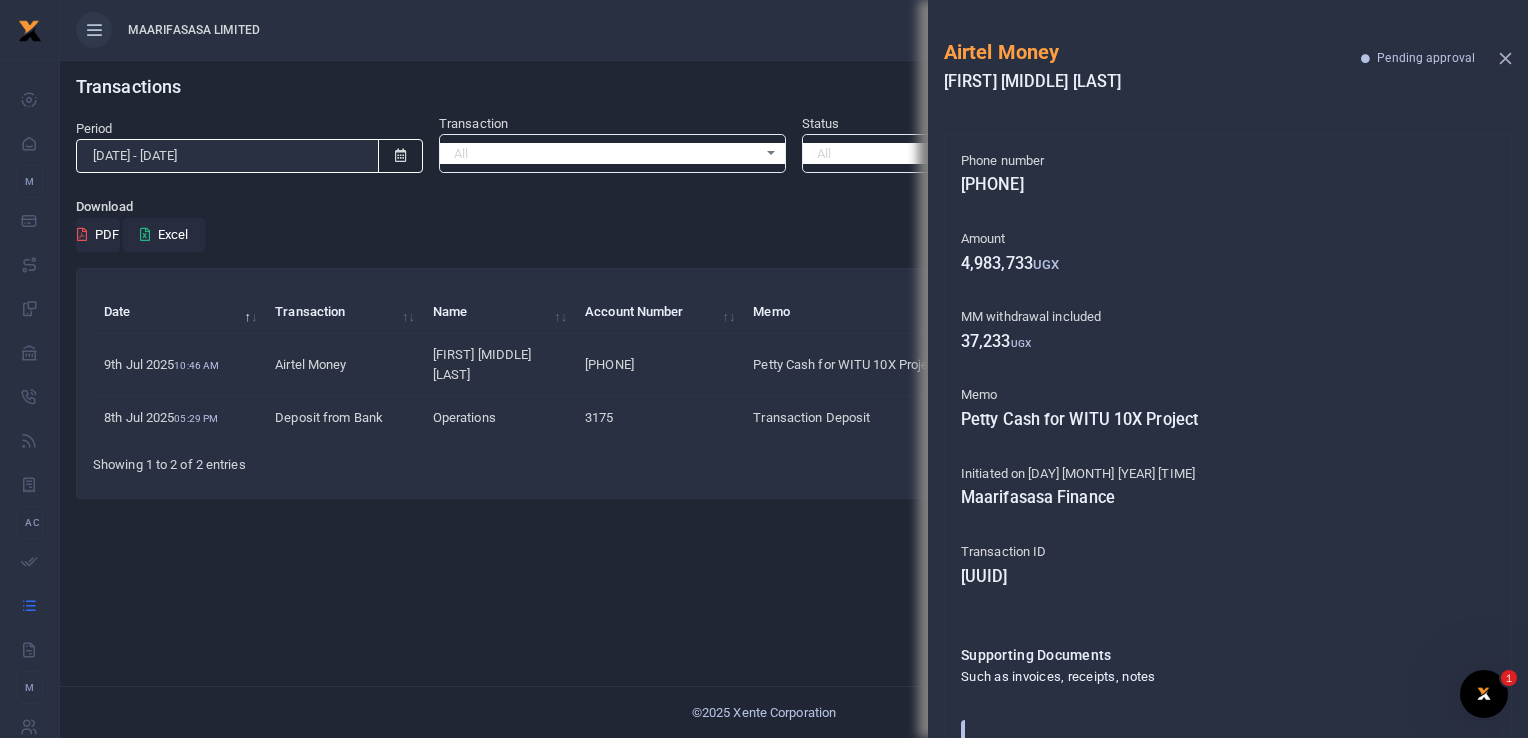 click at bounding box center [1505, 58] 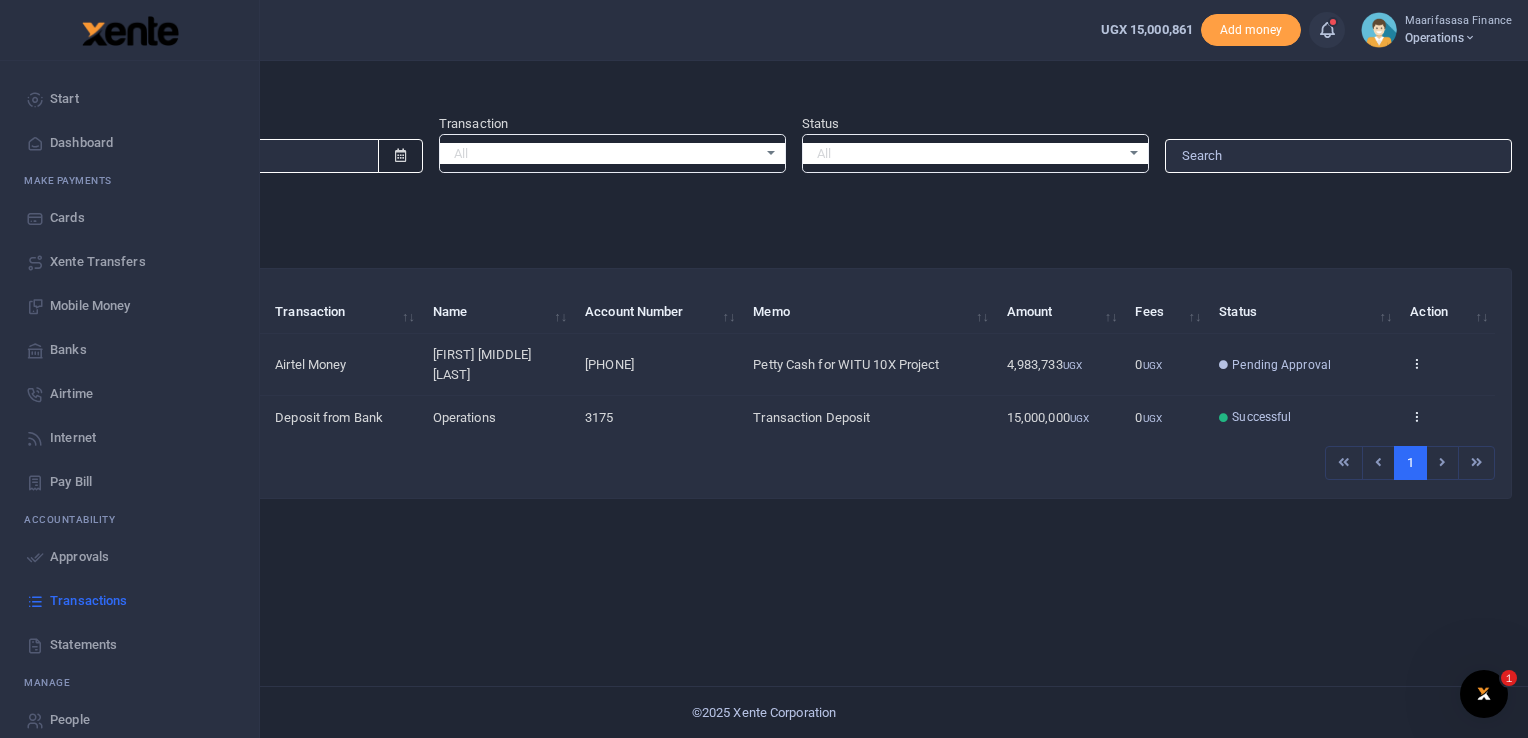 click on "Approvals" at bounding box center [79, 557] 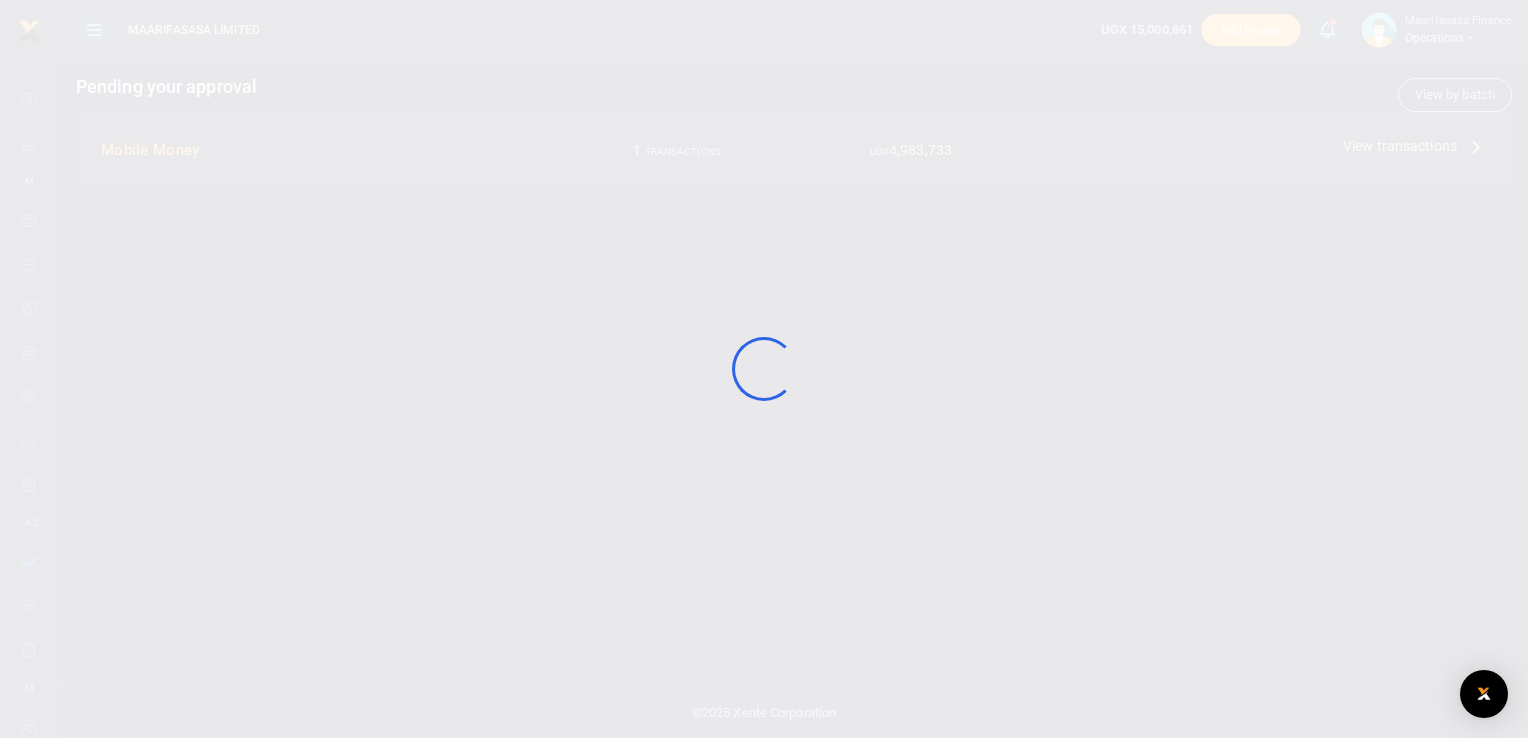 scroll, scrollTop: 0, scrollLeft: 0, axis: both 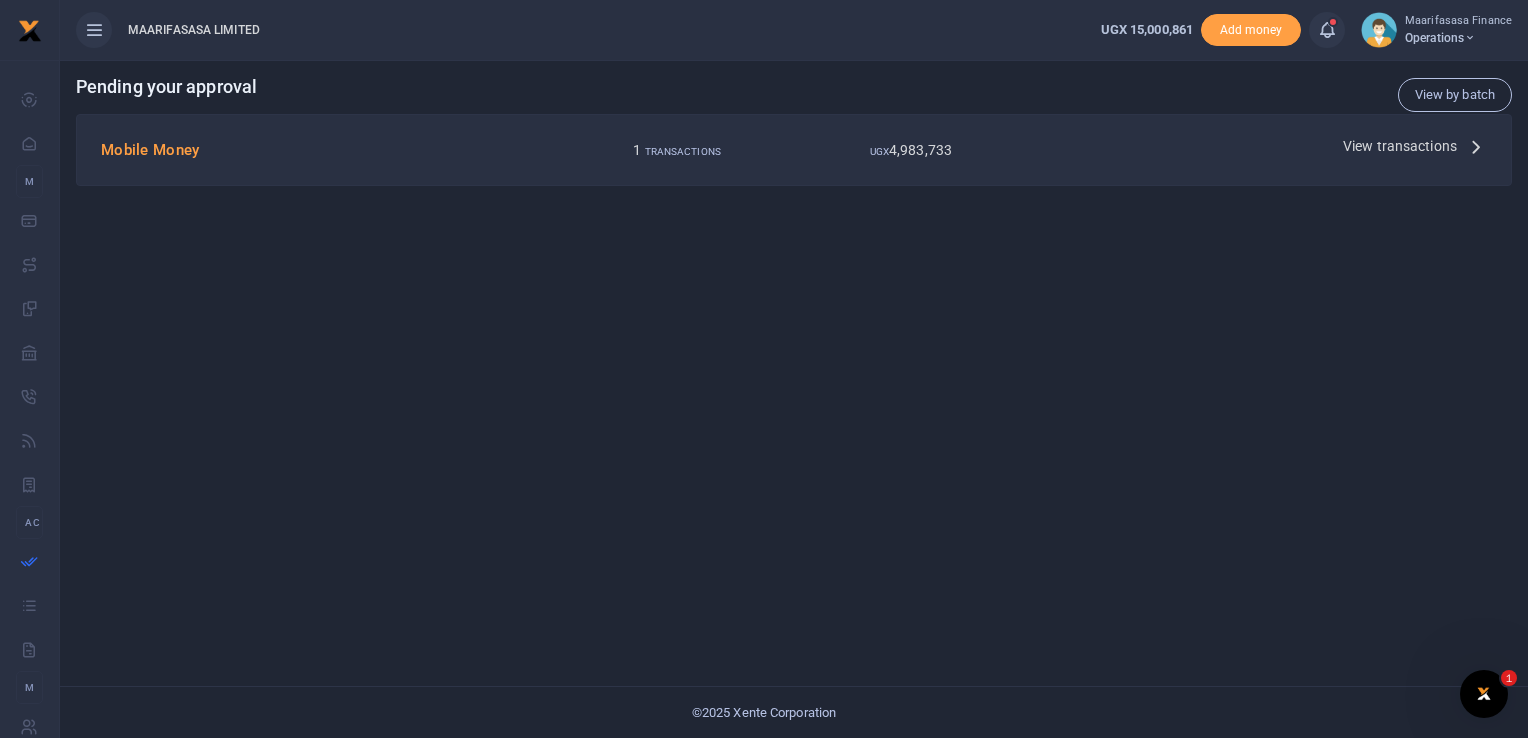 click on "View transactions" at bounding box center [1400, 146] 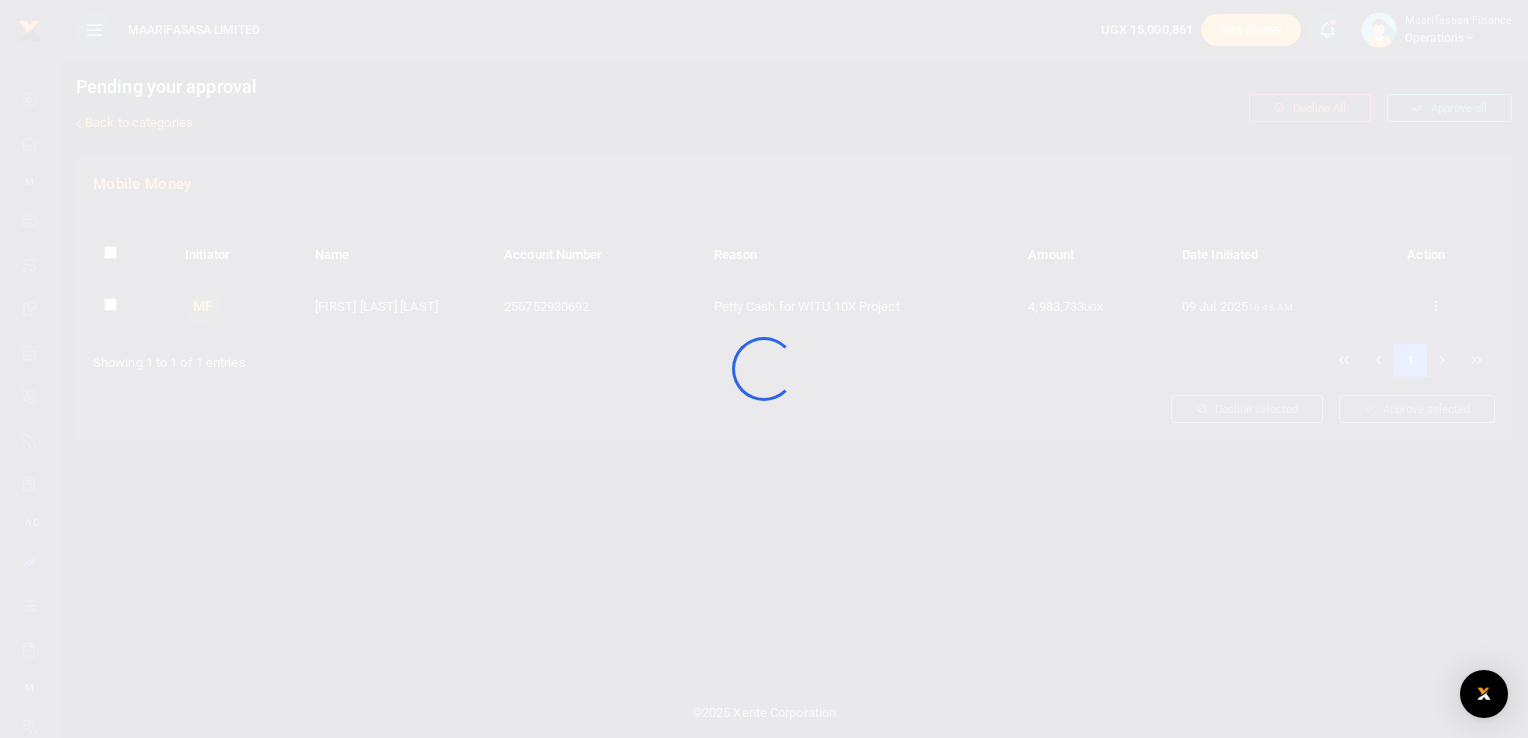 scroll, scrollTop: 0, scrollLeft: 0, axis: both 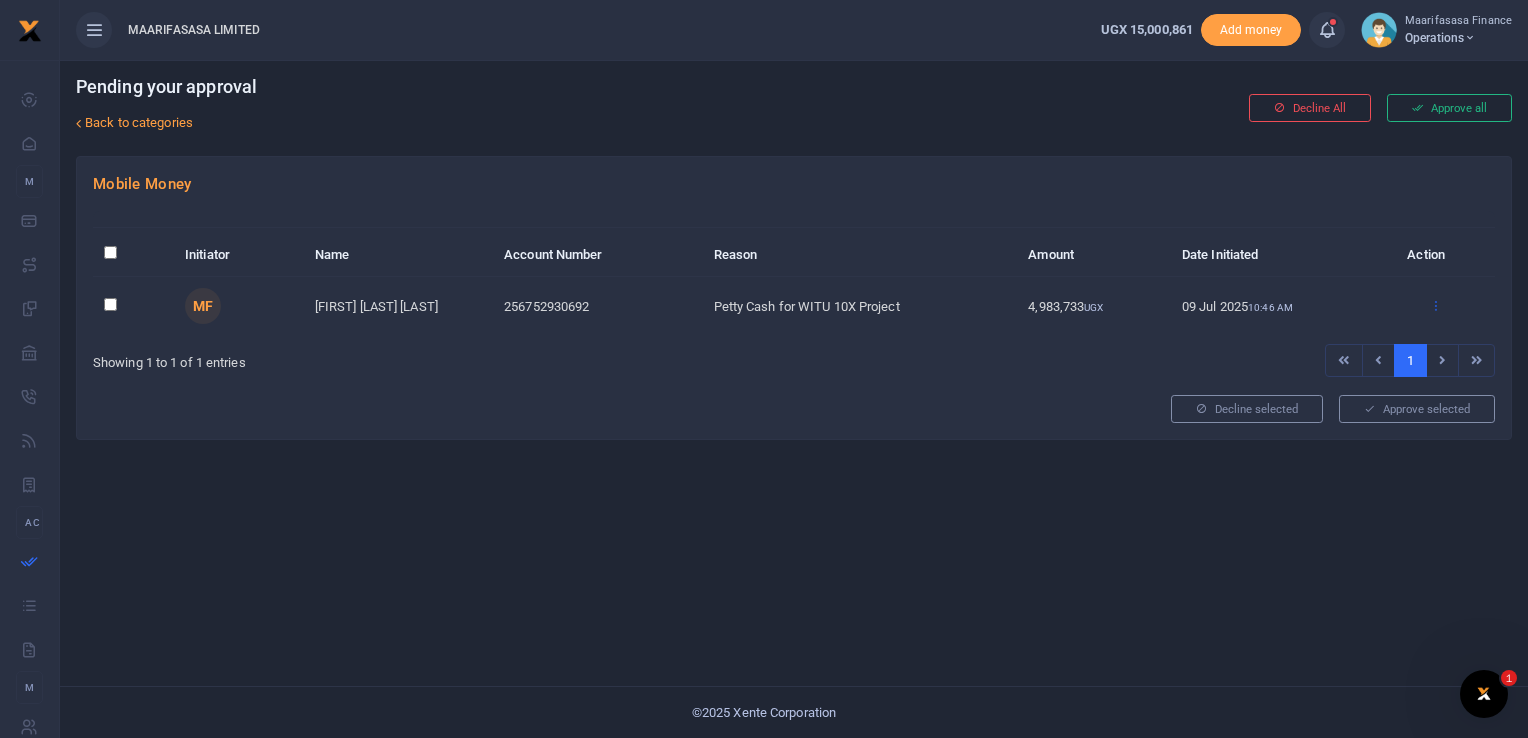 click at bounding box center (1435, 305) 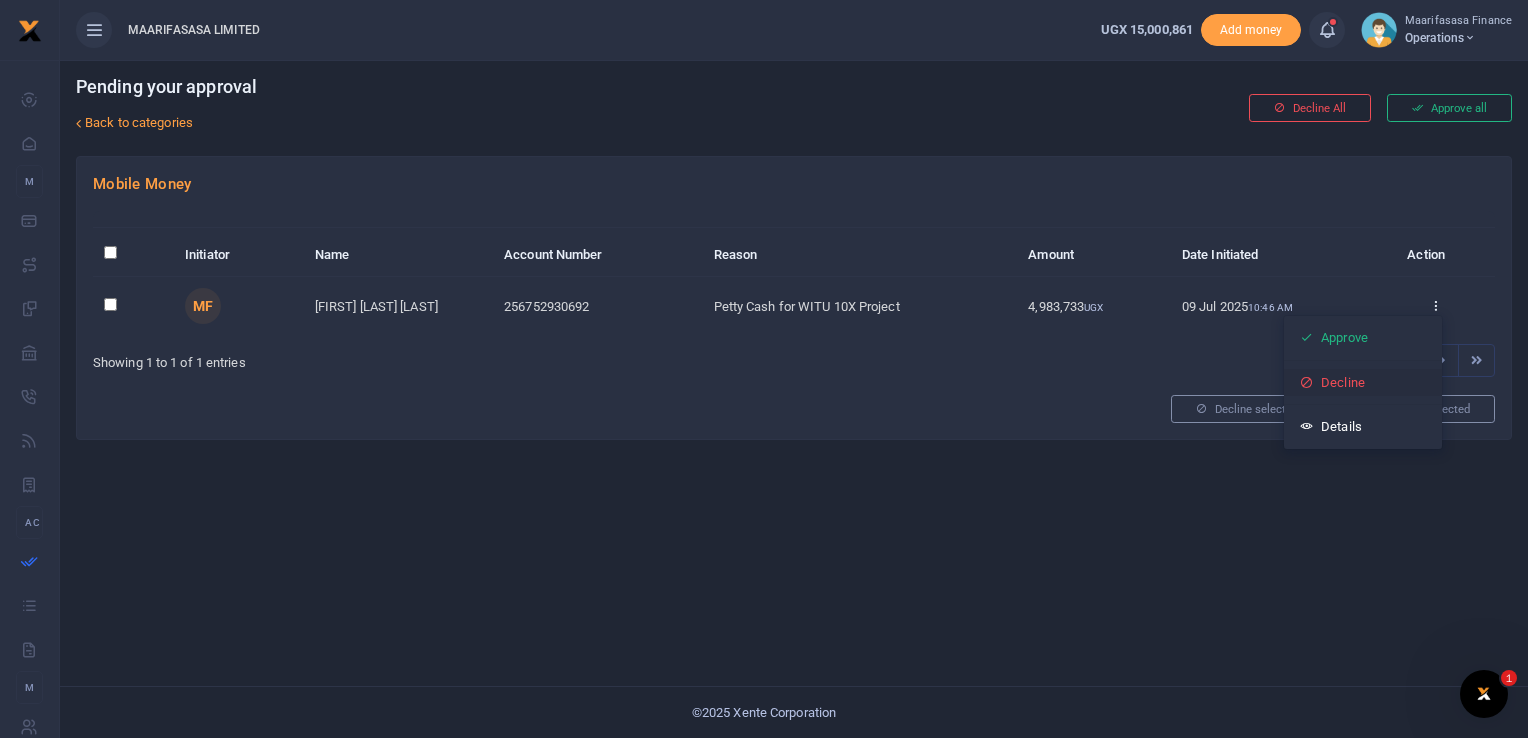 click on "Decline" at bounding box center (1363, 383) 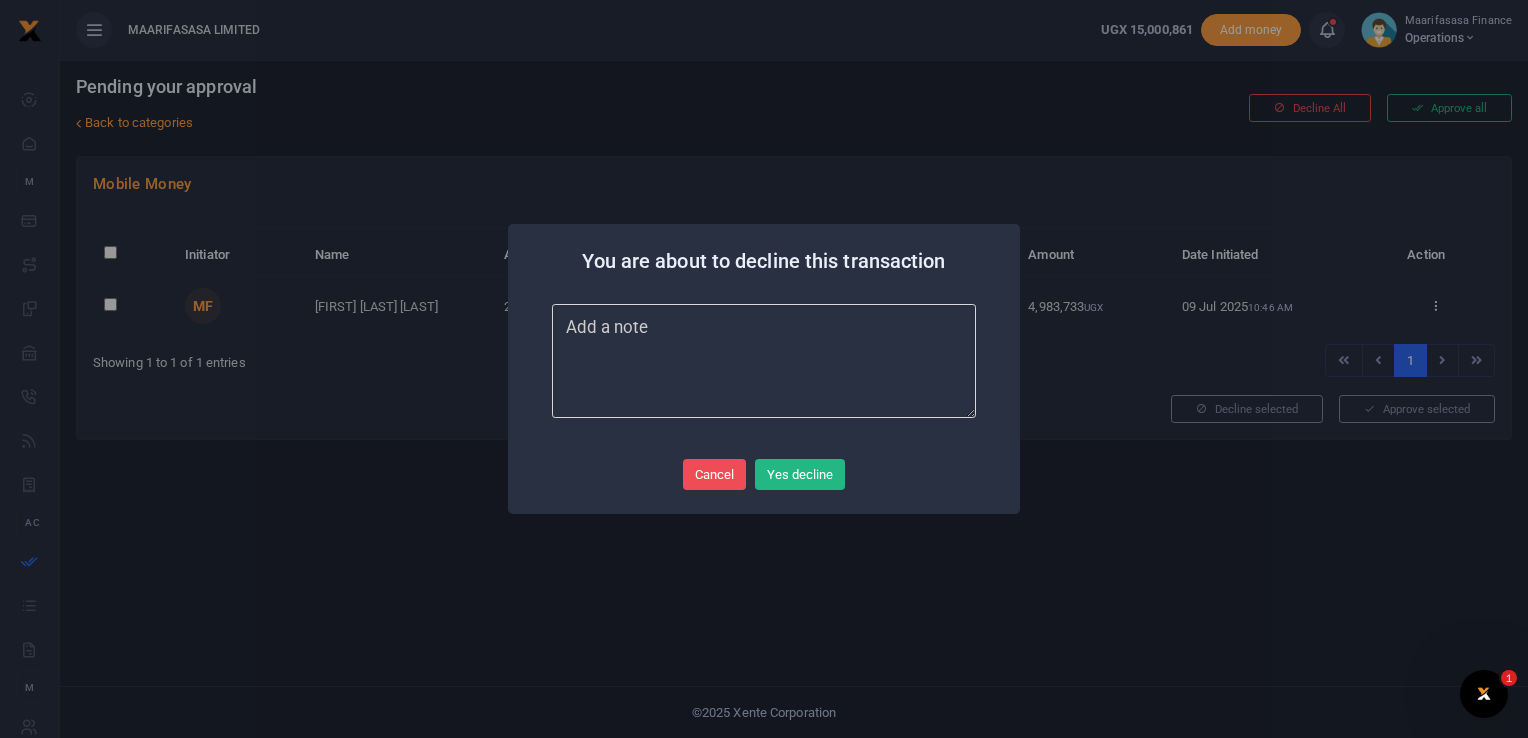 click at bounding box center [764, 361] 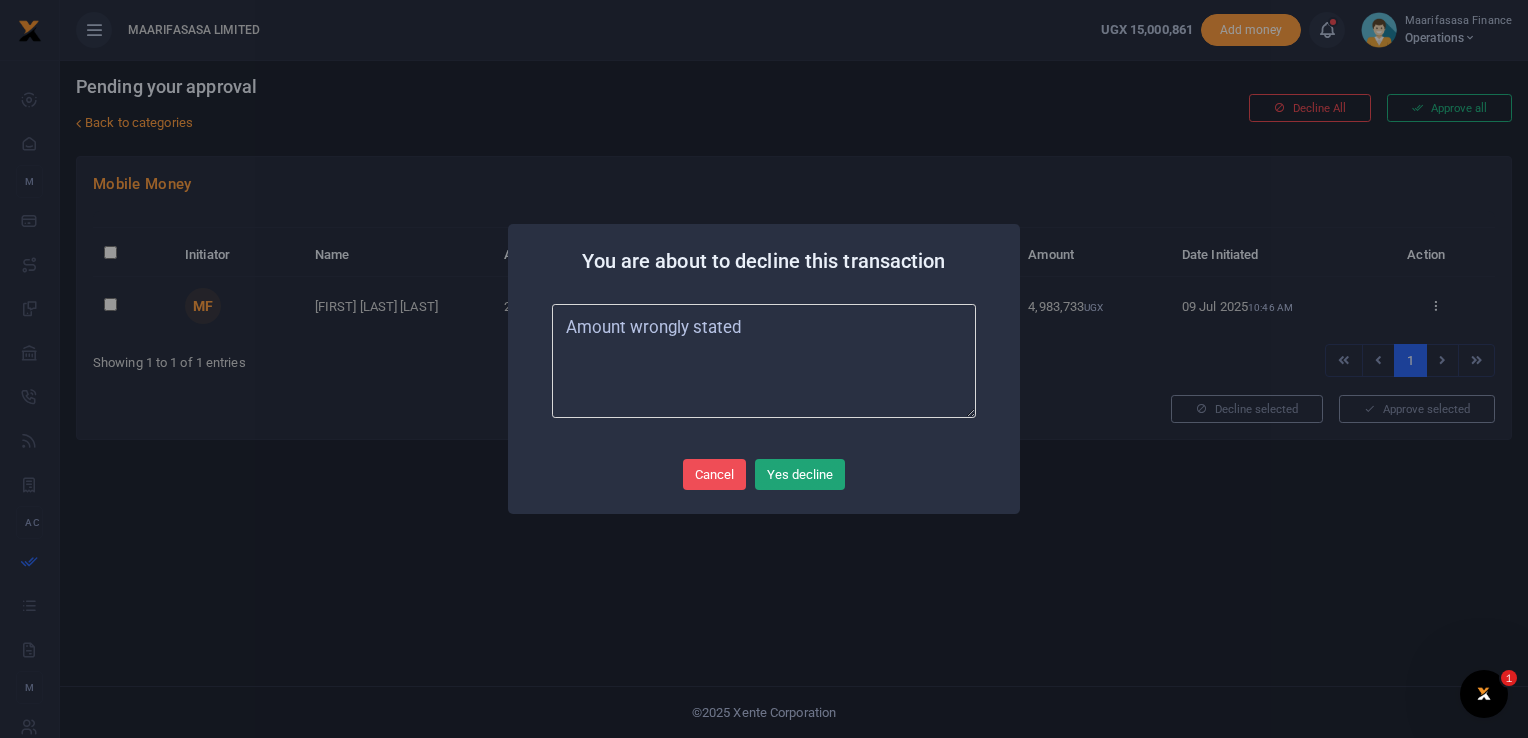 type on "Amount wrongly stated" 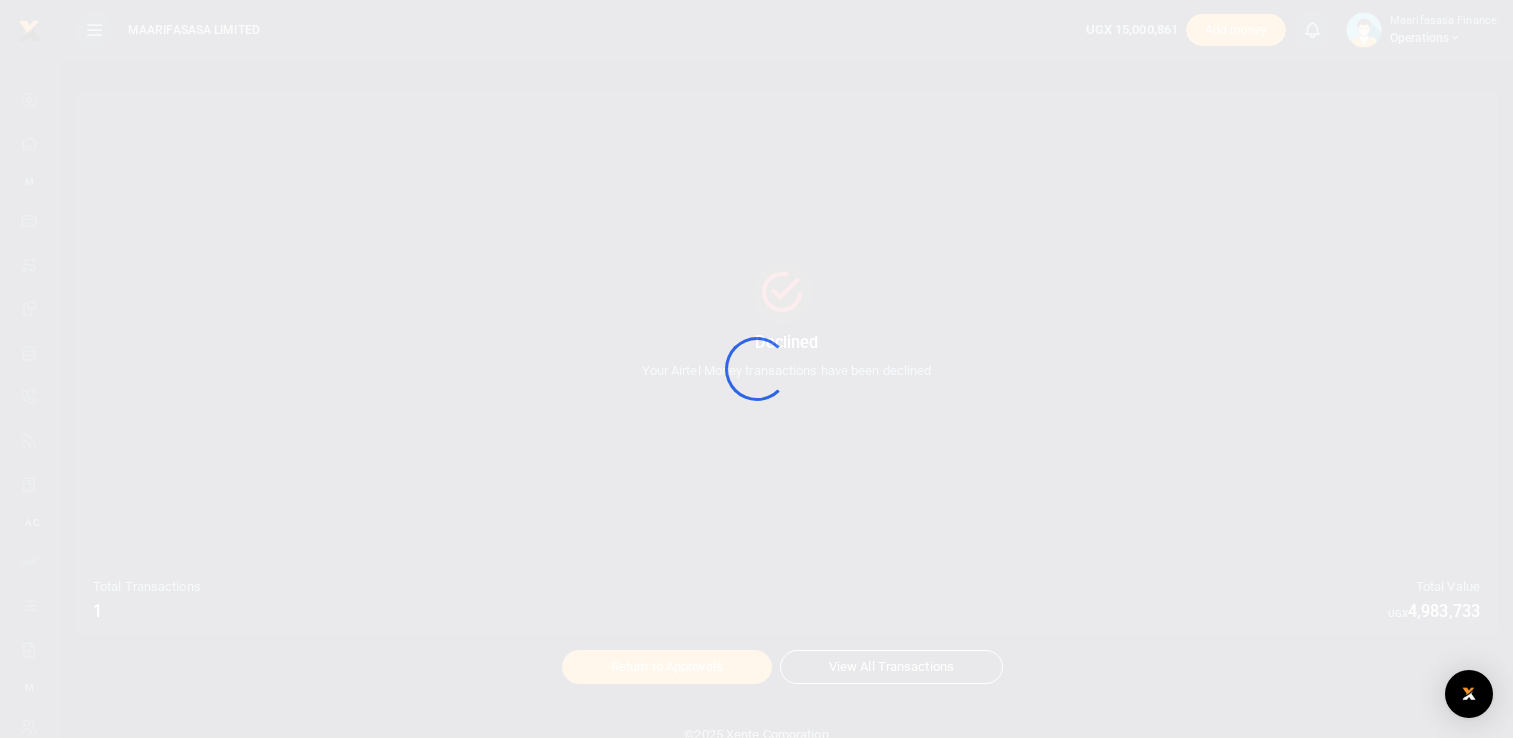 scroll, scrollTop: 0, scrollLeft: 0, axis: both 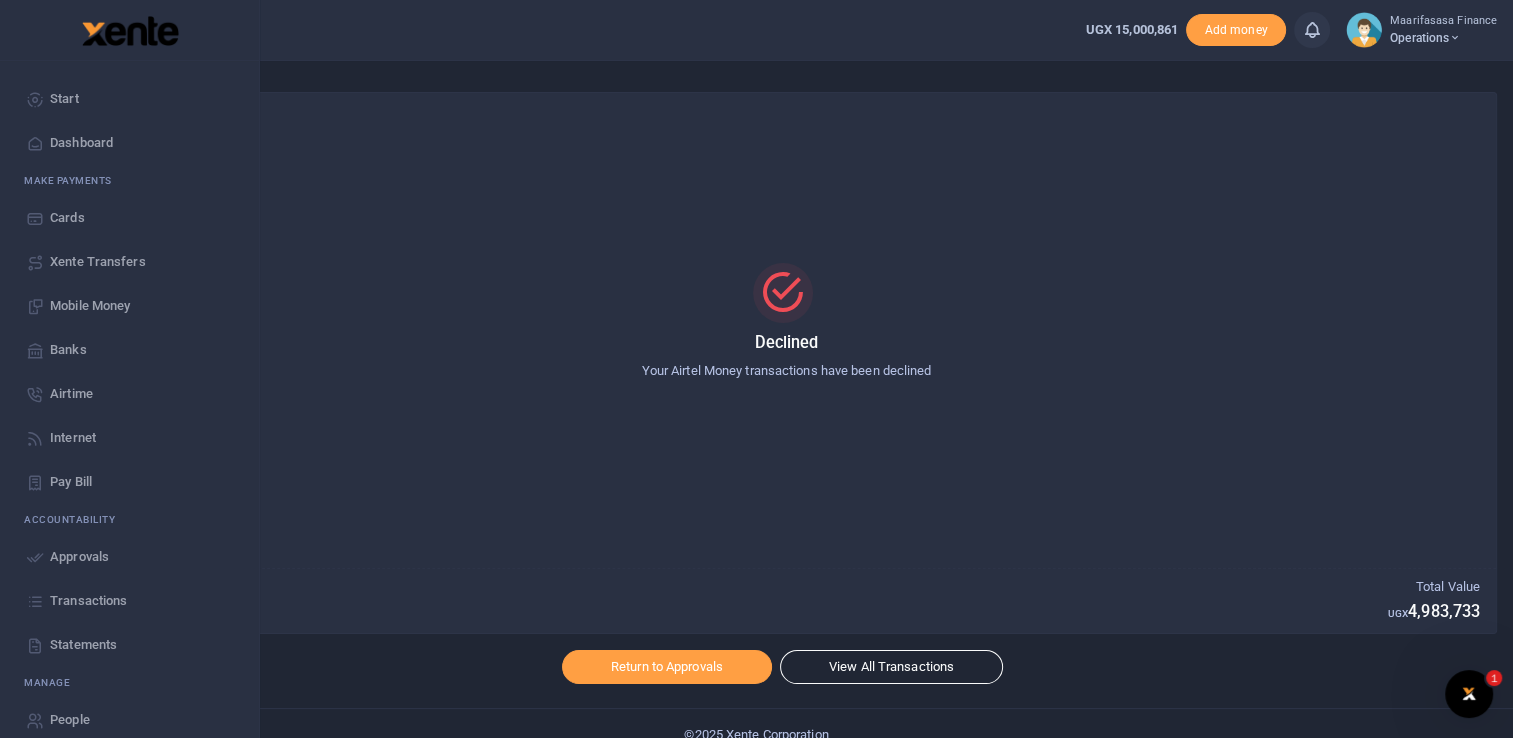 click on "Mobile Money" at bounding box center [90, 306] 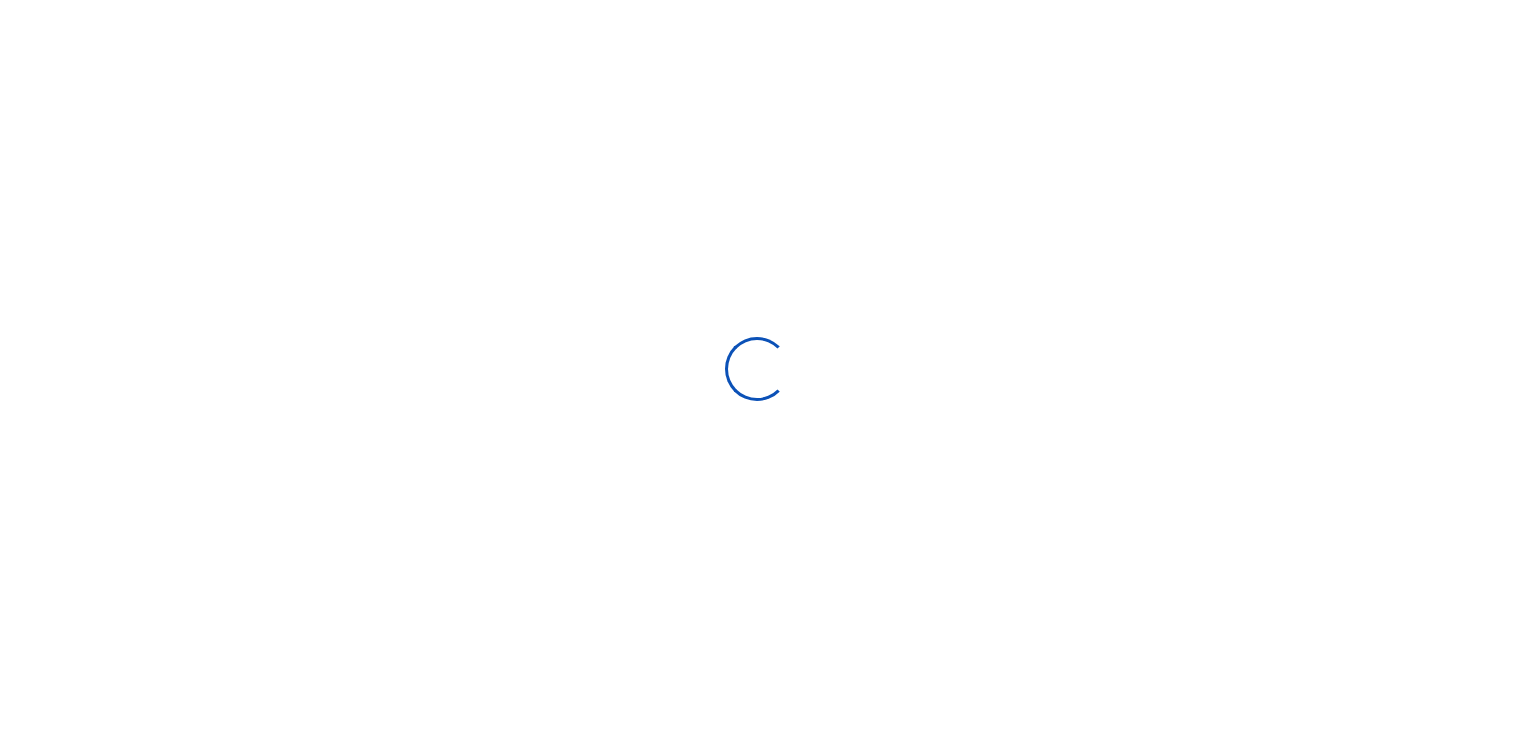 scroll, scrollTop: 0, scrollLeft: 0, axis: both 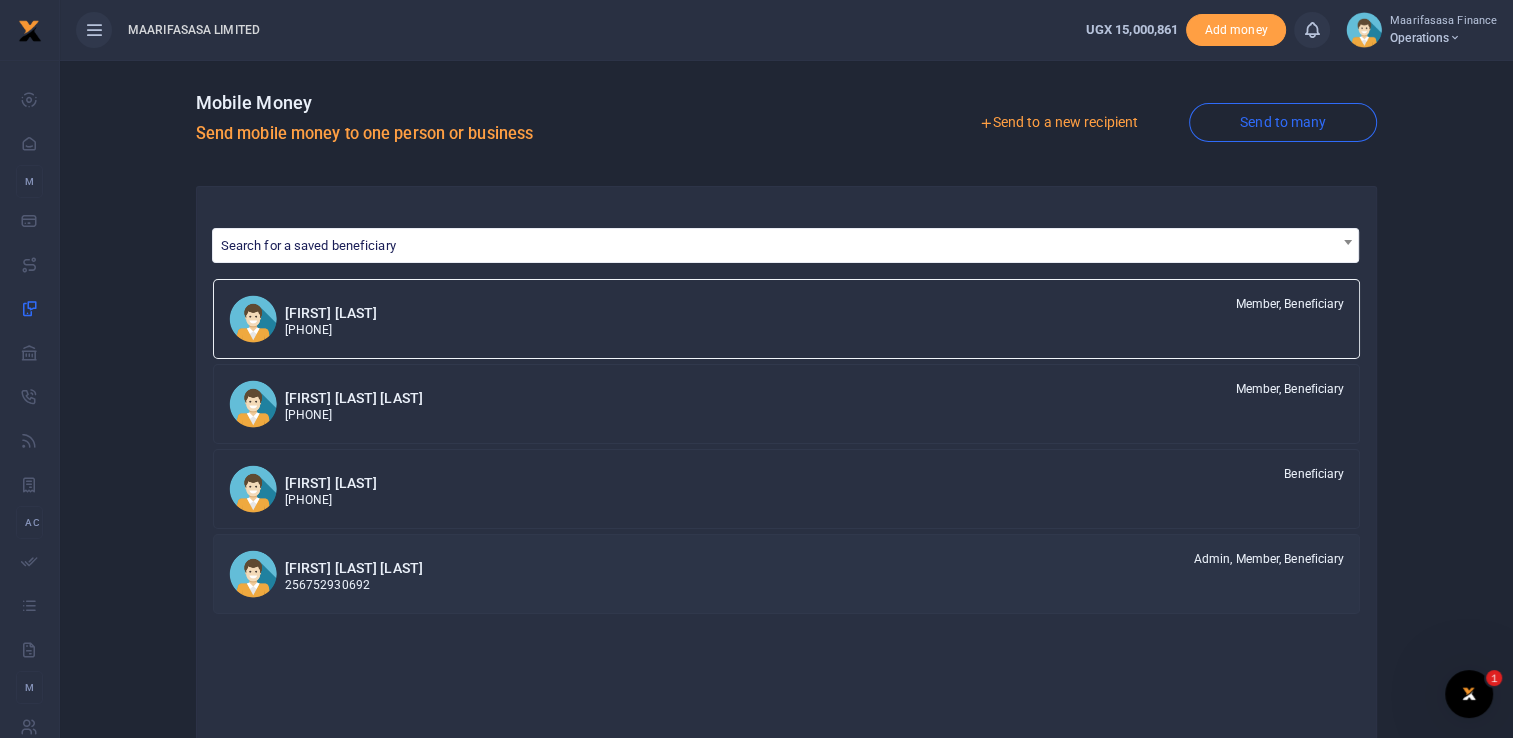 click on "Robert bob Okello" at bounding box center [354, 568] 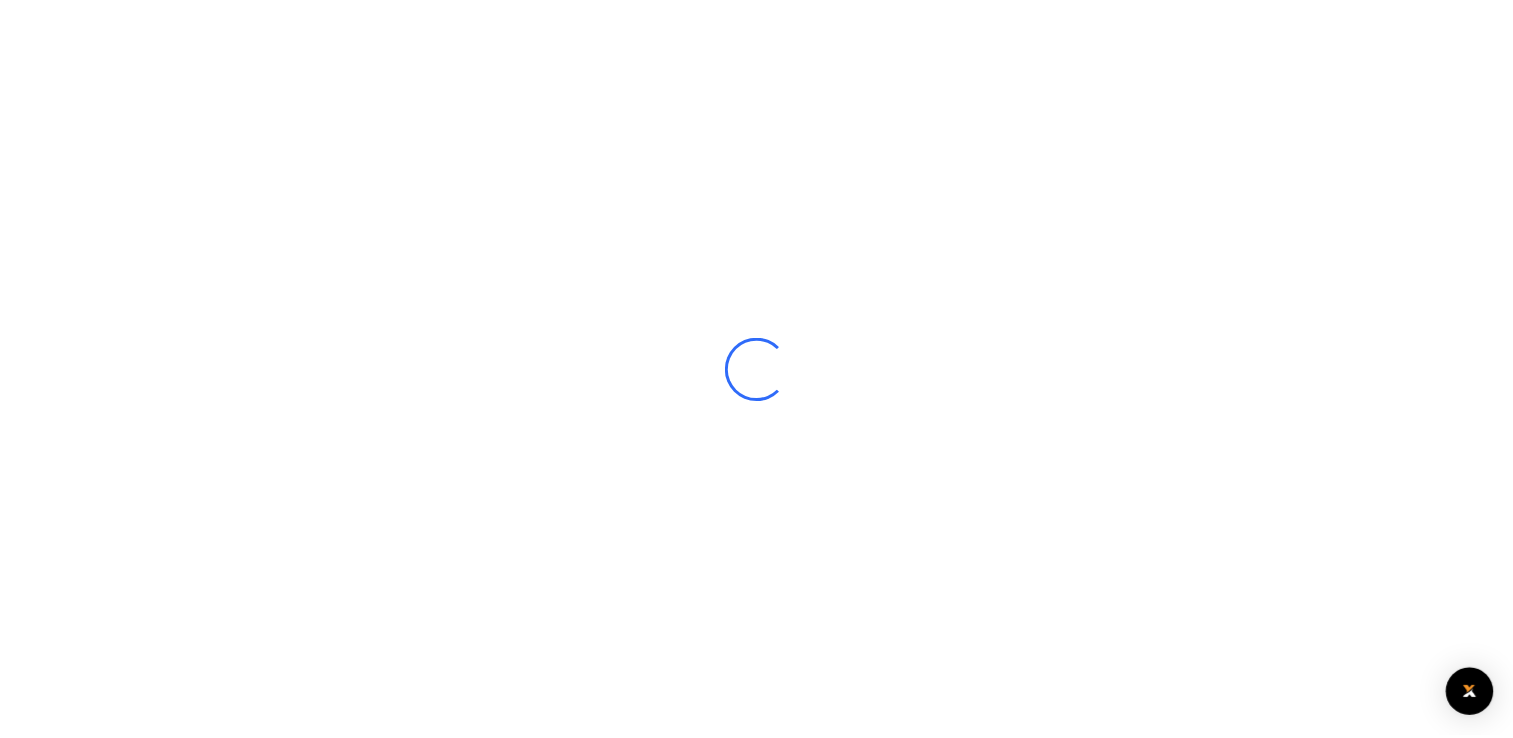 scroll, scrollTop: 0, scrollLeft: 0, axis: both 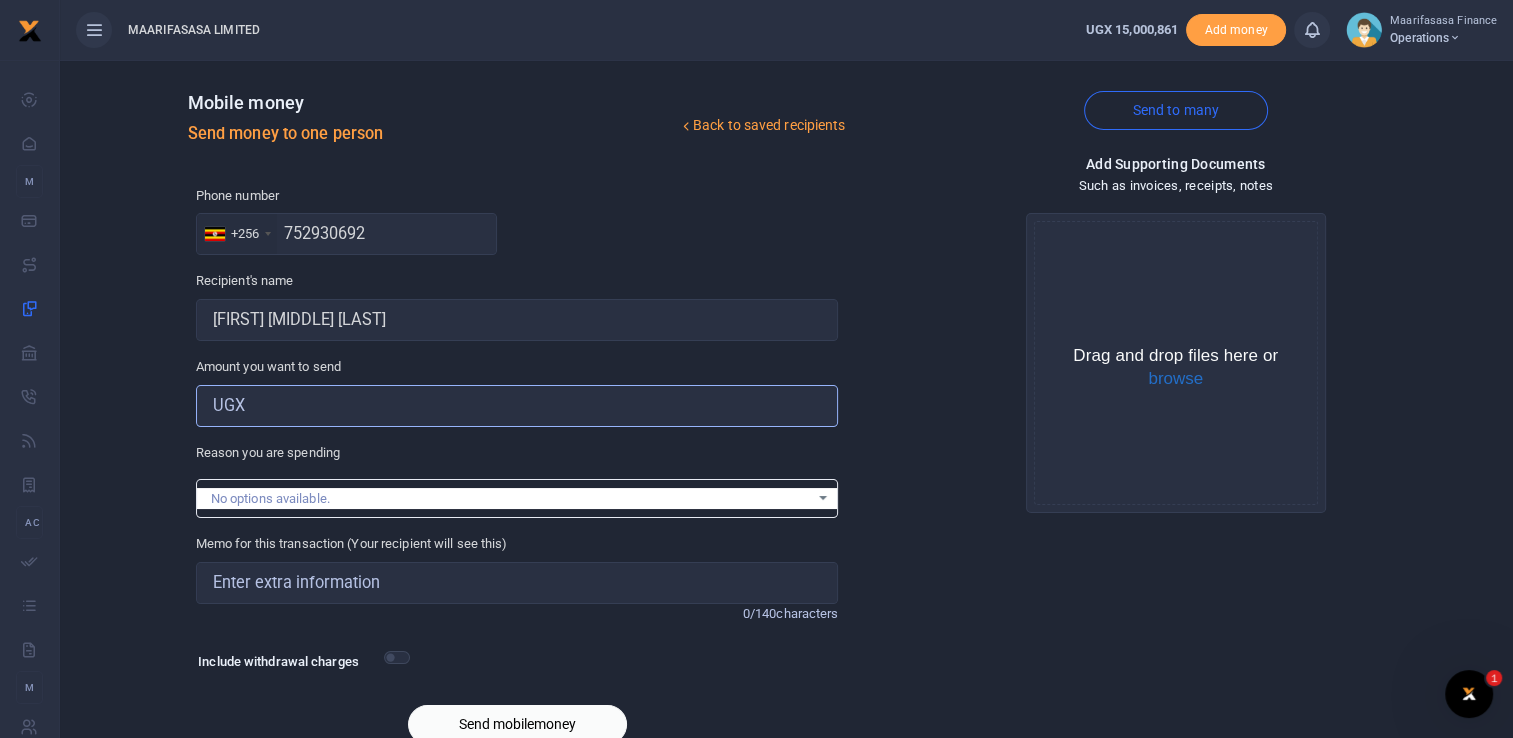 click on "Amount you want to send" at bounding box center [517, 406] 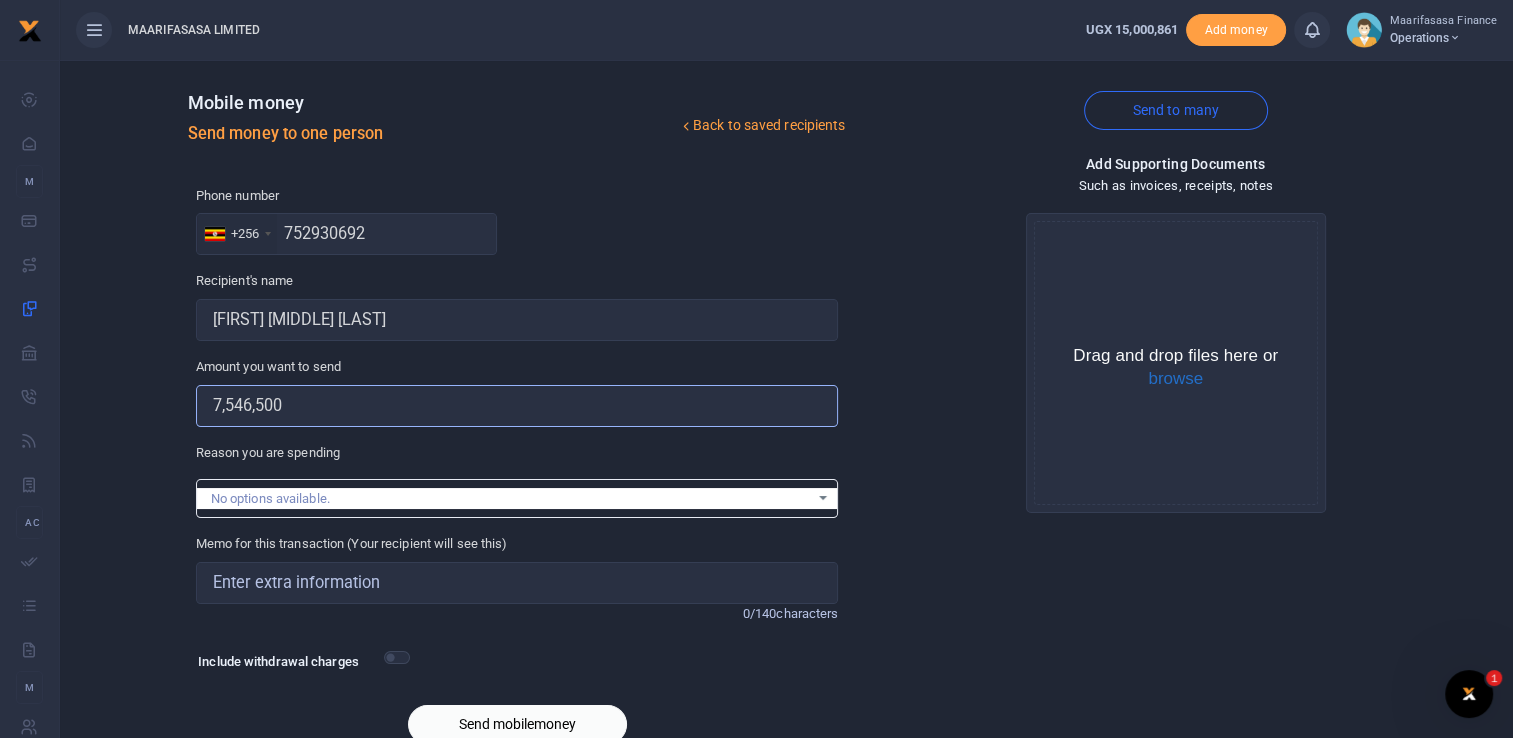 type on "7,546,500" 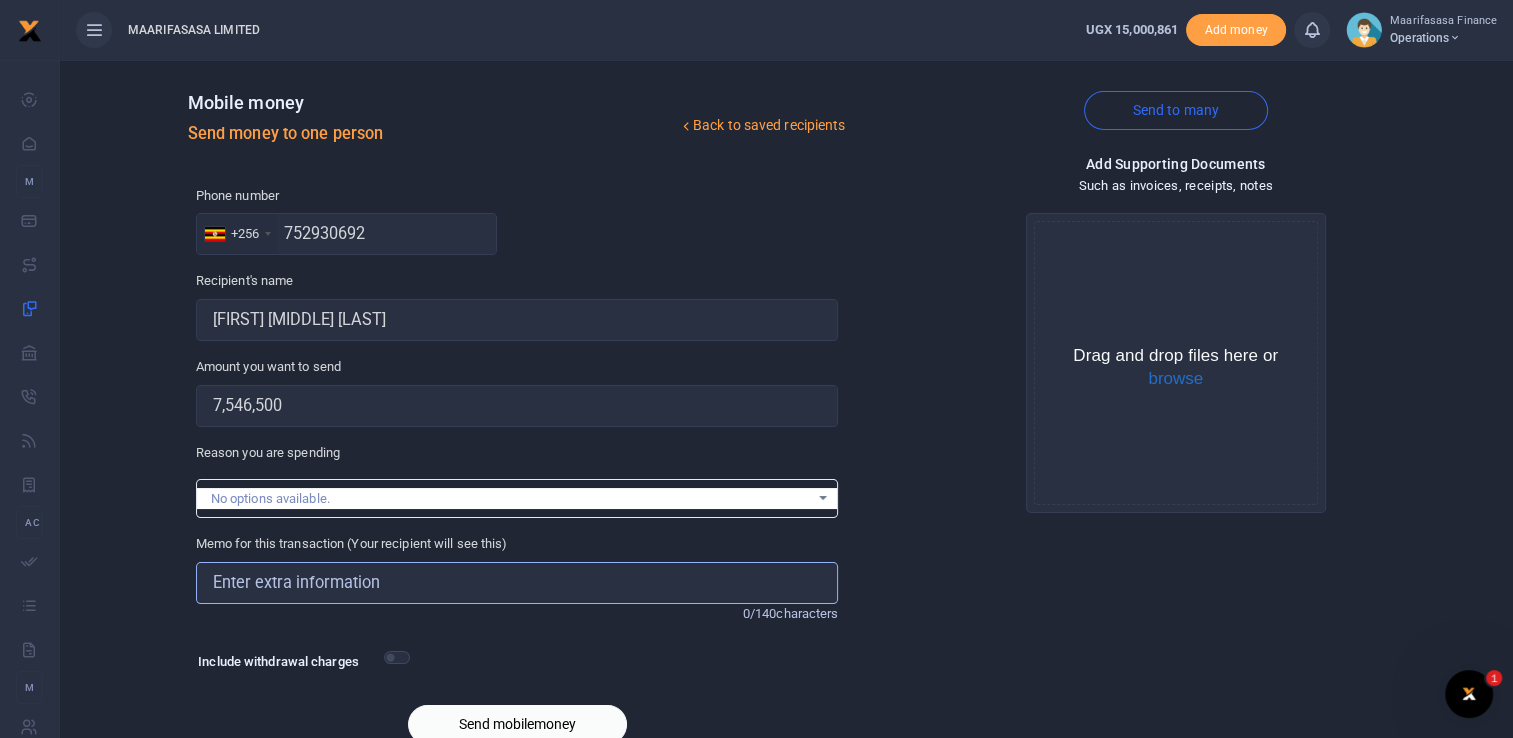 click on "Memo for this transaction (Your recipient will see this)" at bounding box center [517, 583] 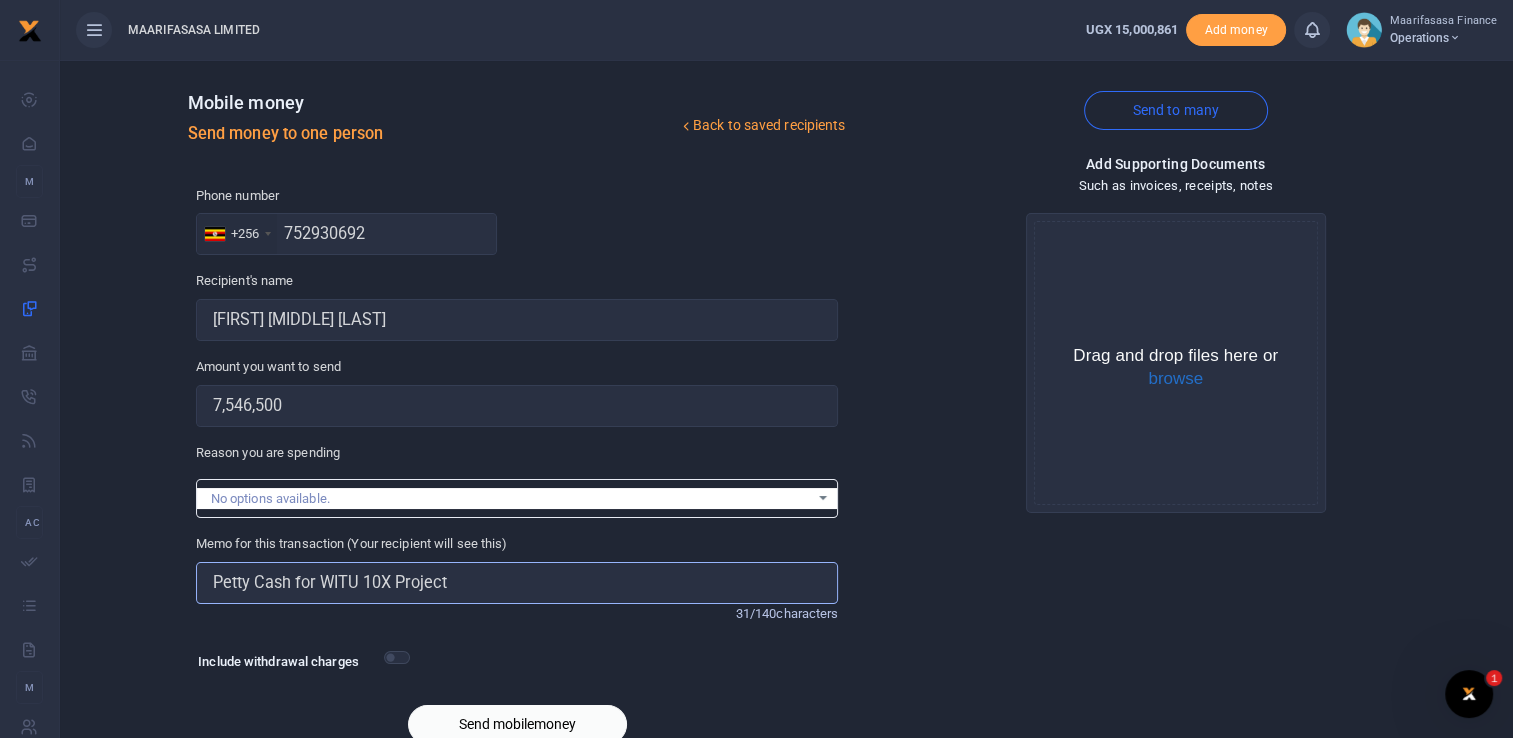 scroll, scrollTop: 88, scrollLeft: 0, axis: vertical 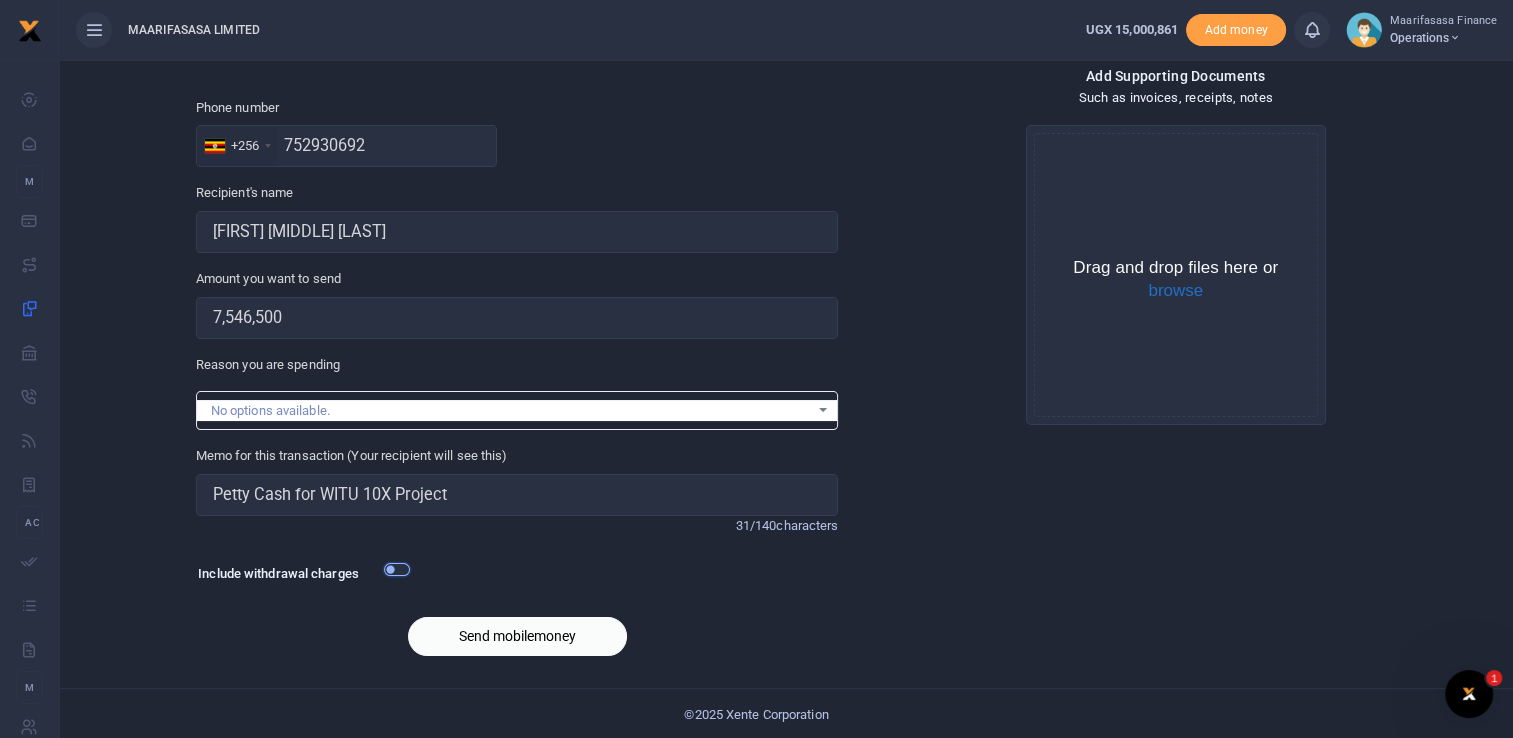 click at bounding box center [397, 569] 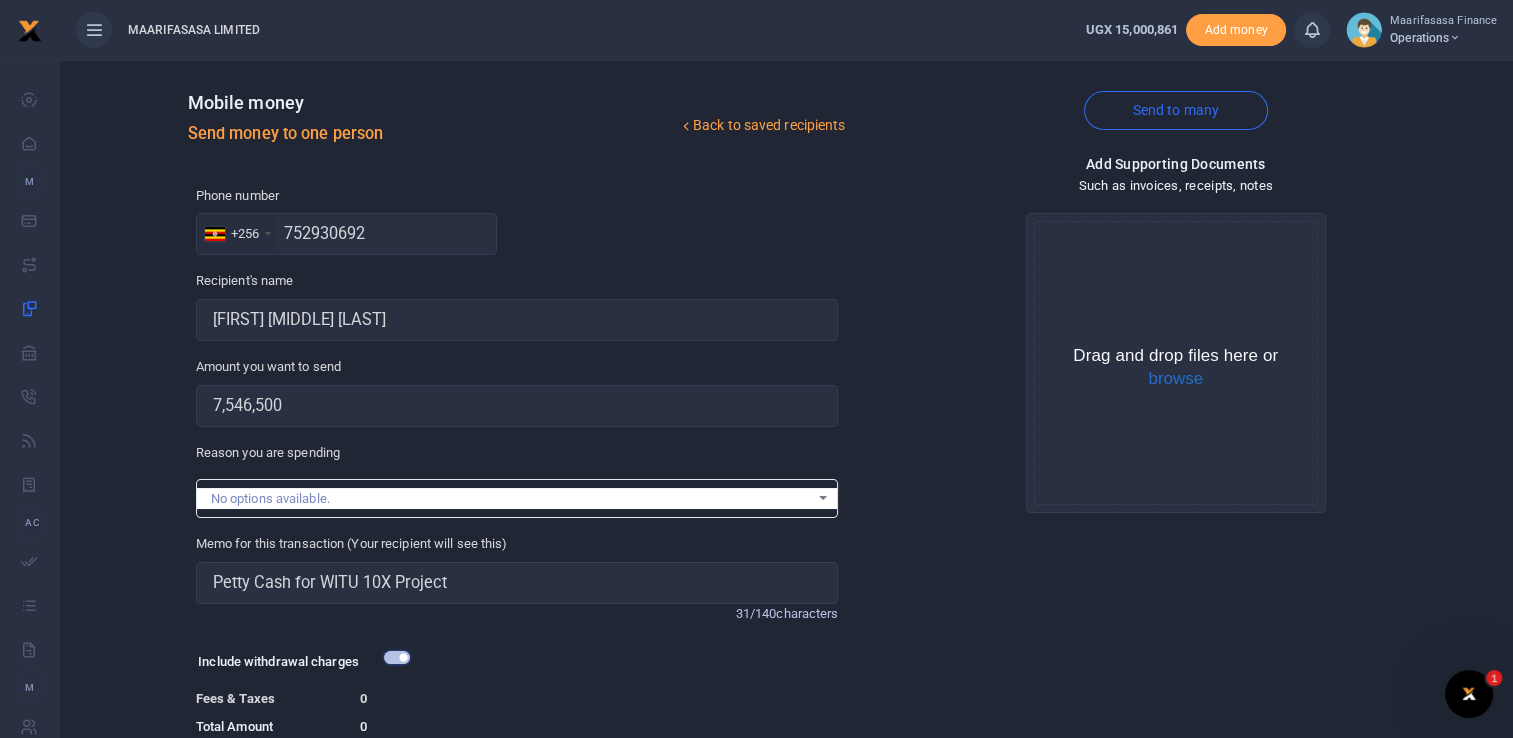 scroll, scrollTop: 144, scrollLeft: 0, axis: vertical 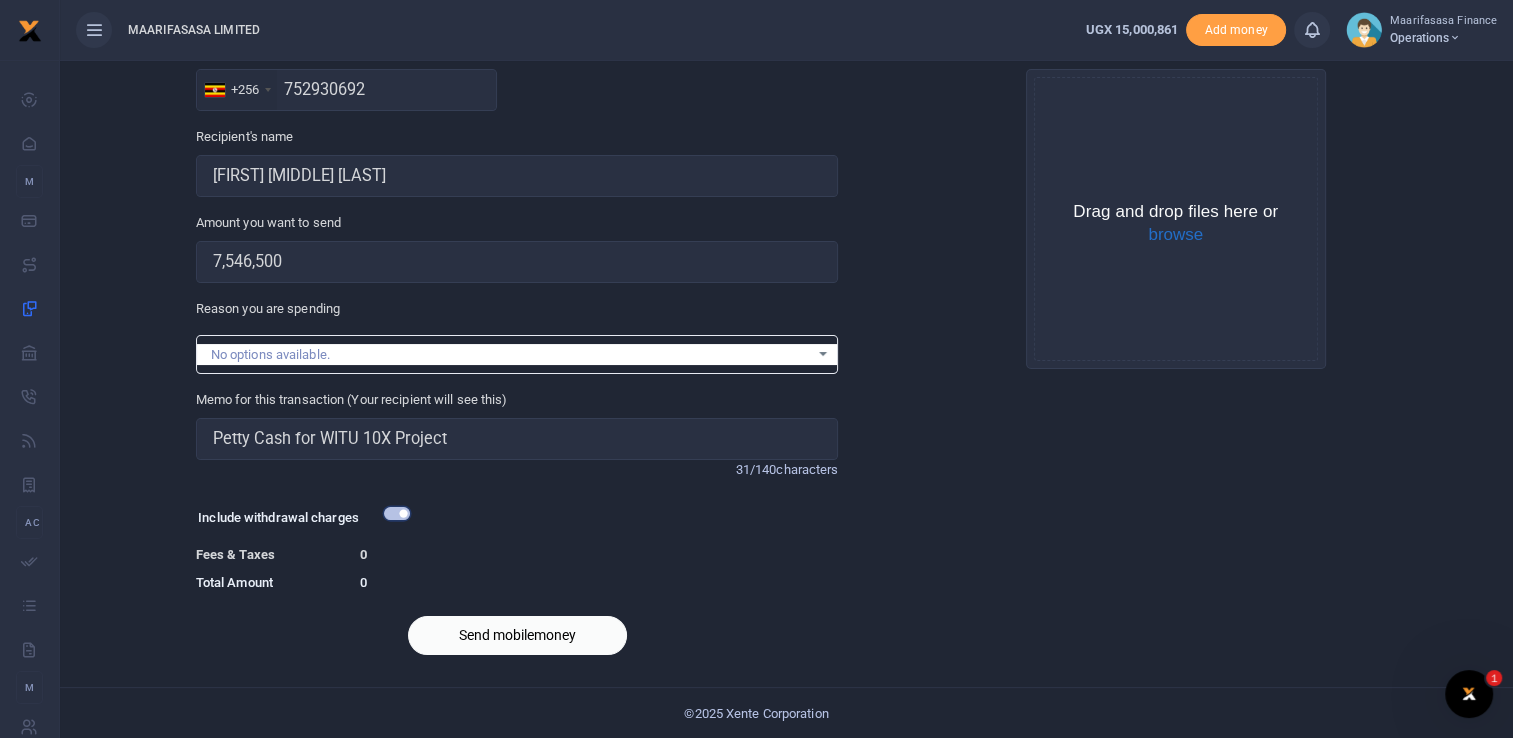 click at bounding box center [397, 513] 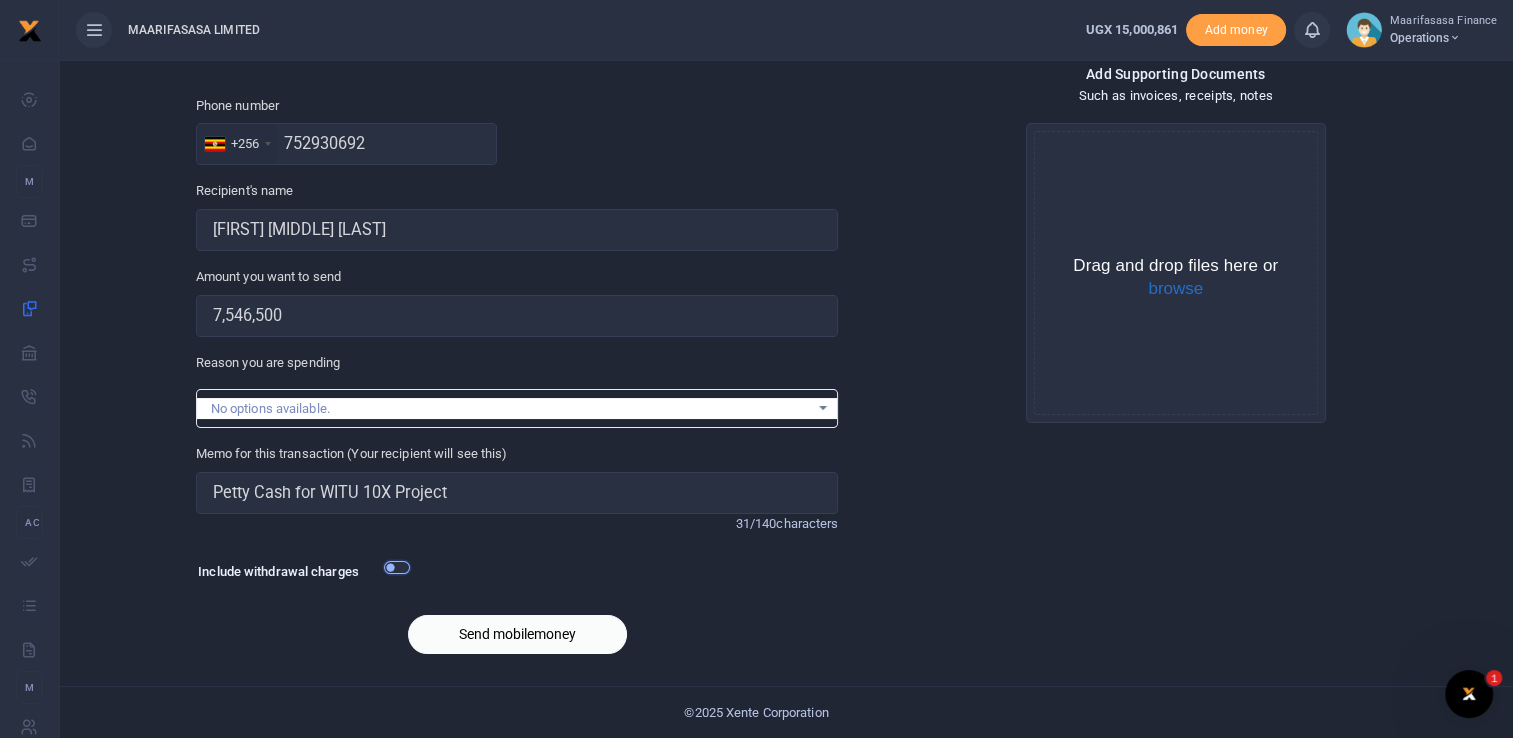 scroll, scrollTop: 88, scrollLeft: 0, axis: vertical 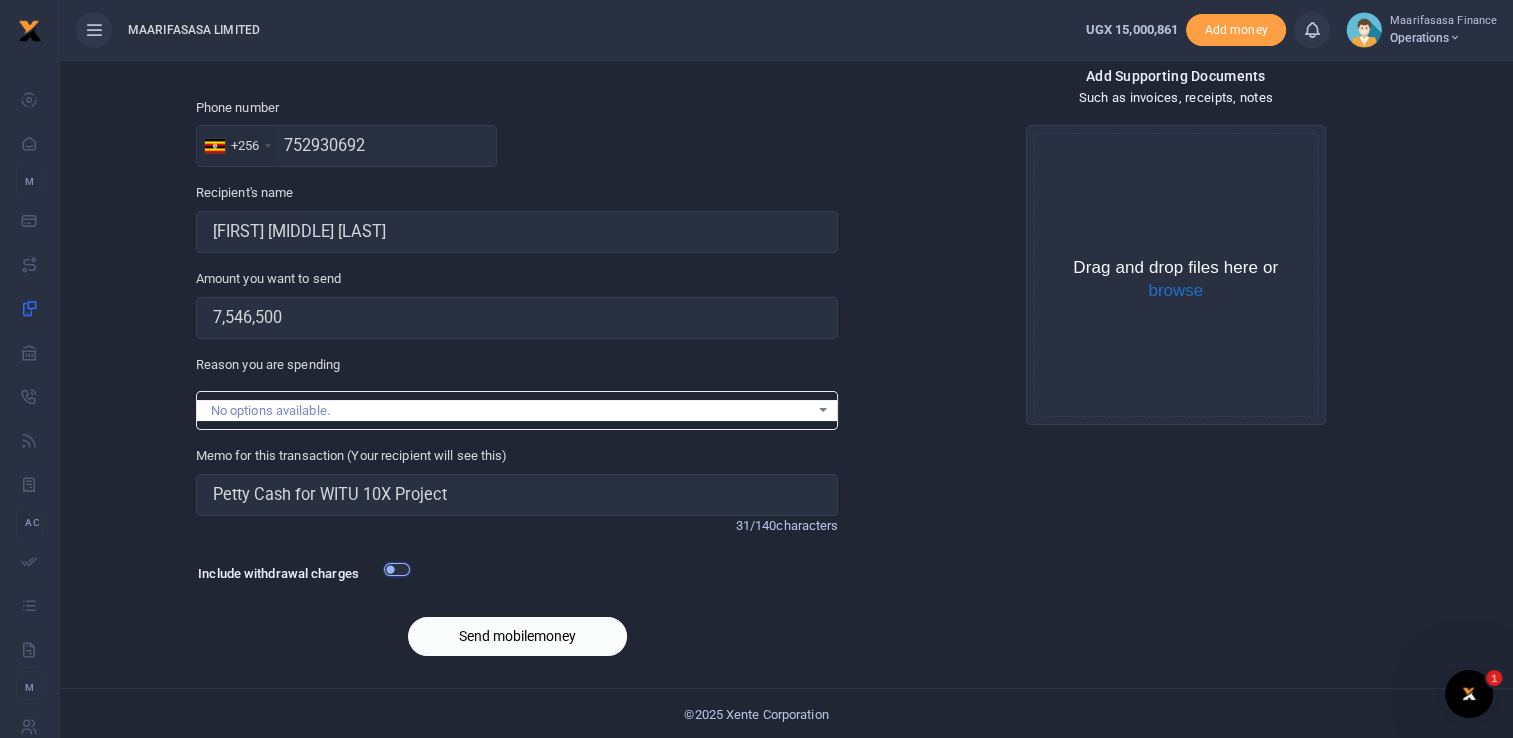 click at bounding box center (397, 569) 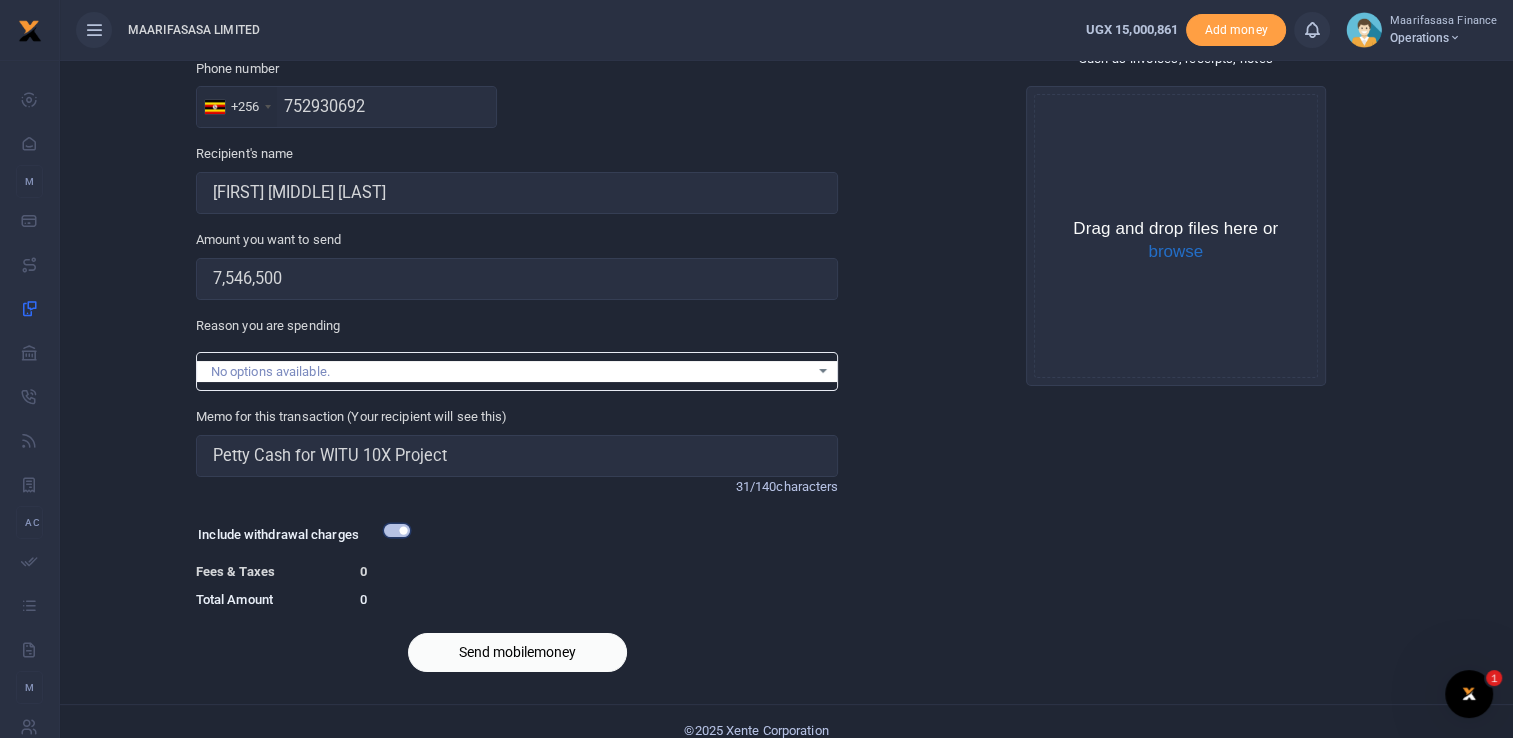 scroll, scrollTop: 144, scrollLeft: 0, axis: vertical 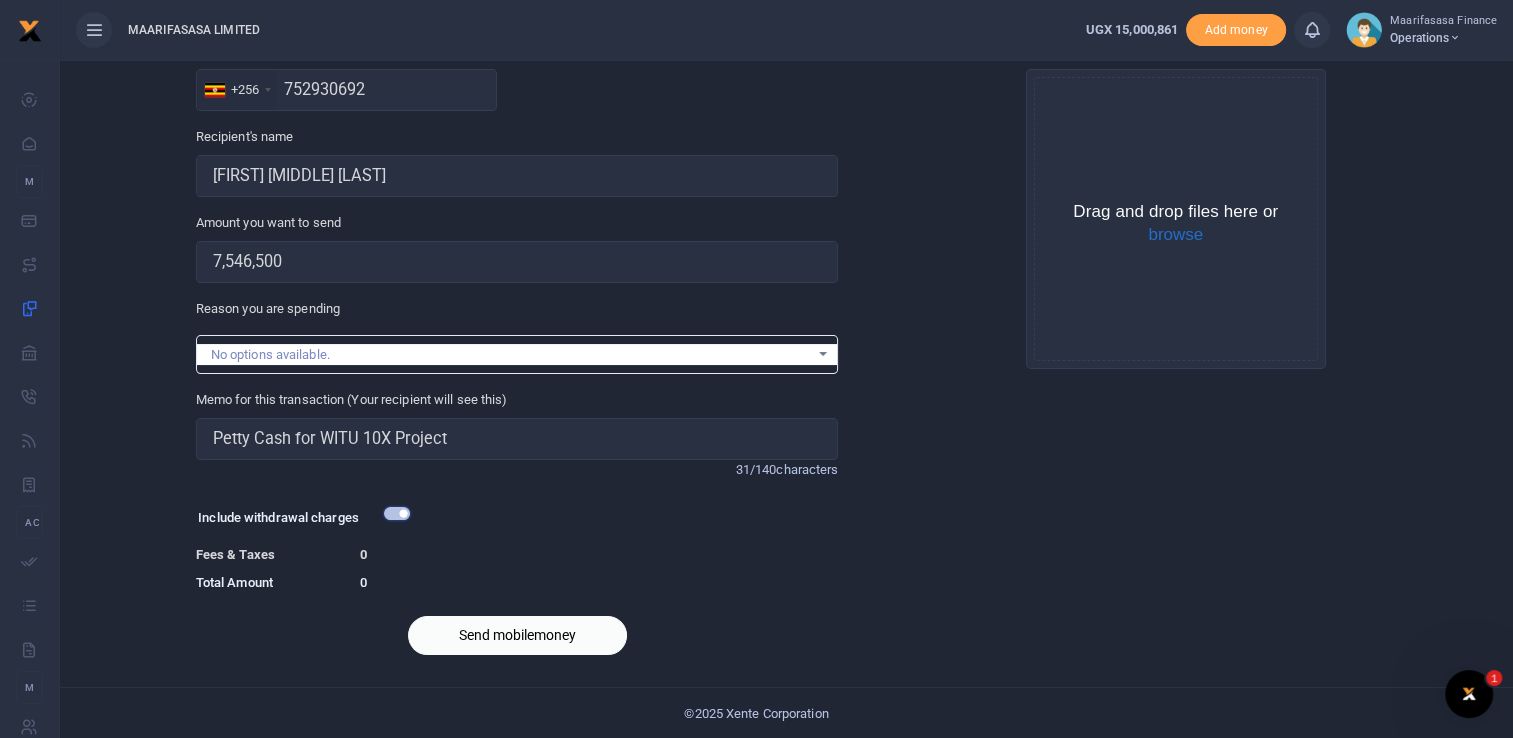 click at bounding box center (397, 513) 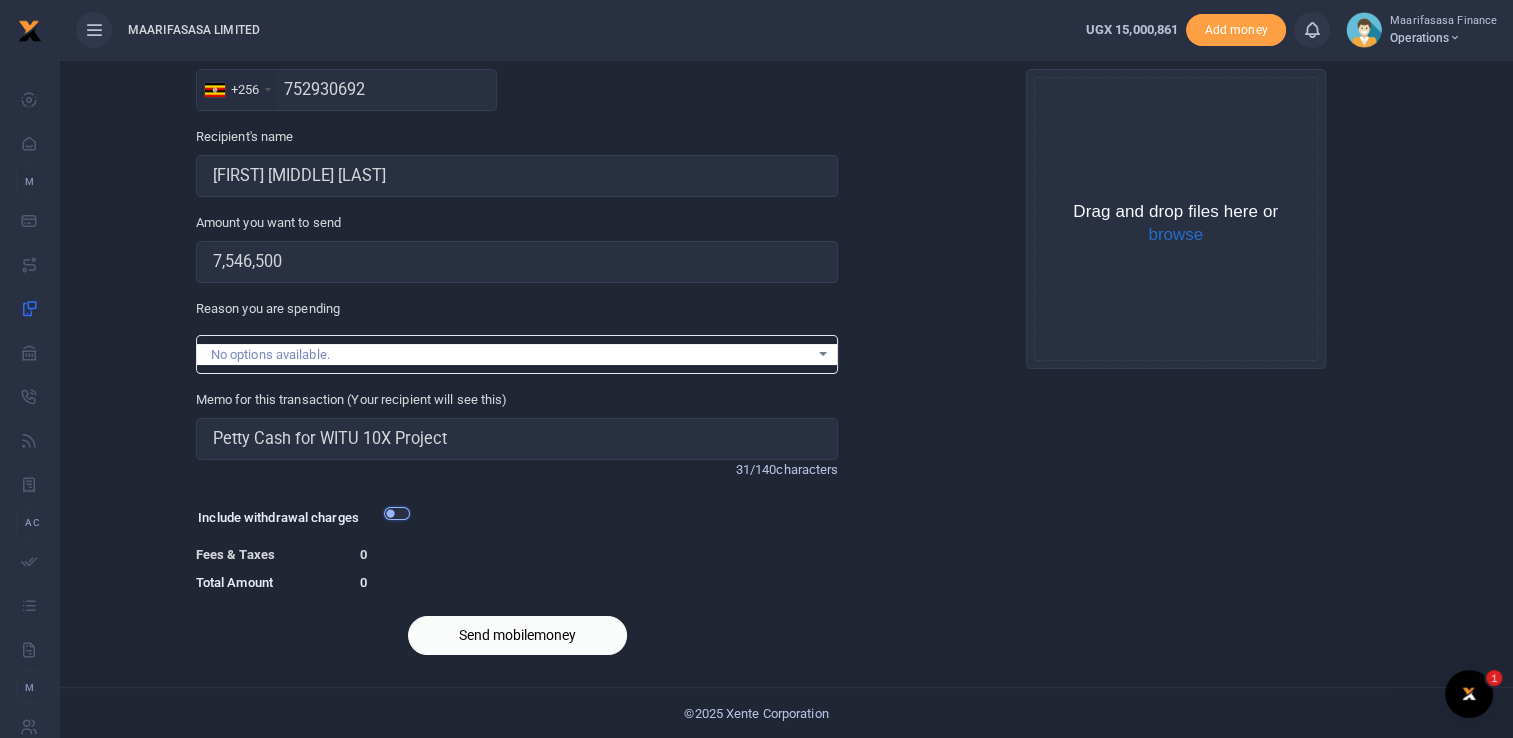 scroll, scrollTop: 88, scrollLeft: 0, axis: vertical 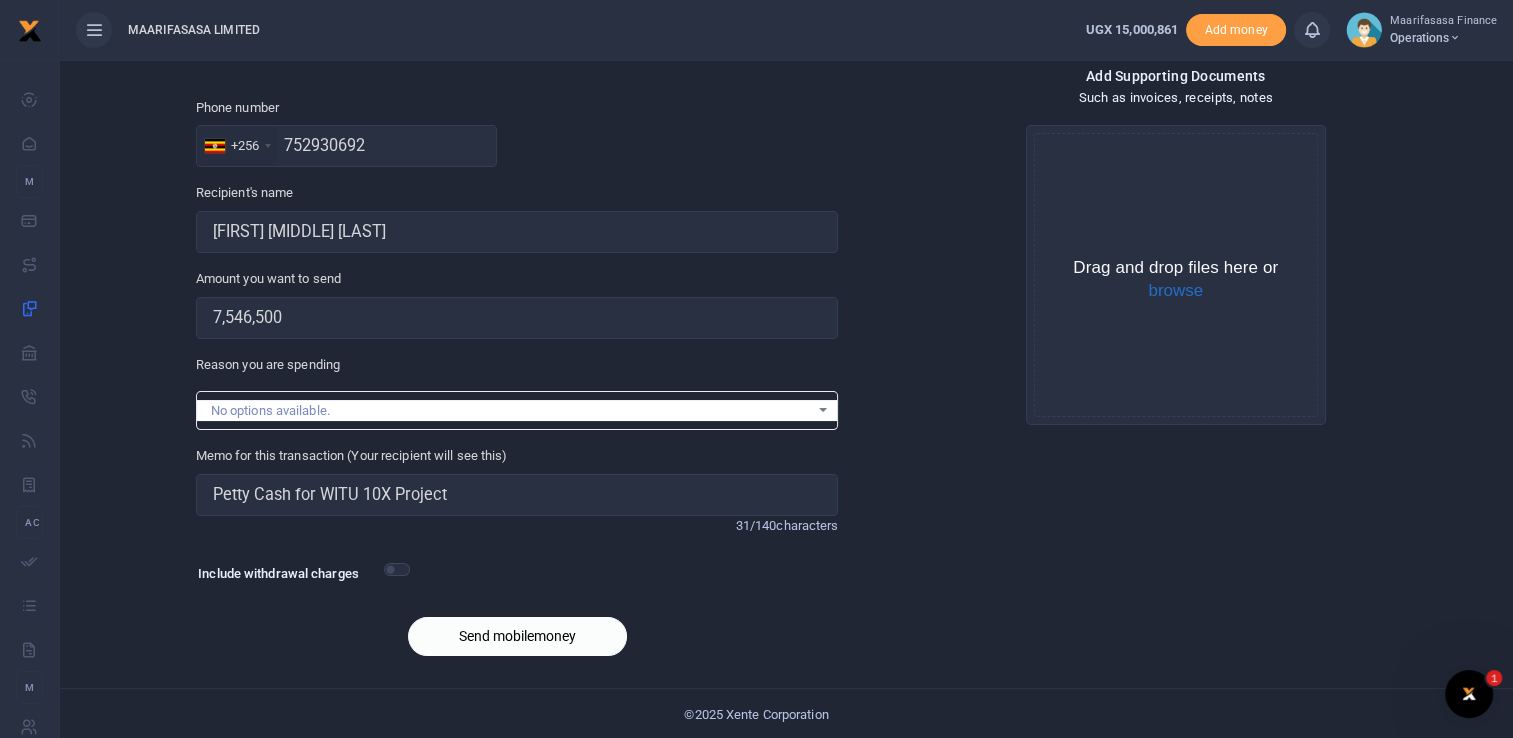 click on "Send mobilemoney" at bounding box center [517, 636] 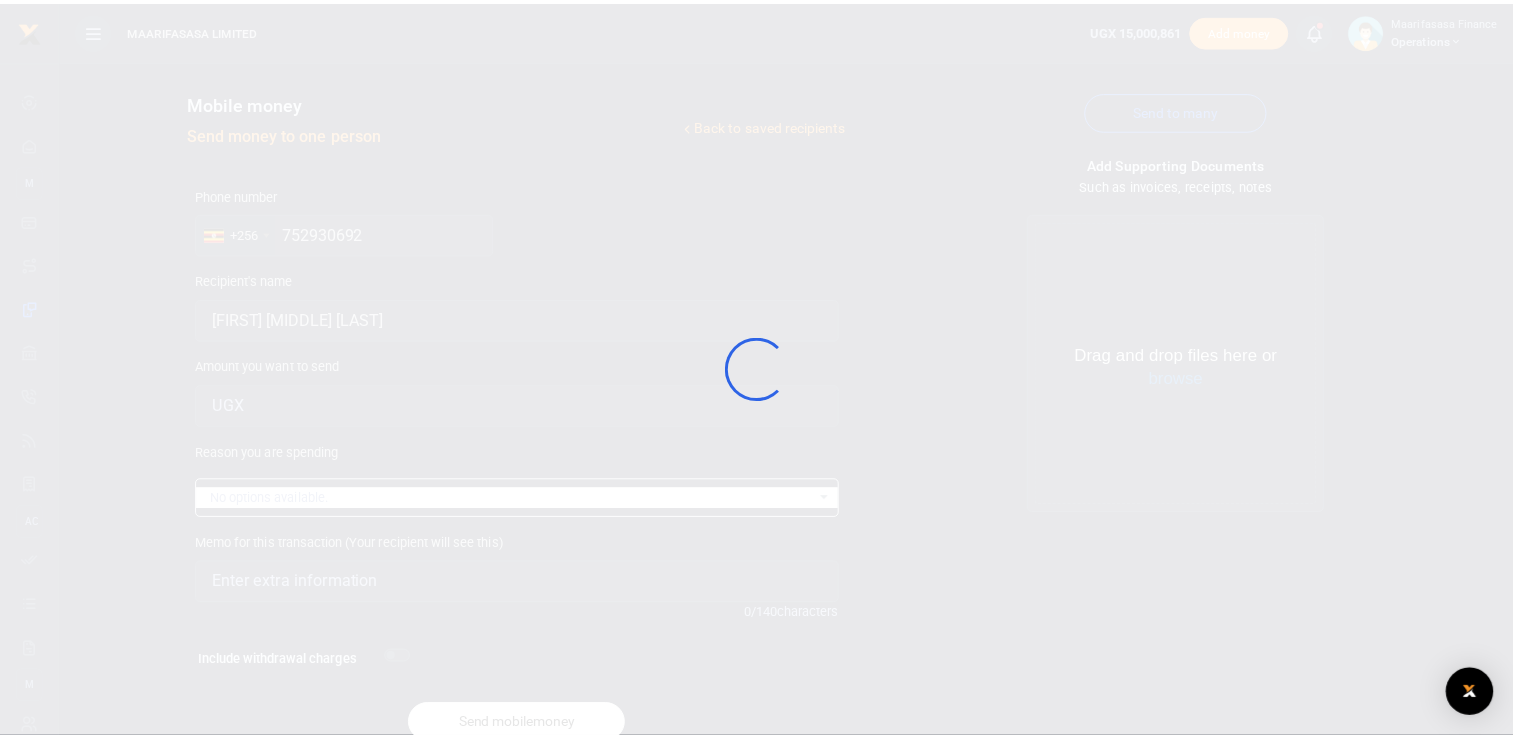 scroll, scrollTop: 88, scrollLeft: 0, axis: vertical 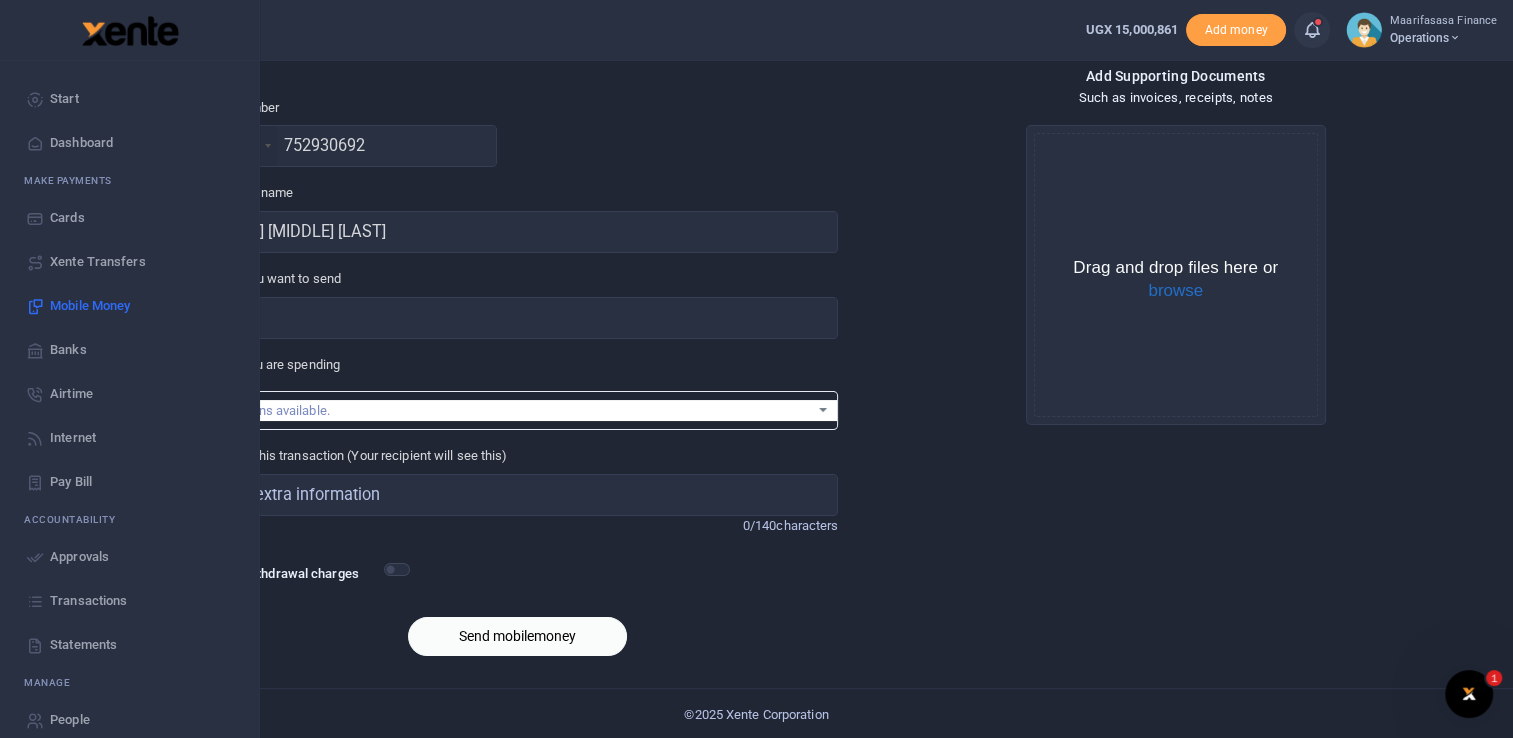 click on "Approvals" at bounding box center [129, 557] 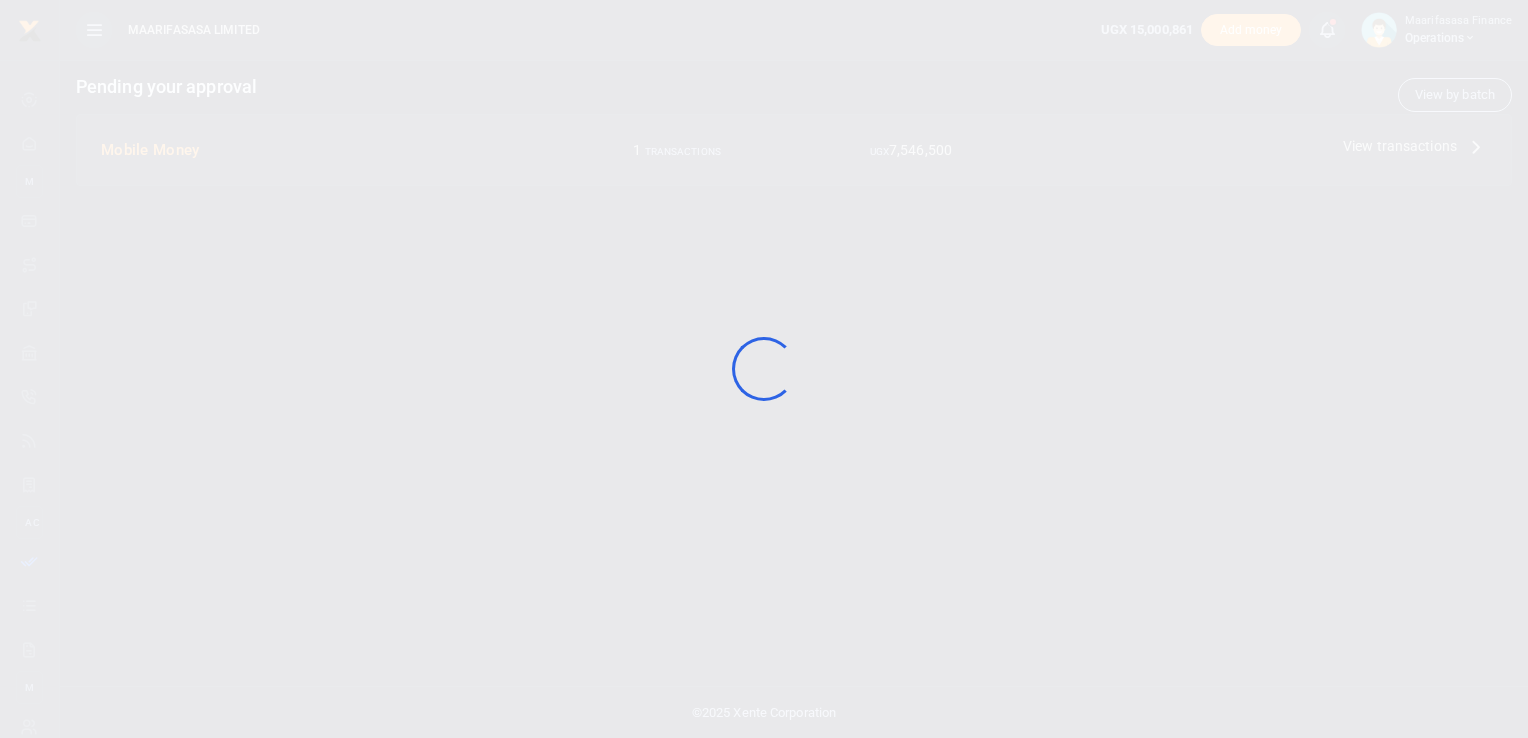 scroll, scrollTop: 0, scrollLeft: 0, axis: both 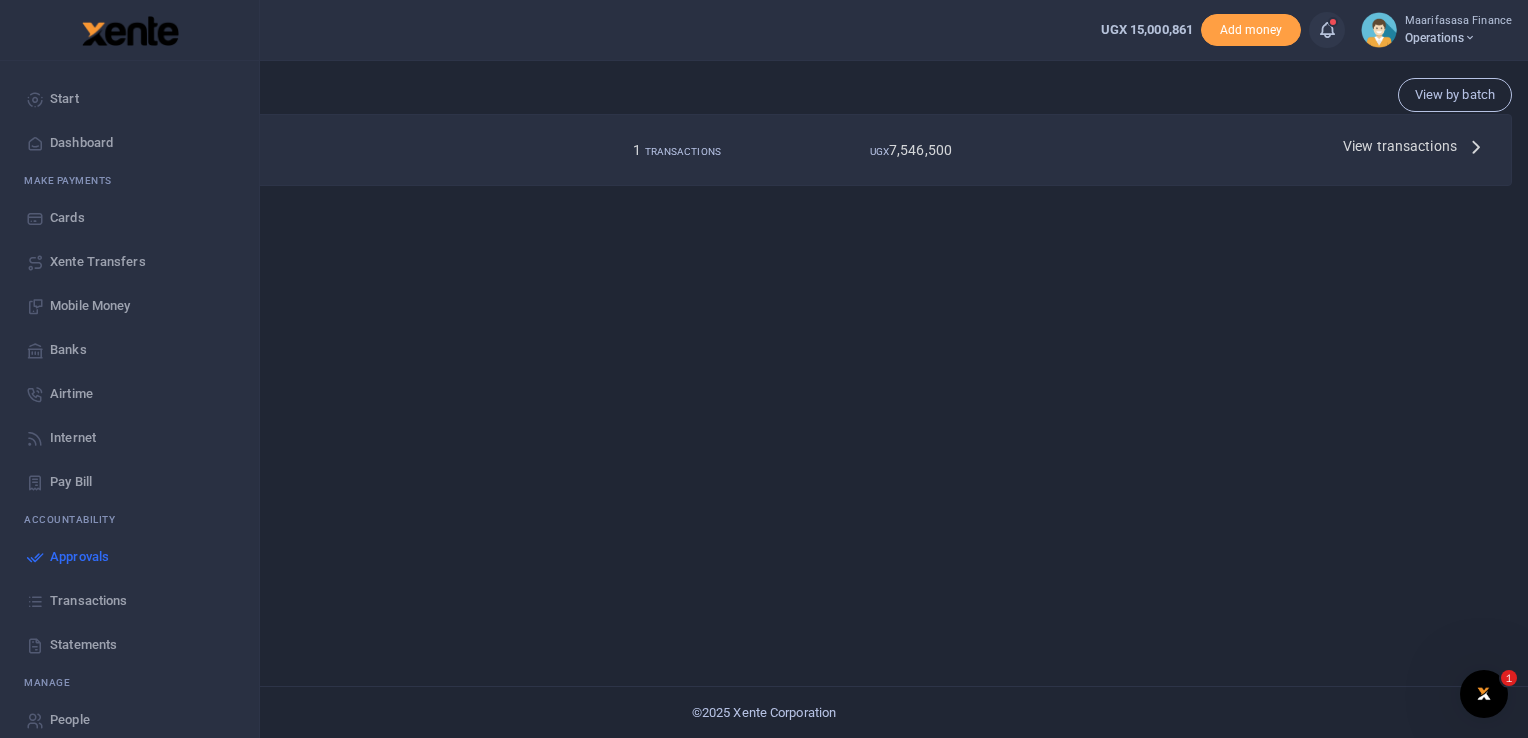 click on "Mobile Money" at bounding box center (90, 306) 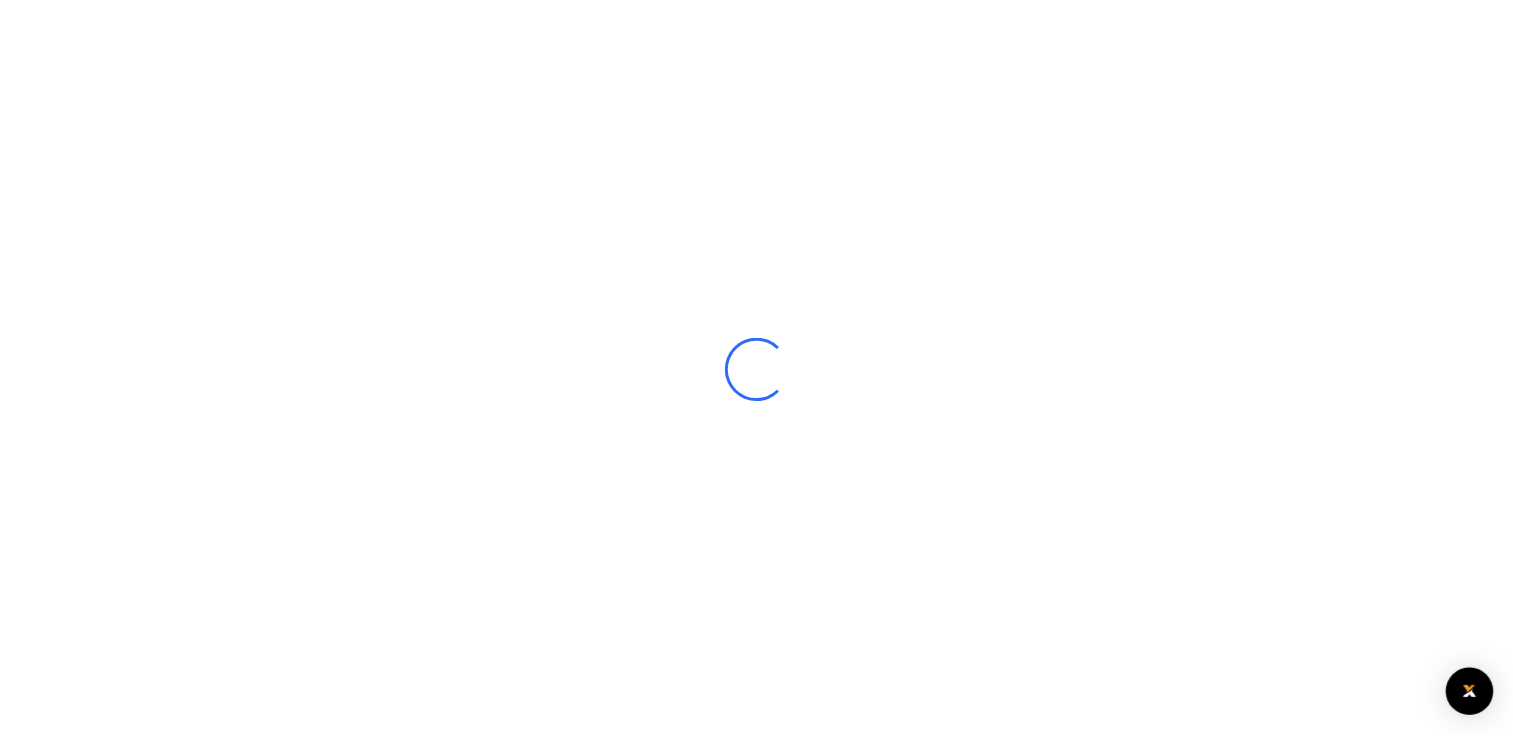 scroll, scrollTop: 0, scrollLeft: 0, axis: both 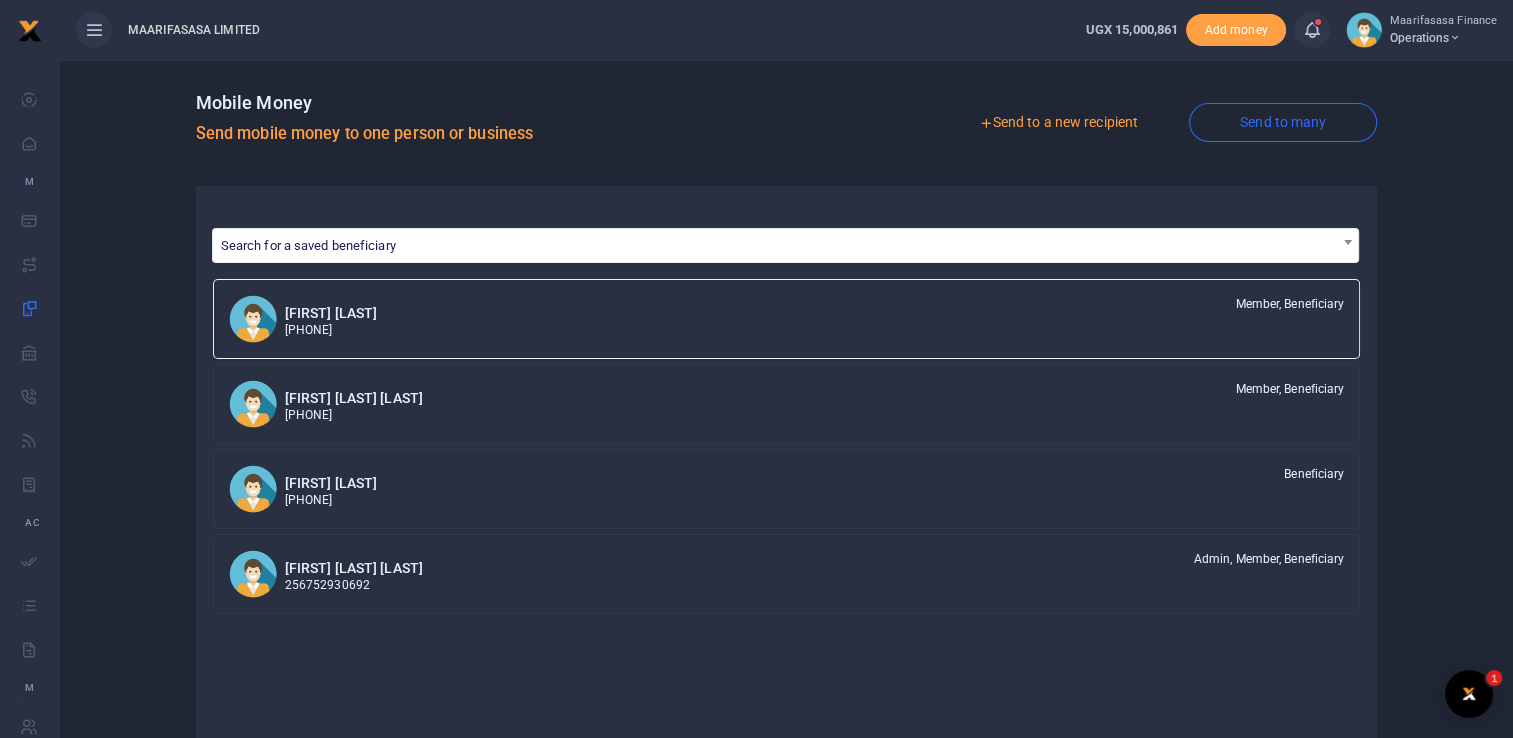 click on "Send to a new recipient" at bounding box center [1058, 123] 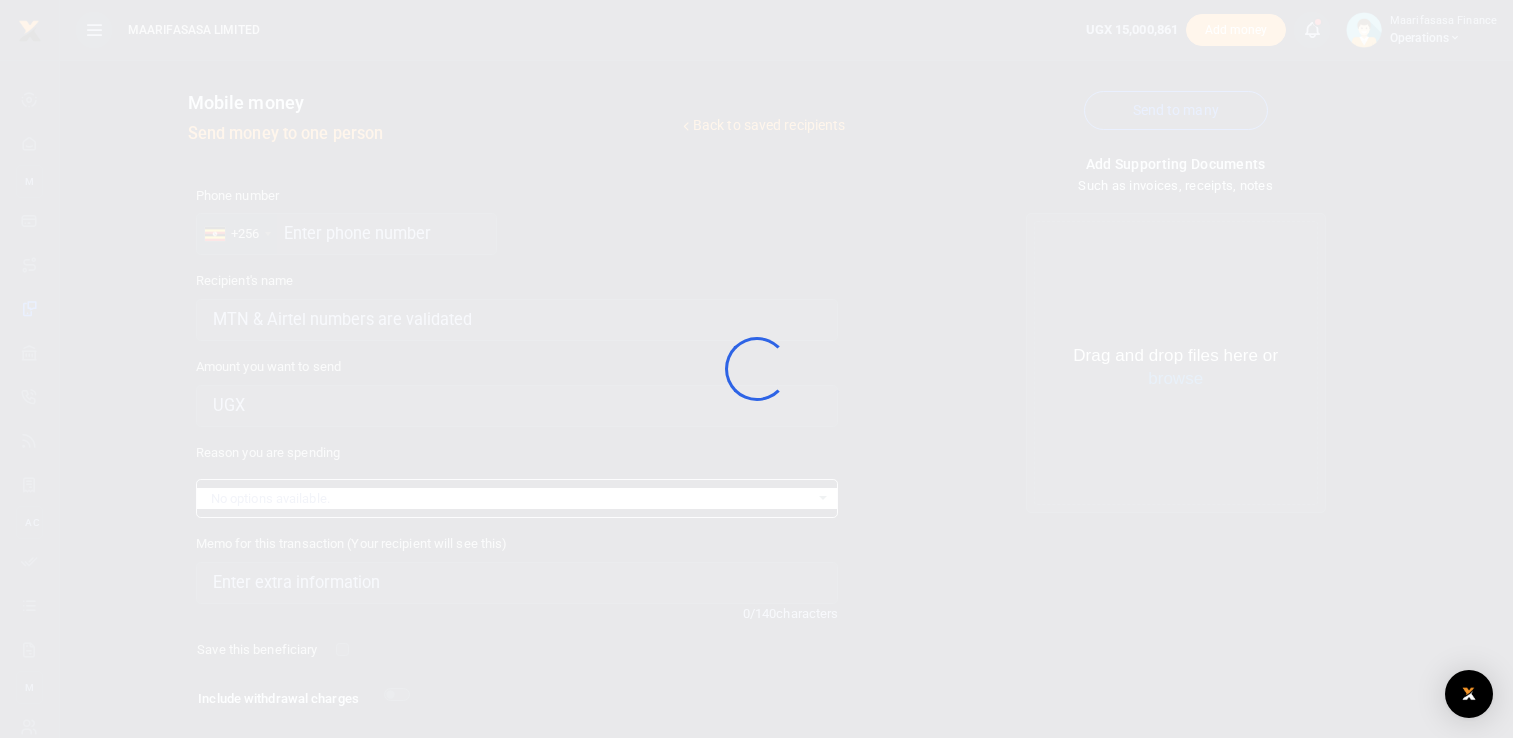 scroll, scrollTop: 0, scrollLeft: 0, axis: both 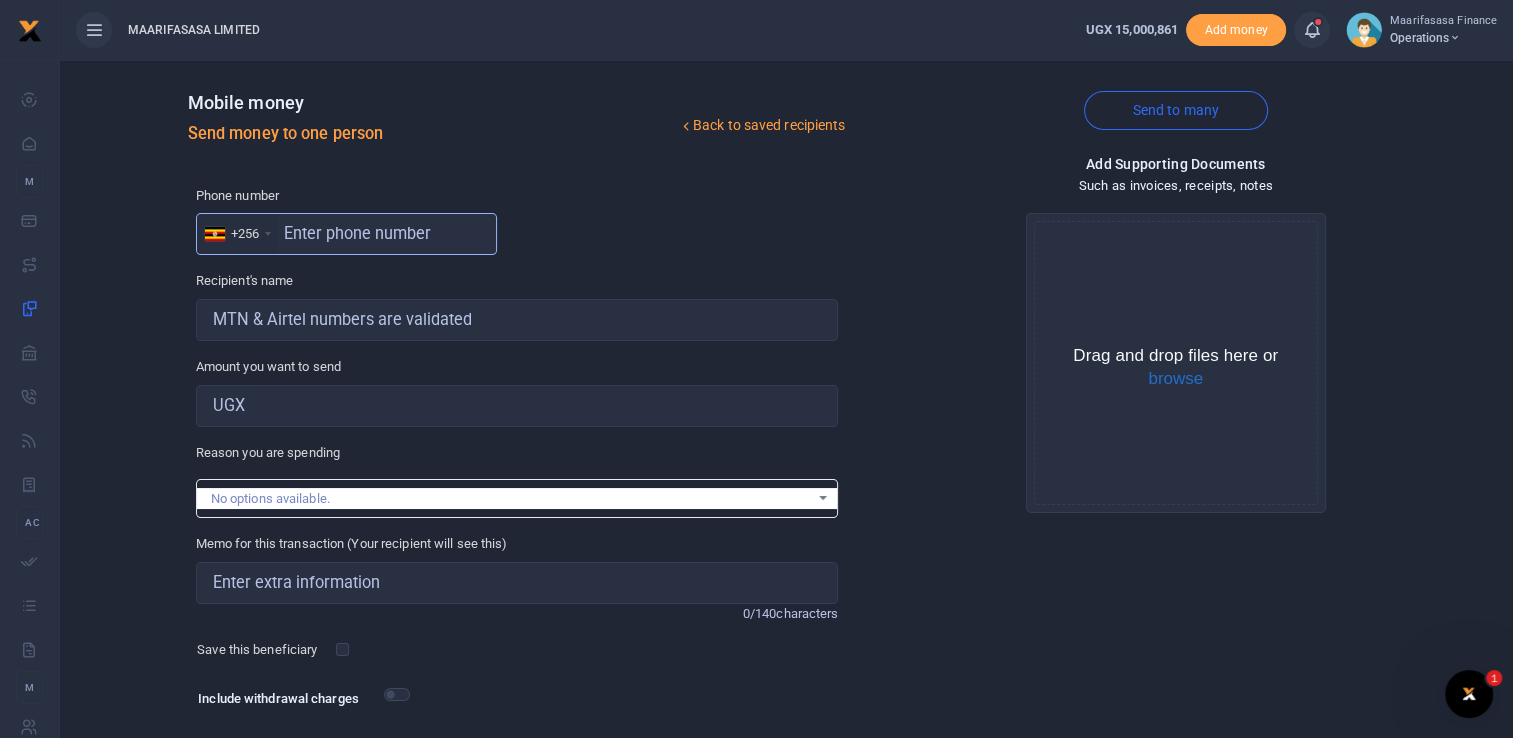 click at bounding box center (346, 234) 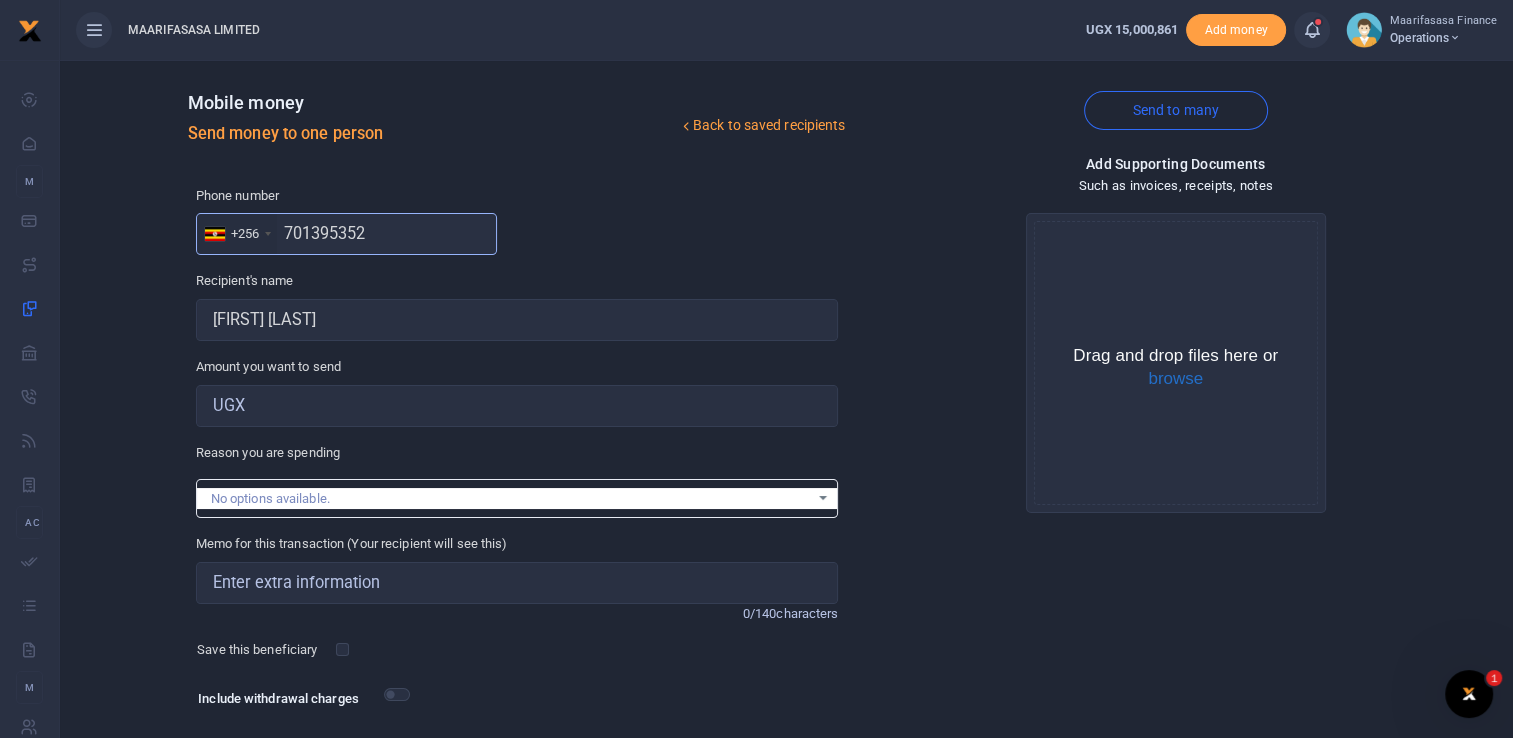type on "[PHONE]" 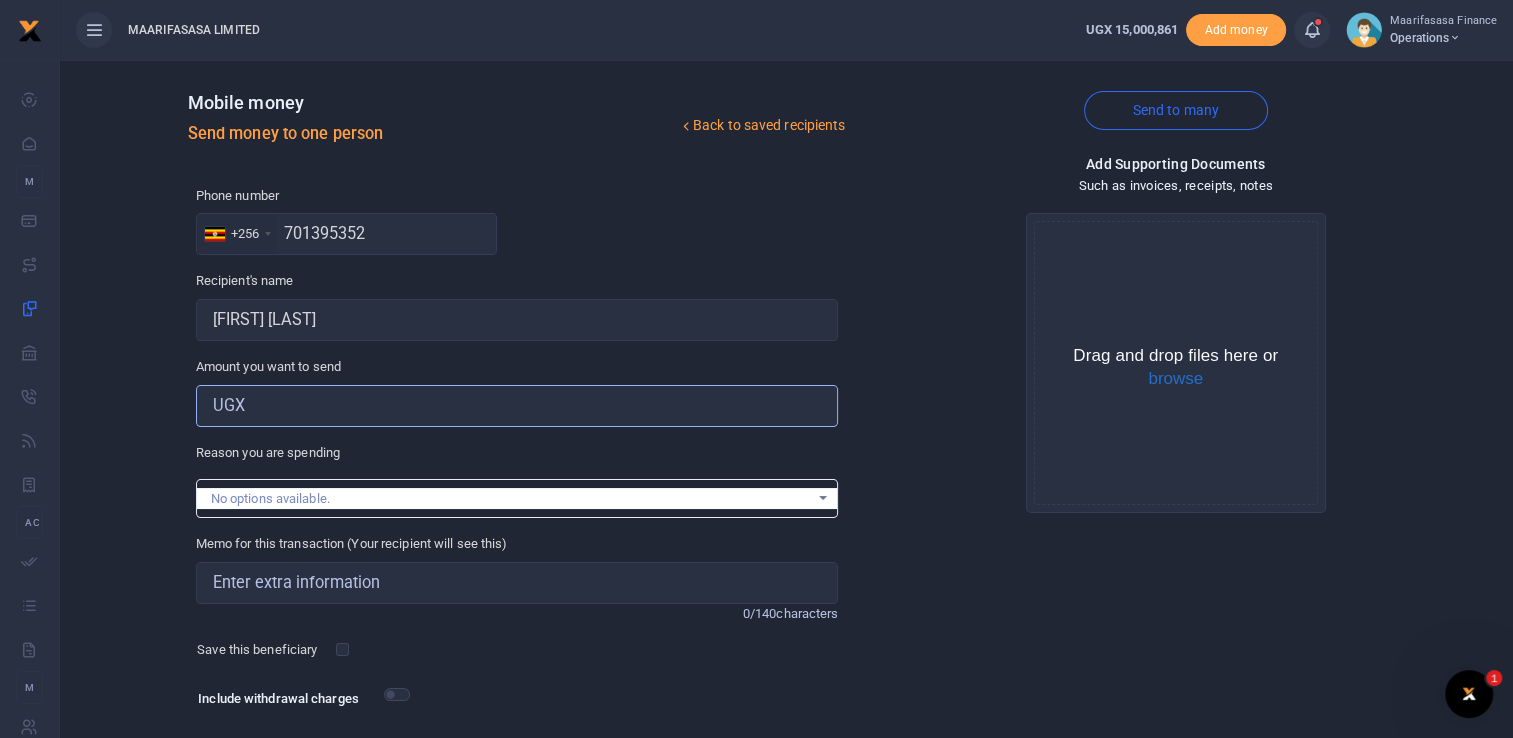 click on "Amount you want to send" at bounding box center [517, 406] 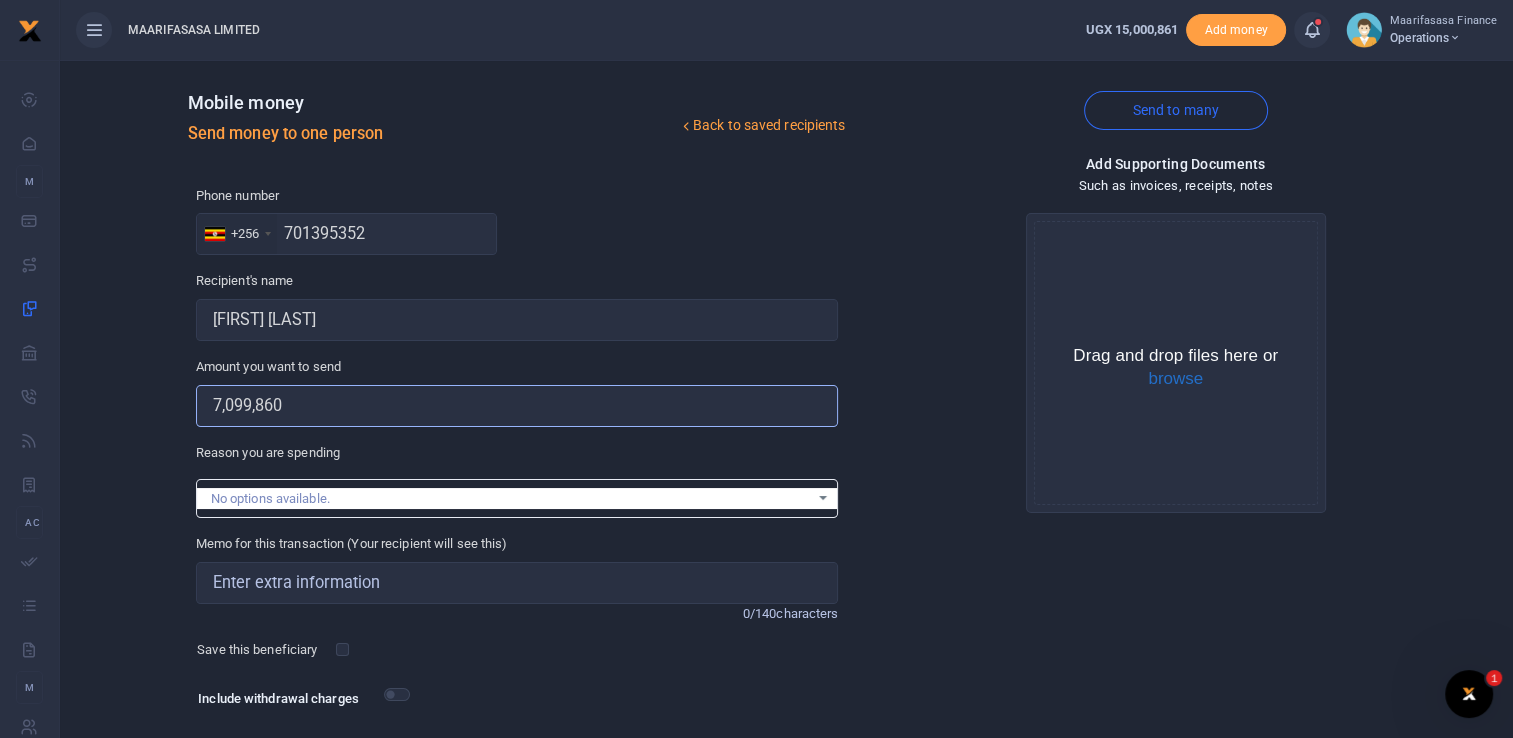 type on "[NUMBER]" 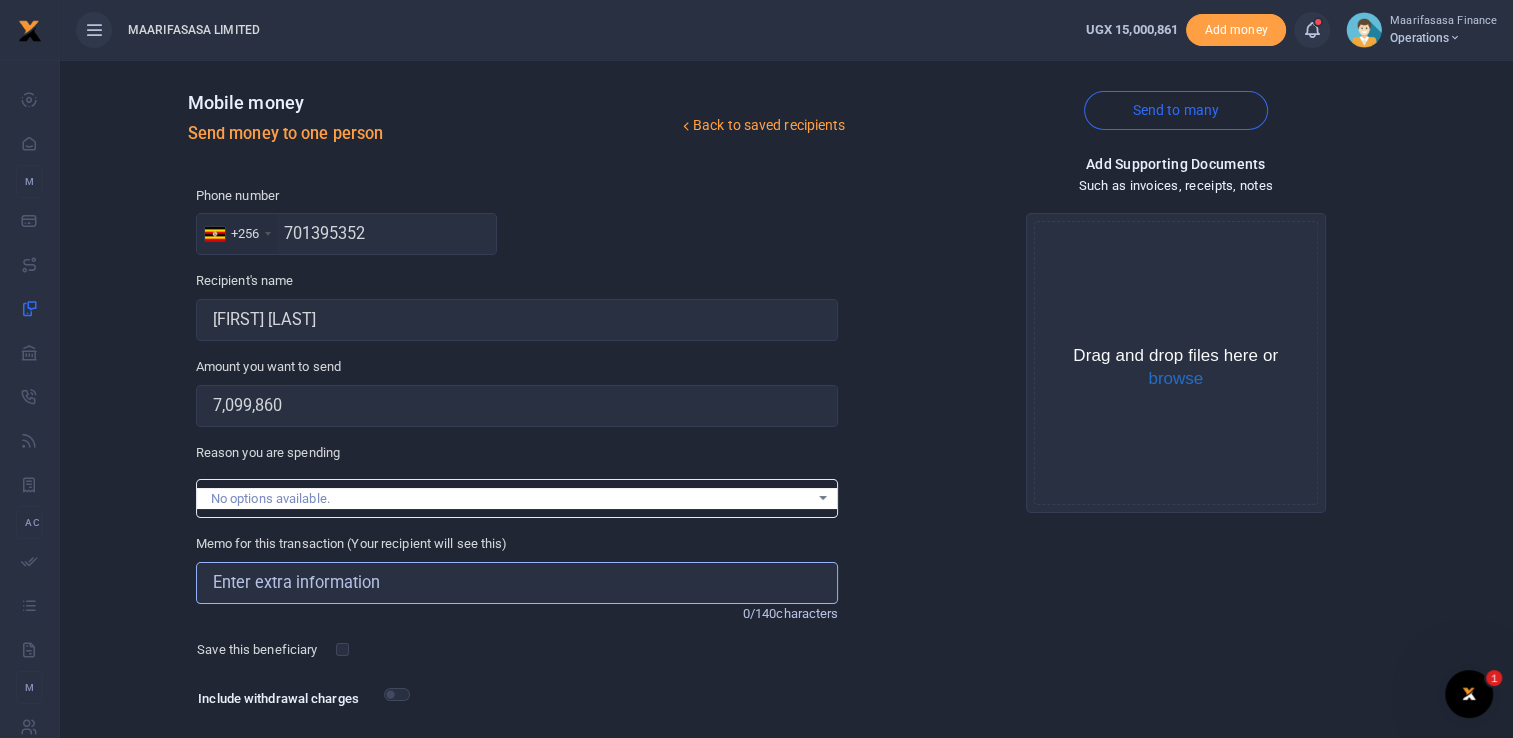 click on "Memo for this transaction (Your recipient will see this)" at bounding box center (517, 583) 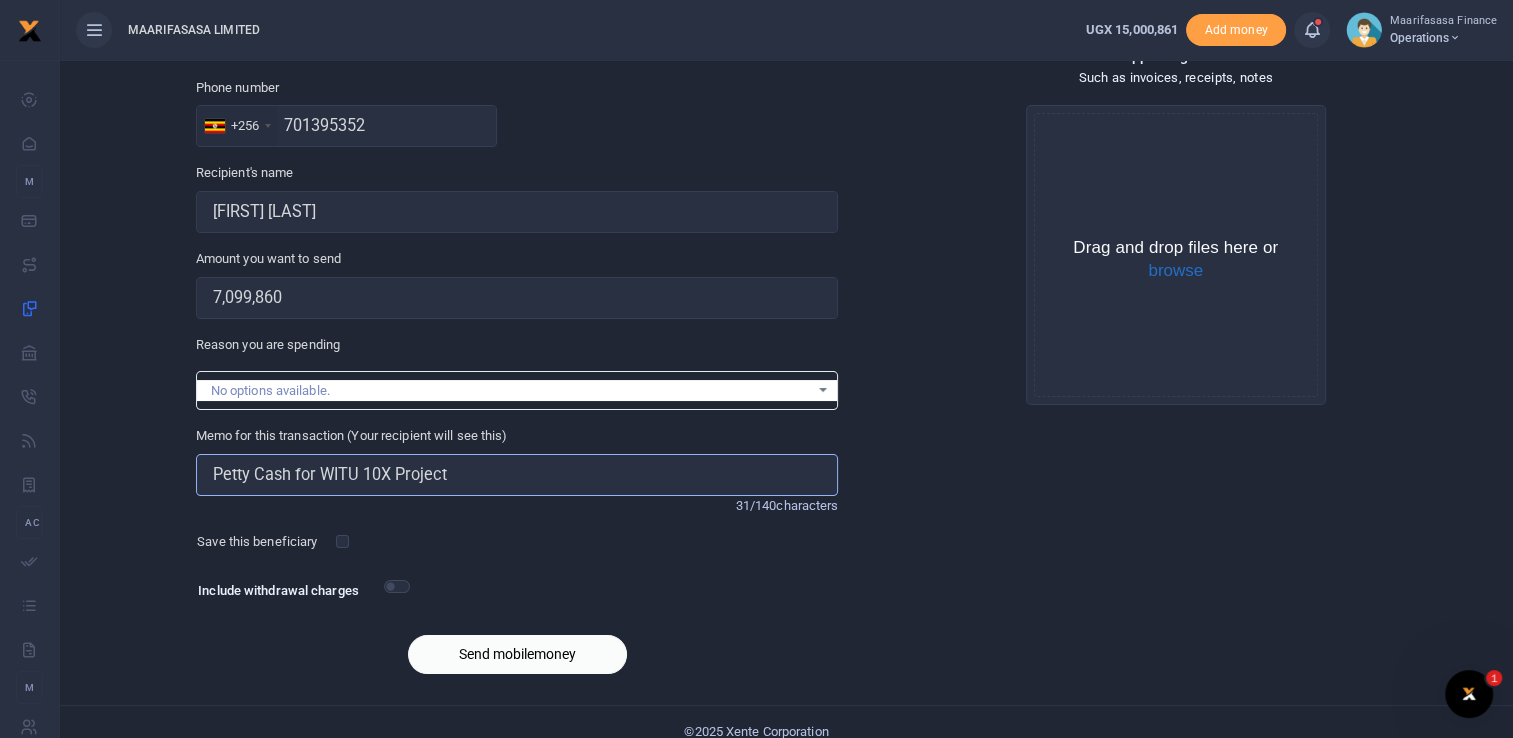 scroll, scrollTop: 126, scrollLeft: 0, axis: vertical 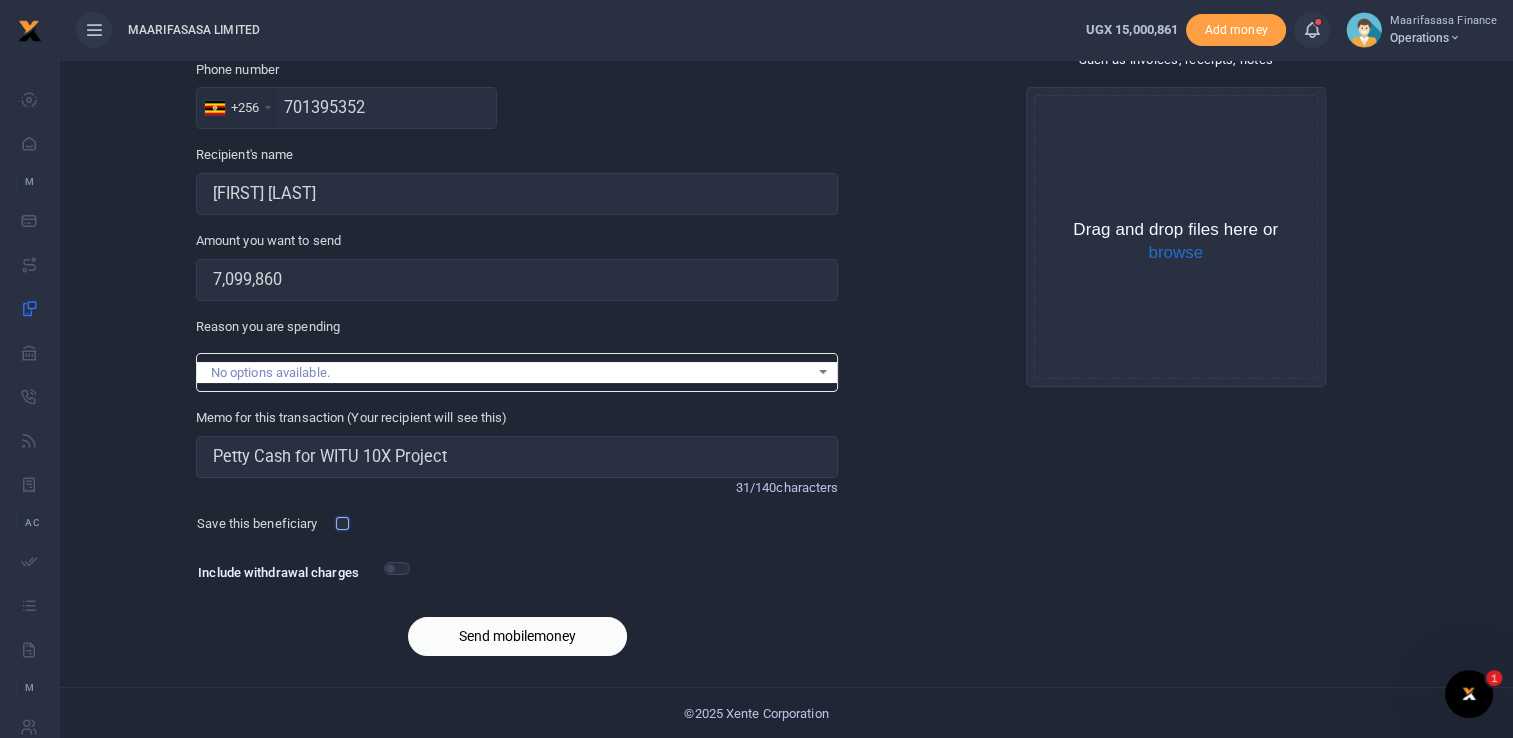 click at bounding box center [342, 523] 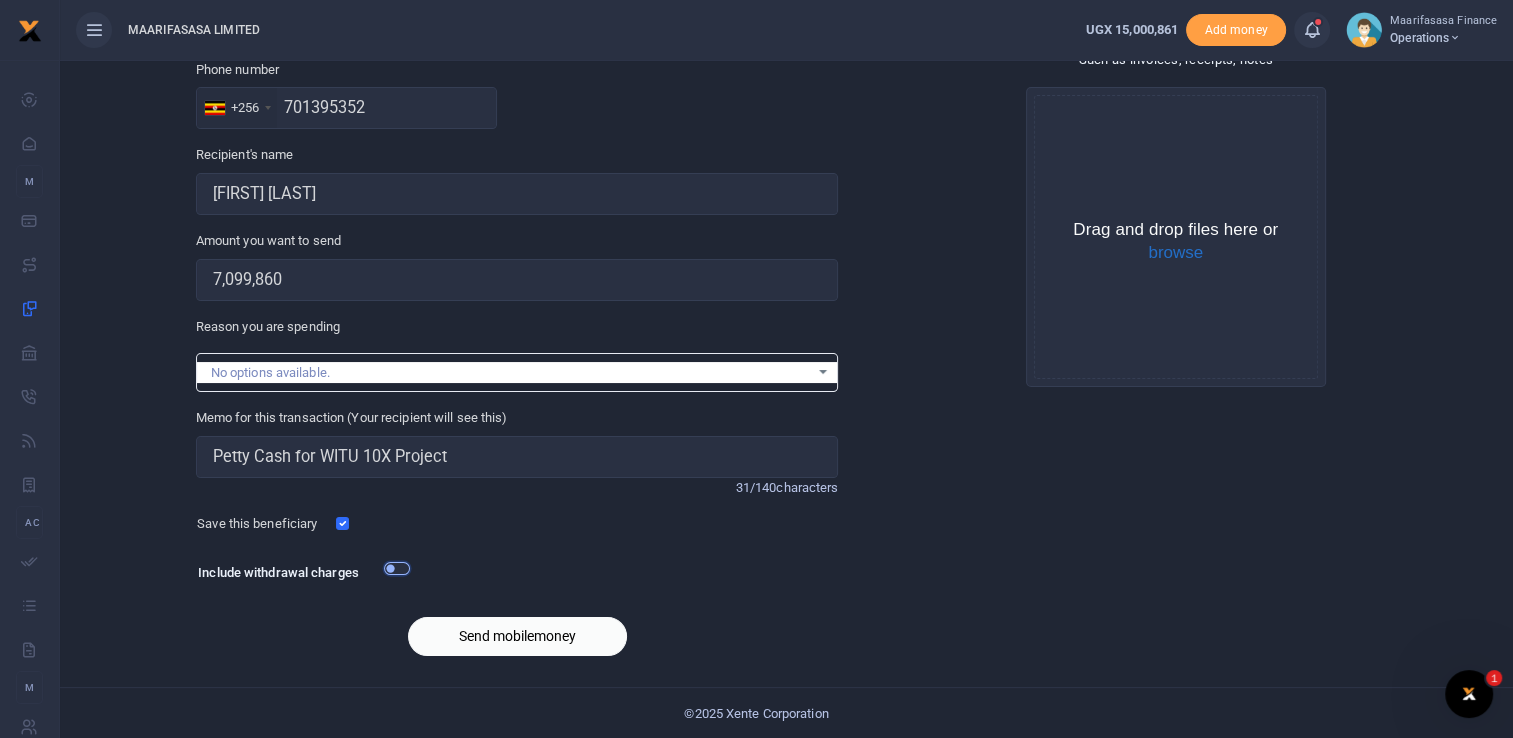 click at bounding box center (397, 568) 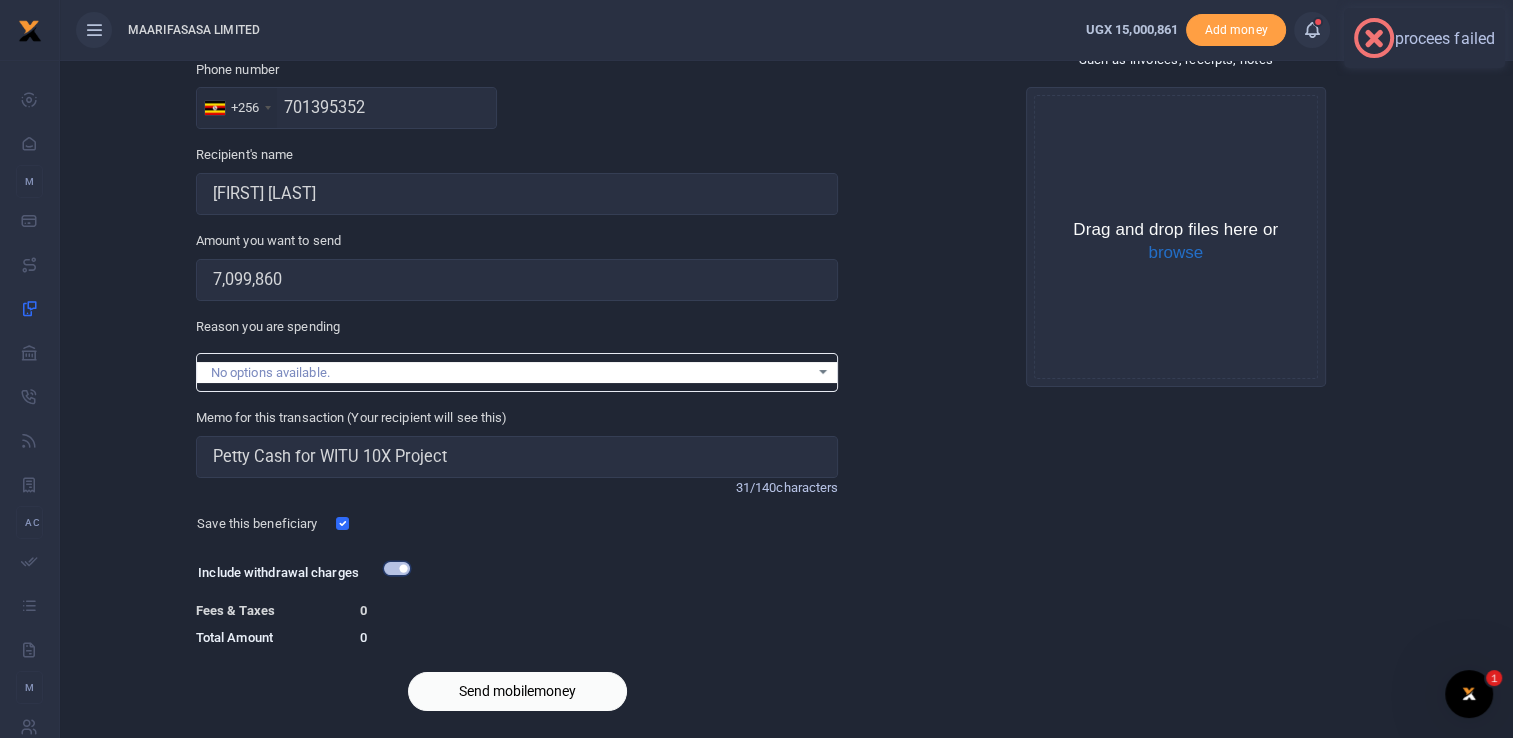 scroll, scrollTop: 181, scrollLeft: 0, axis: vertical 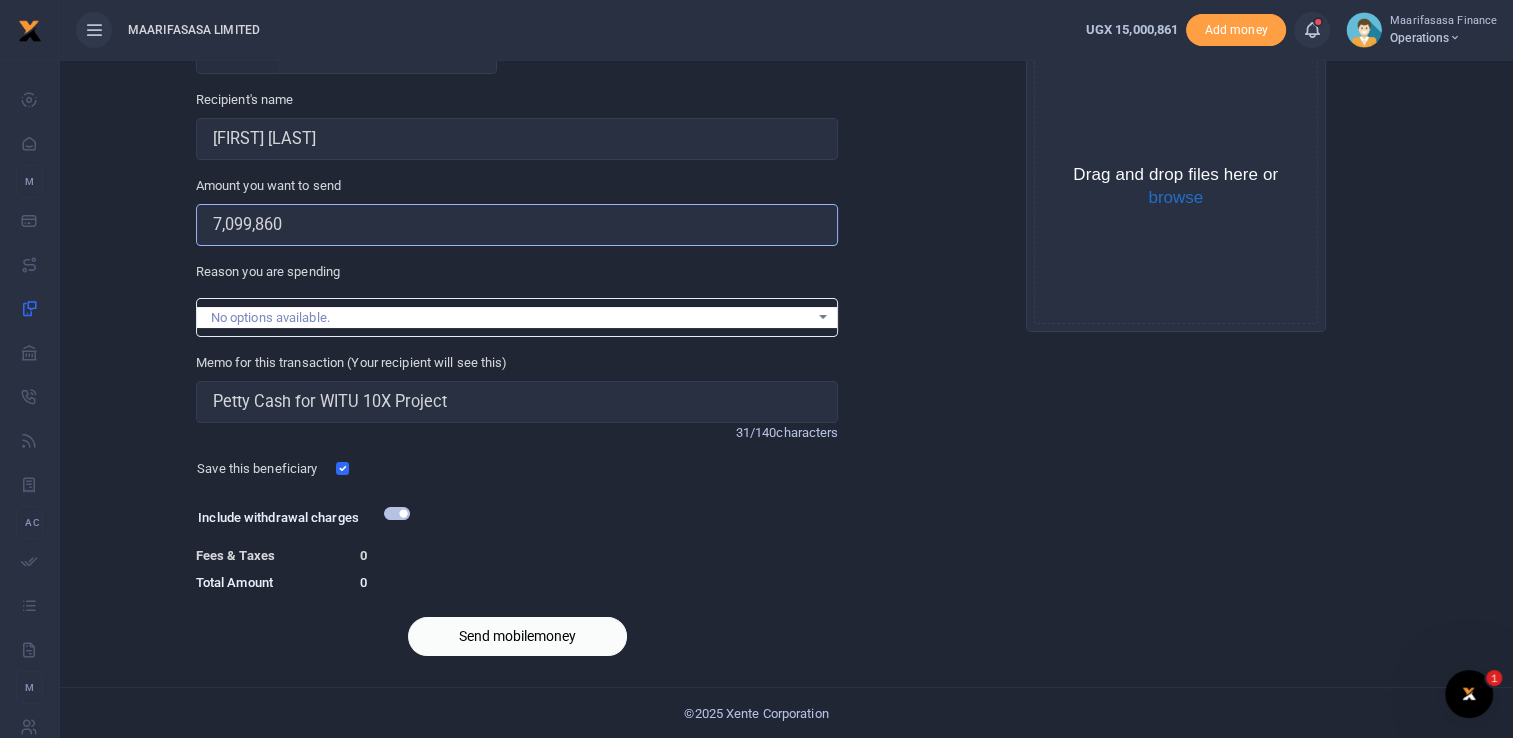 click on "7,099,860" at bounding box center [517, 225] 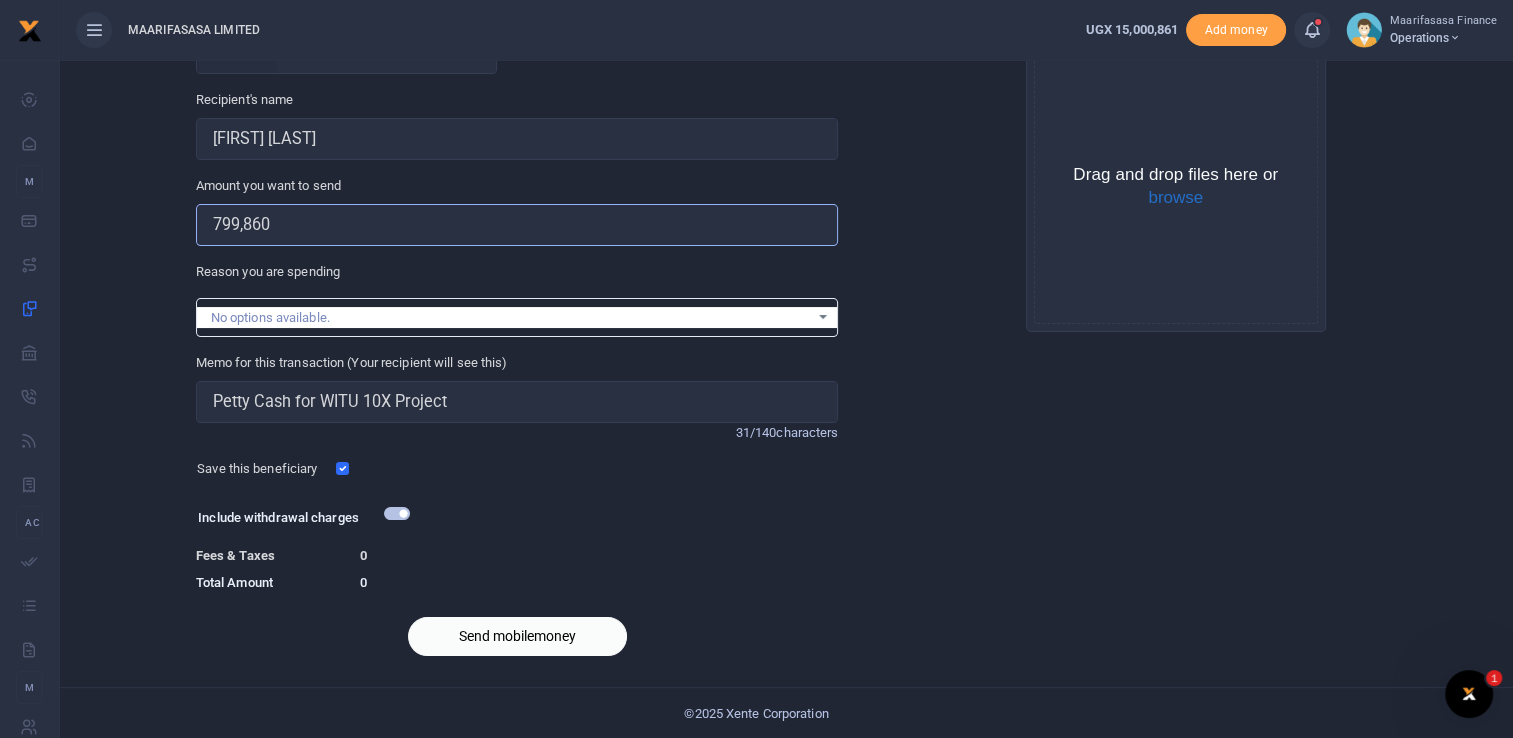 click on "799,860" at bounding box center (517, 225) 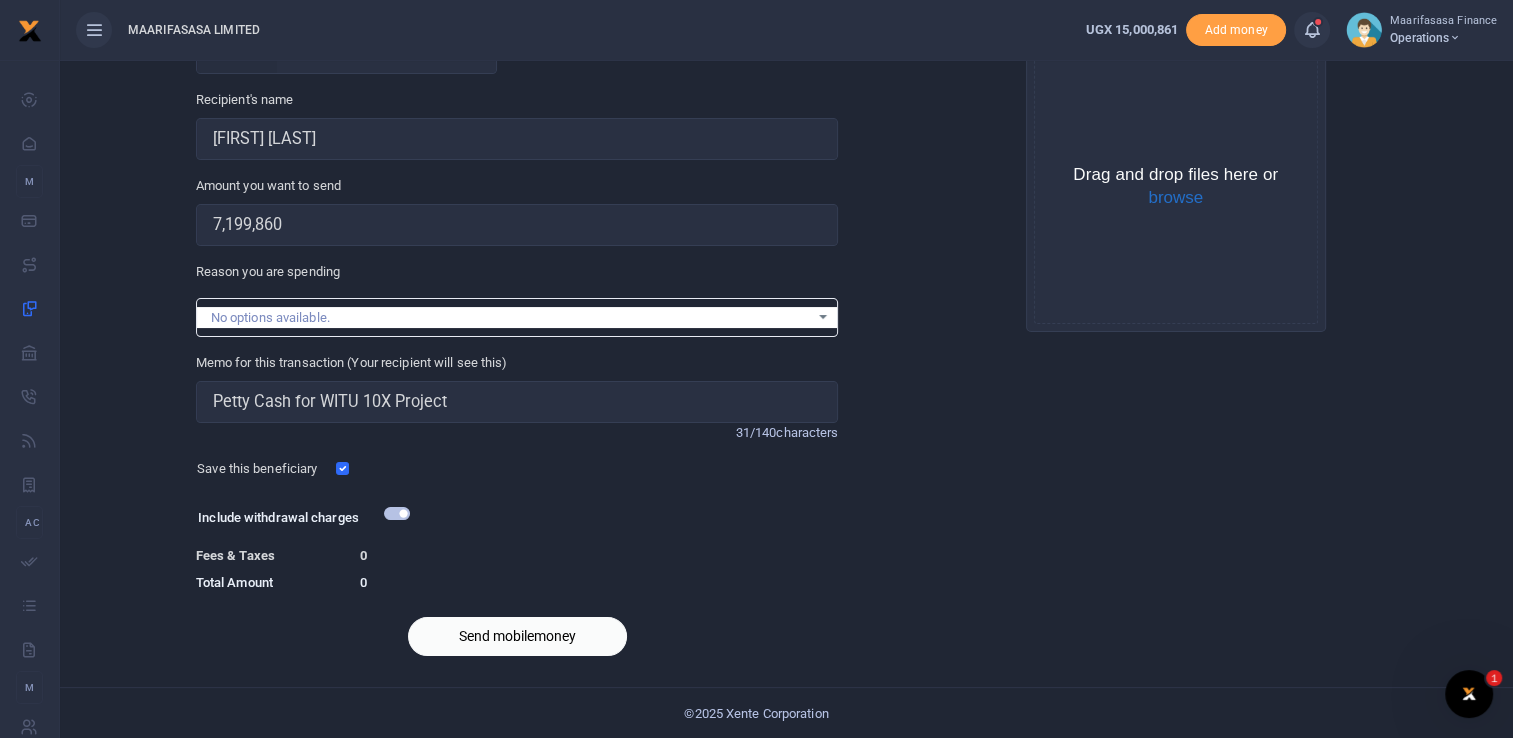 click on "Back to saved recipients
Mobile money
Send money to one person
Send to many
Phone number
+256 Uganda +256 701395352
Phone is required.
Found 31/140" at bounding box center (786, 283) 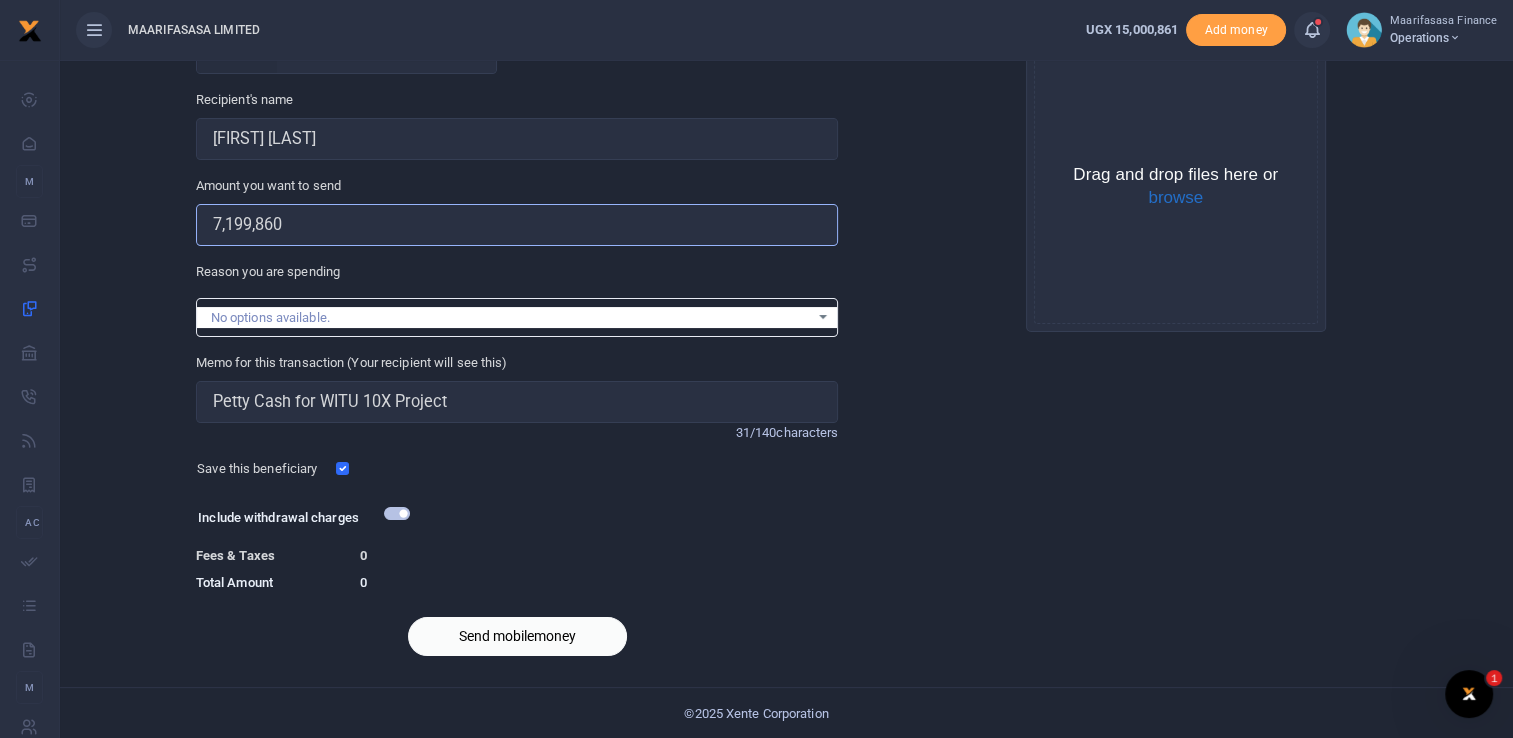click on "7,199,860" at bounding box center [517, 225] 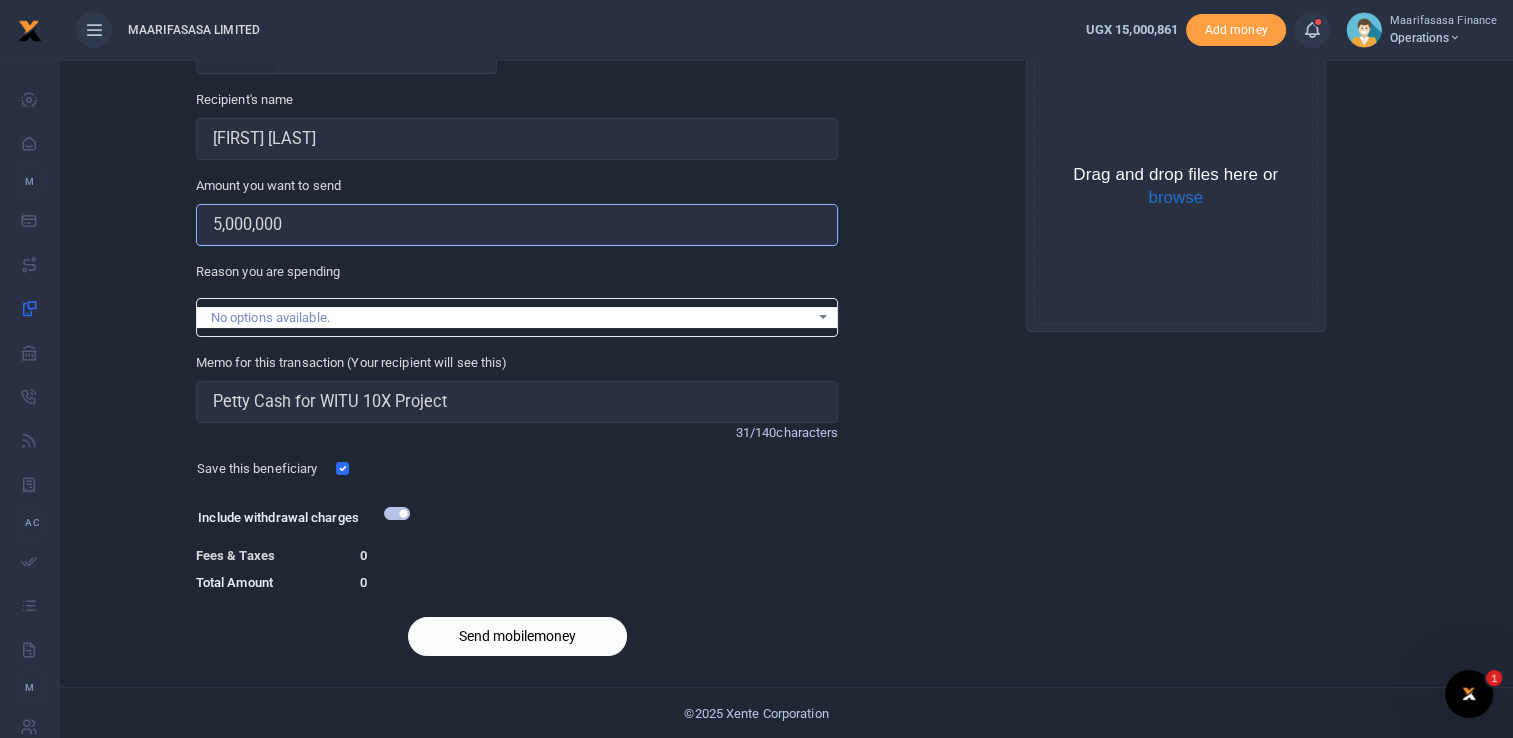 type on "5,000,000" 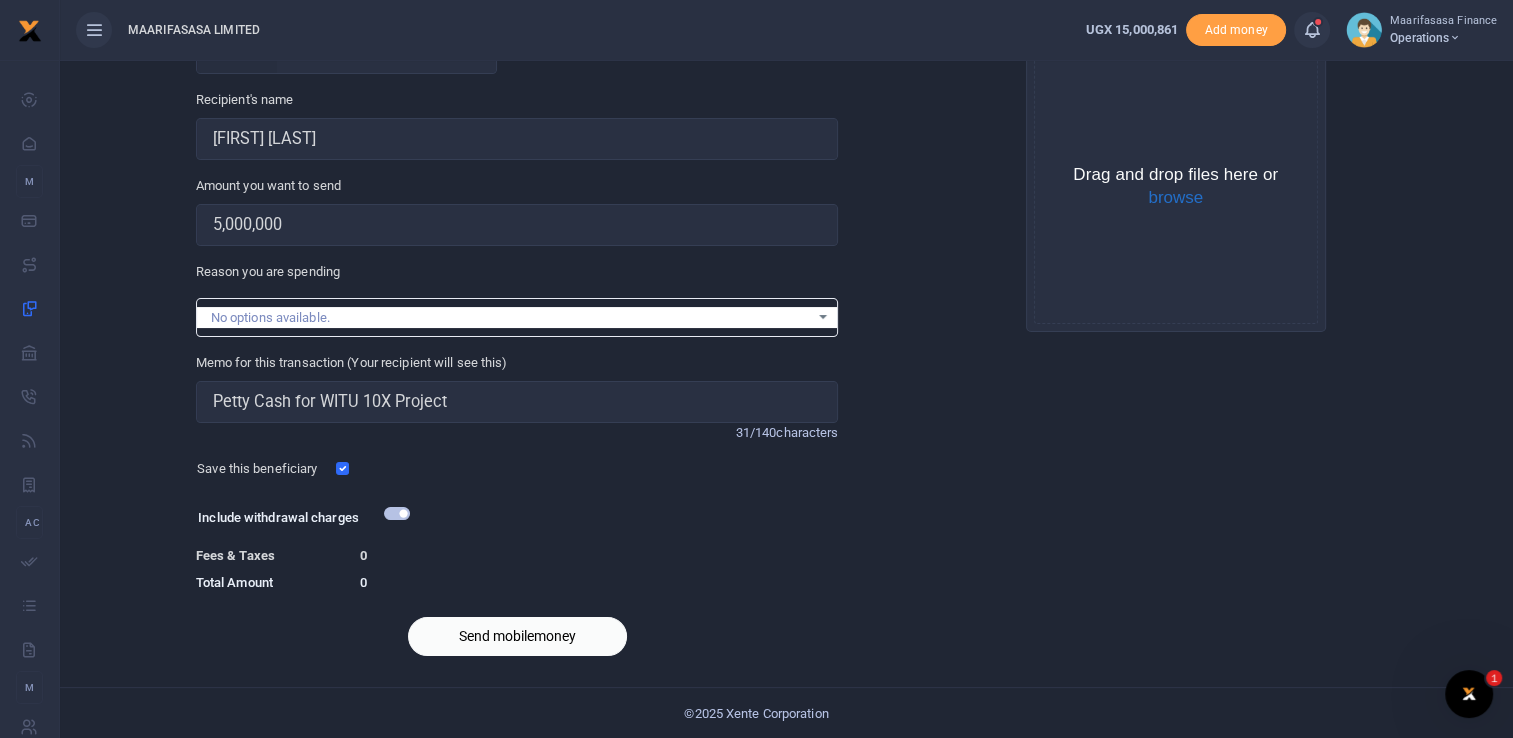 click at bounding box center [600, 520] 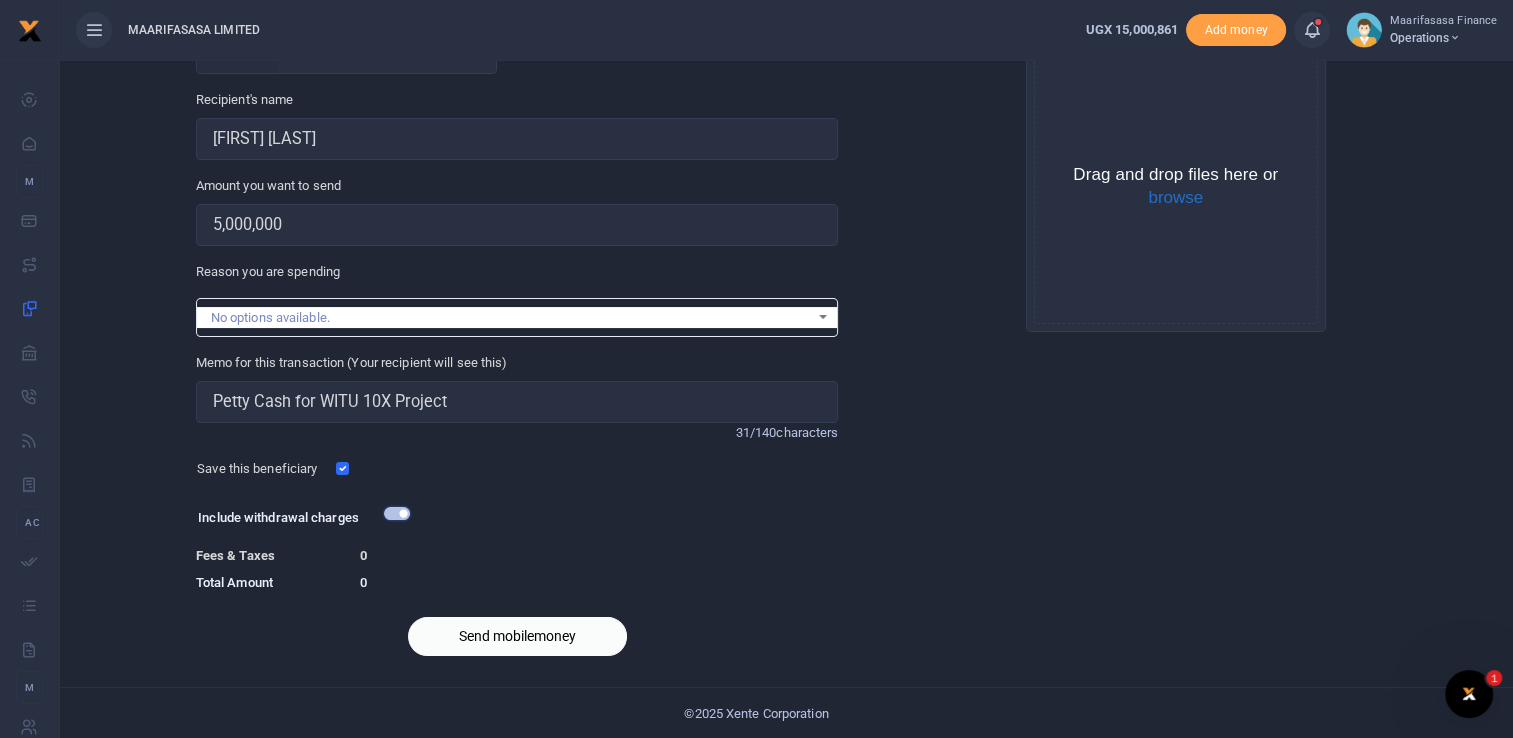 click at bounding box center (397, 513) 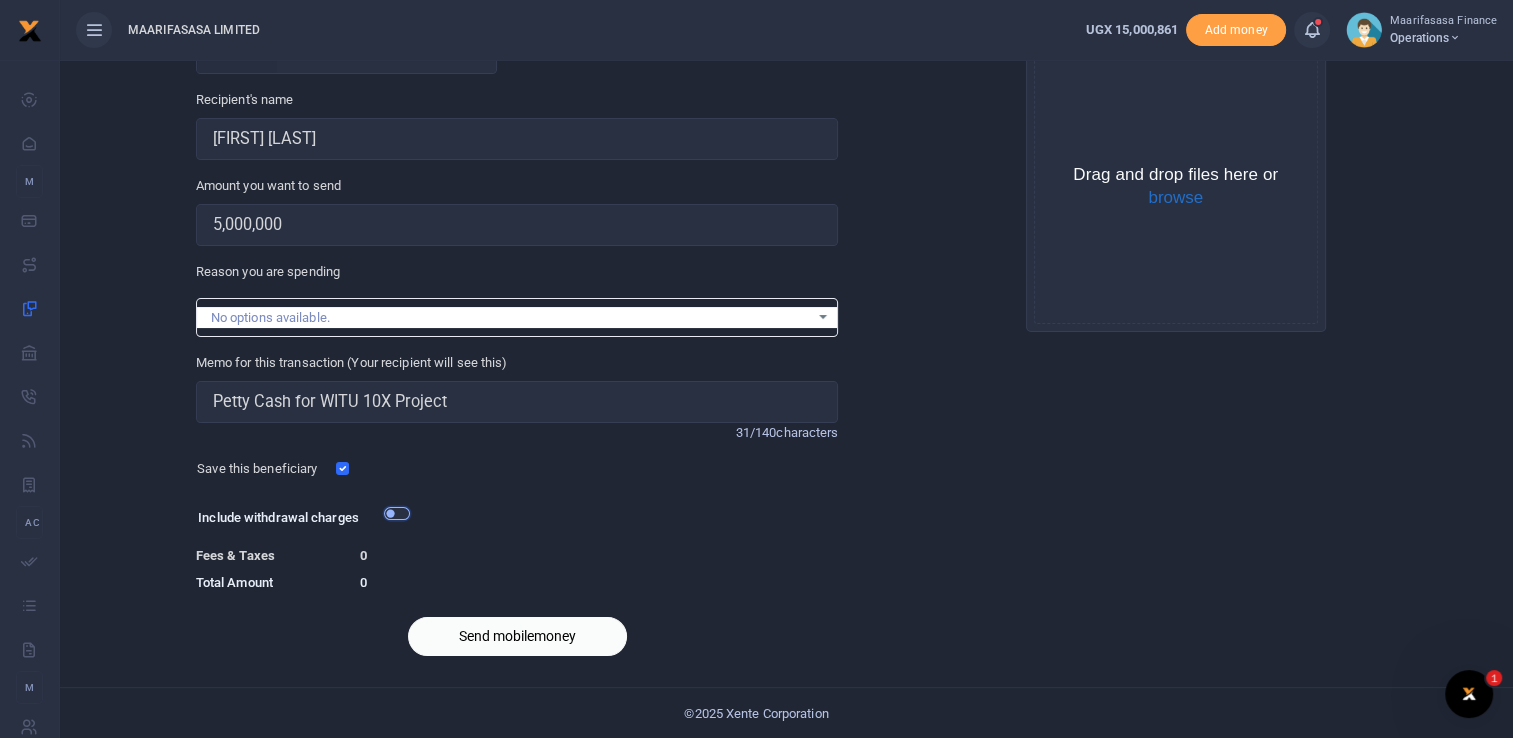 scroll, scrollTop: 126, scrollLeft: 0, axis: vertical 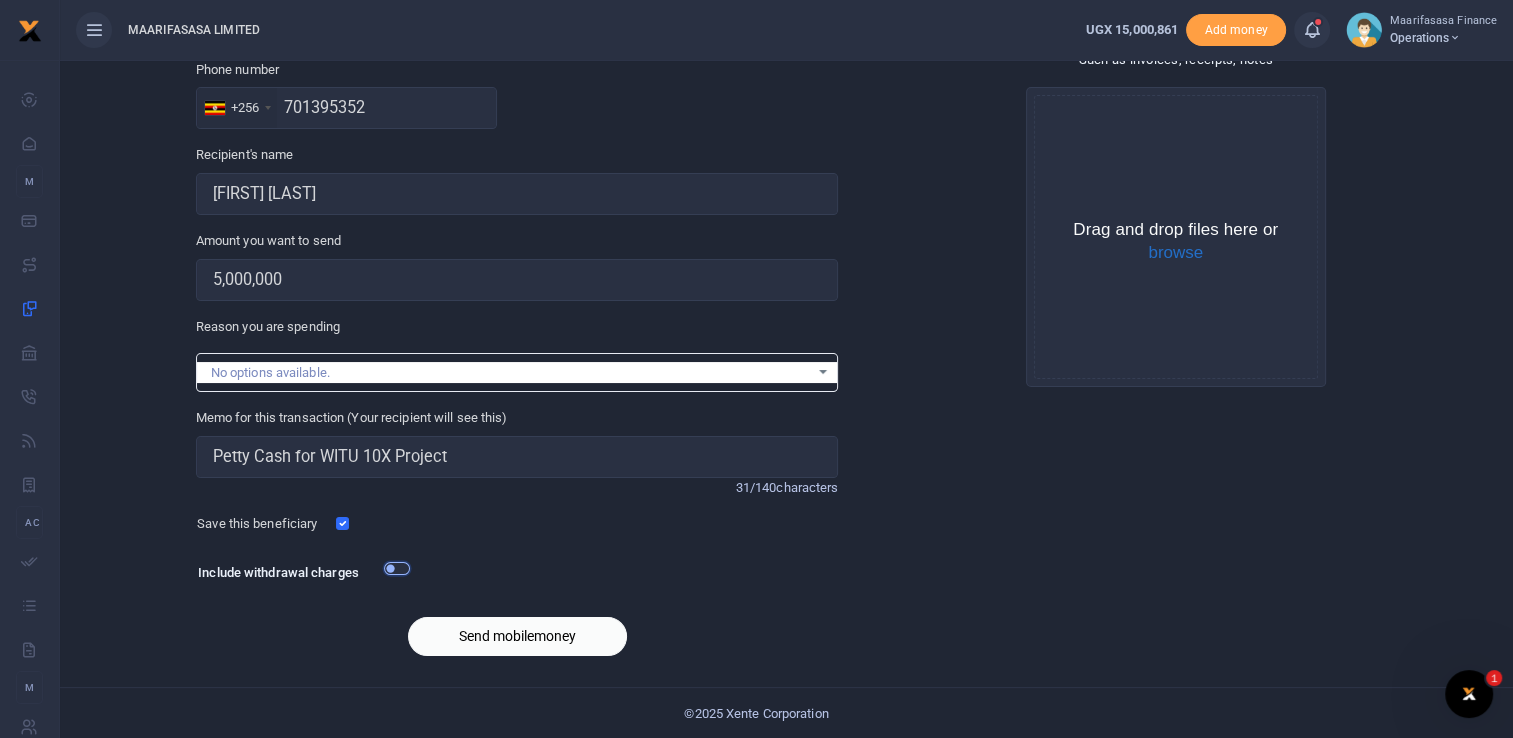 click at bounding box center [397, 568] 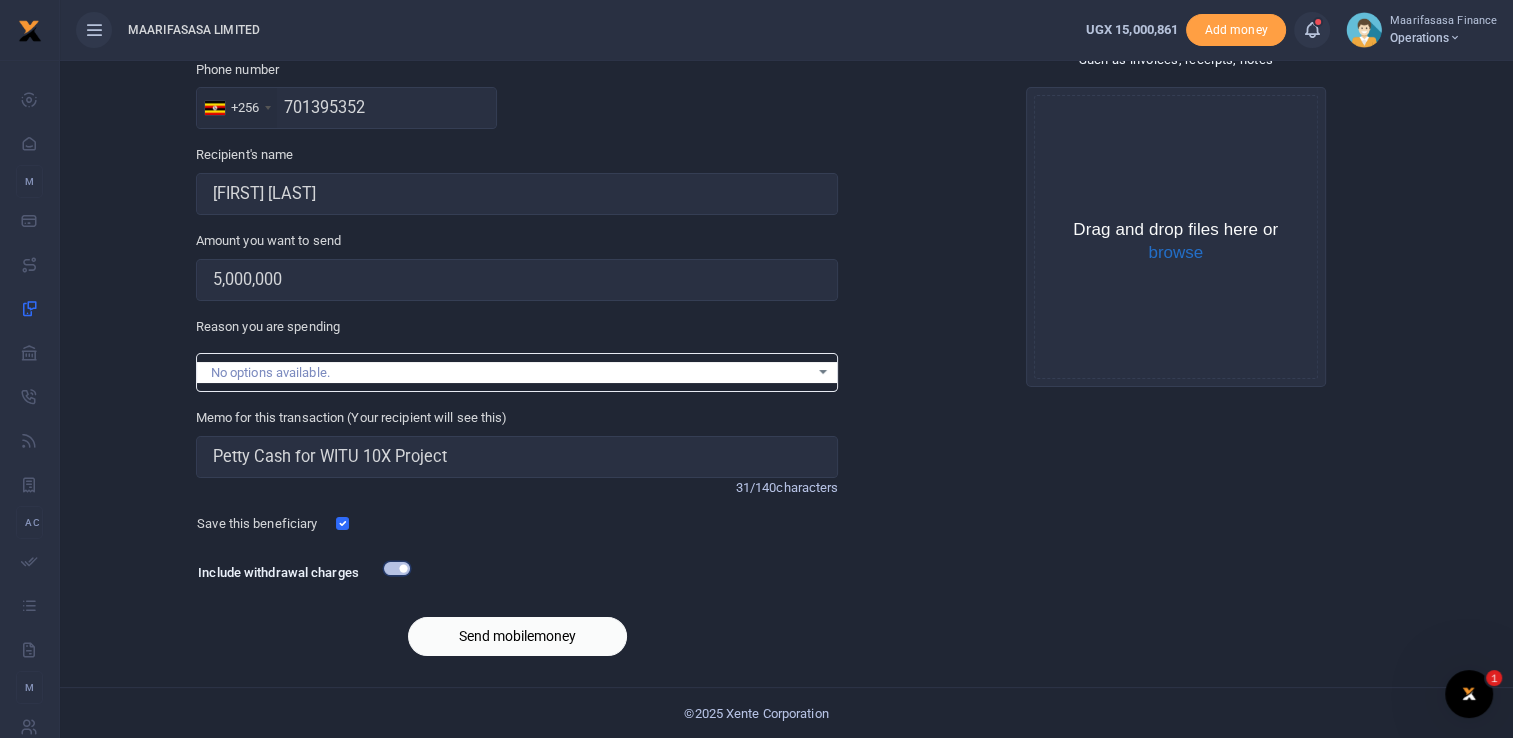 scroll, scrollTop: 181, scrollLeft: 0, axis: vertical 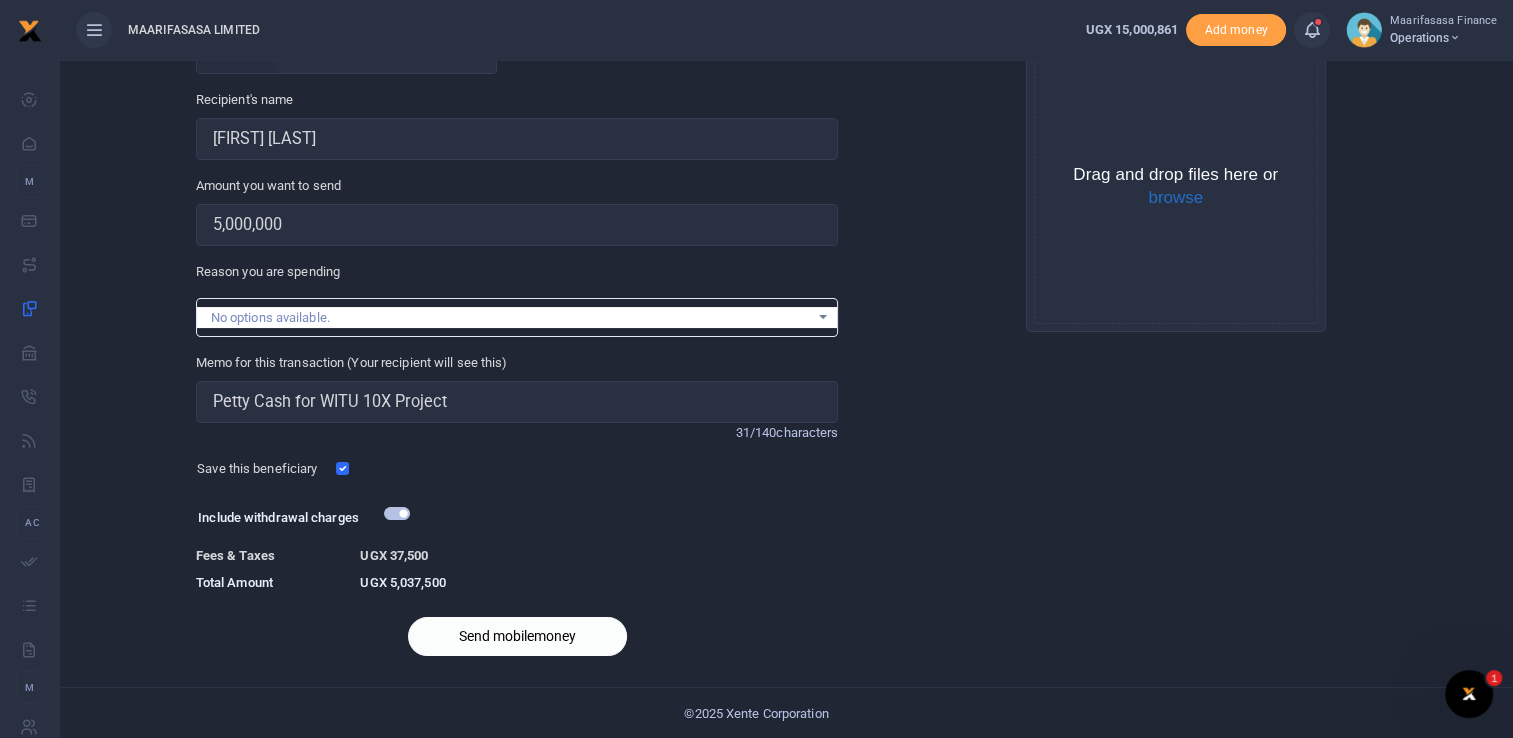 click on "Send mobilemoney" at bounding box center [517, 636] 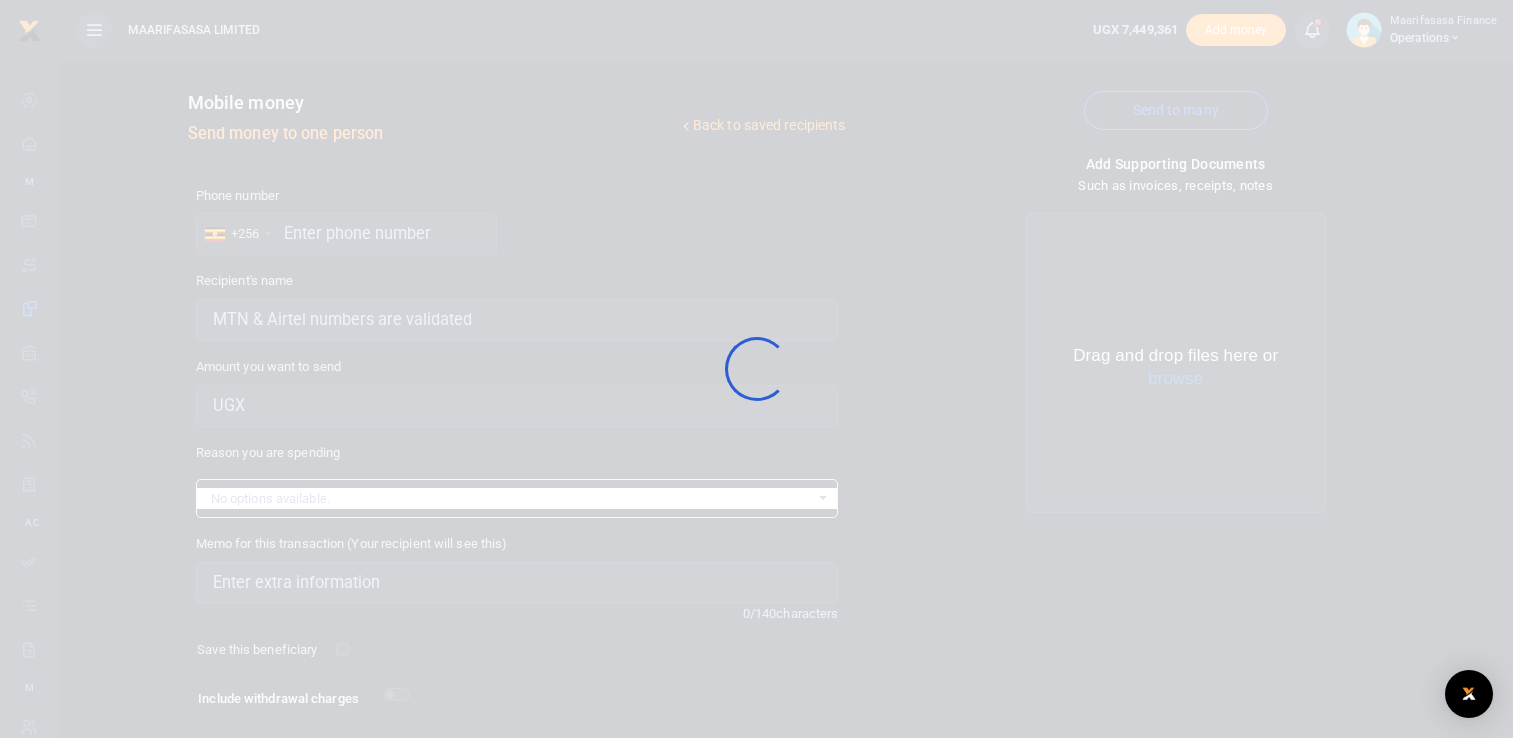 scroll, scrollTop: 126, scrollLeft: 0, axis: vertical 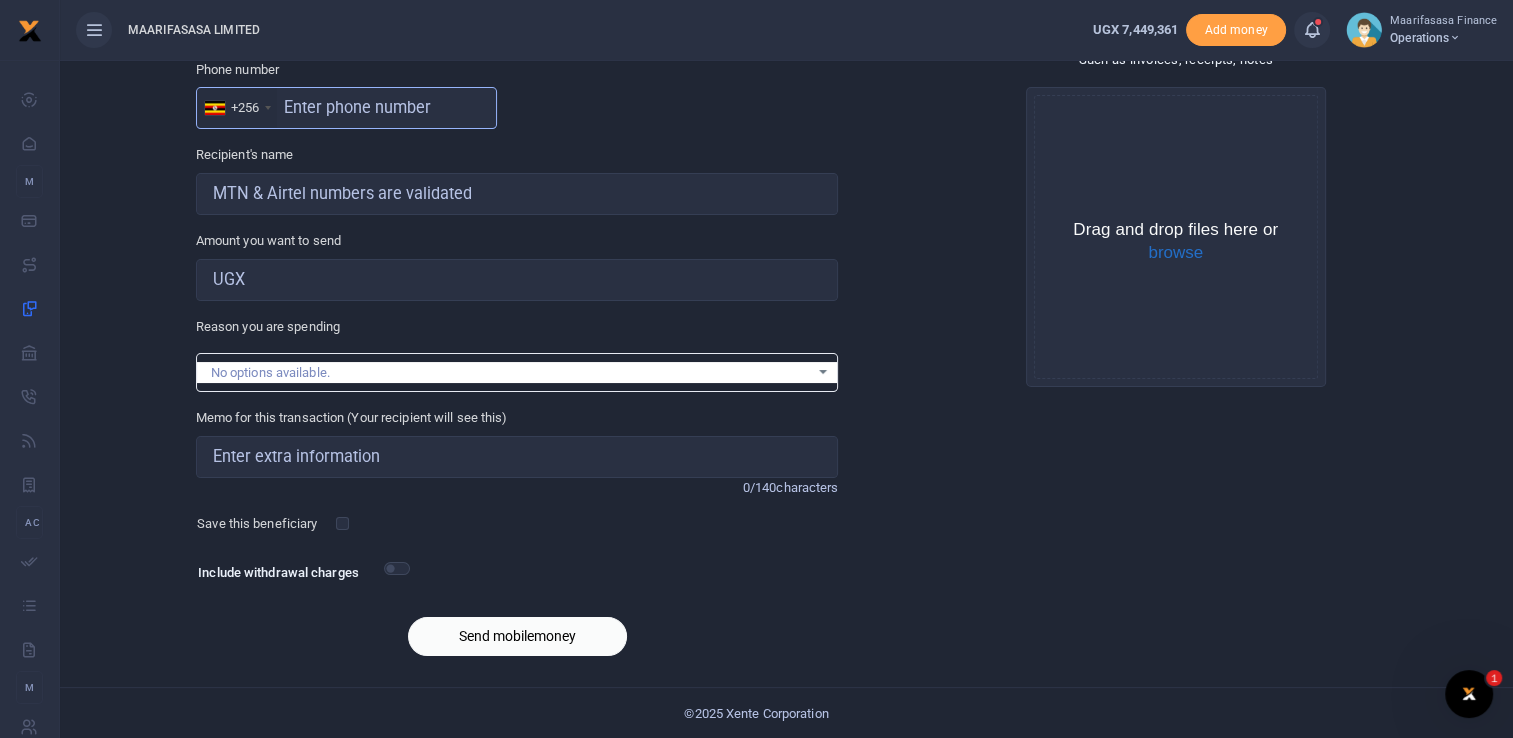 click at bounding box center (346, 108) 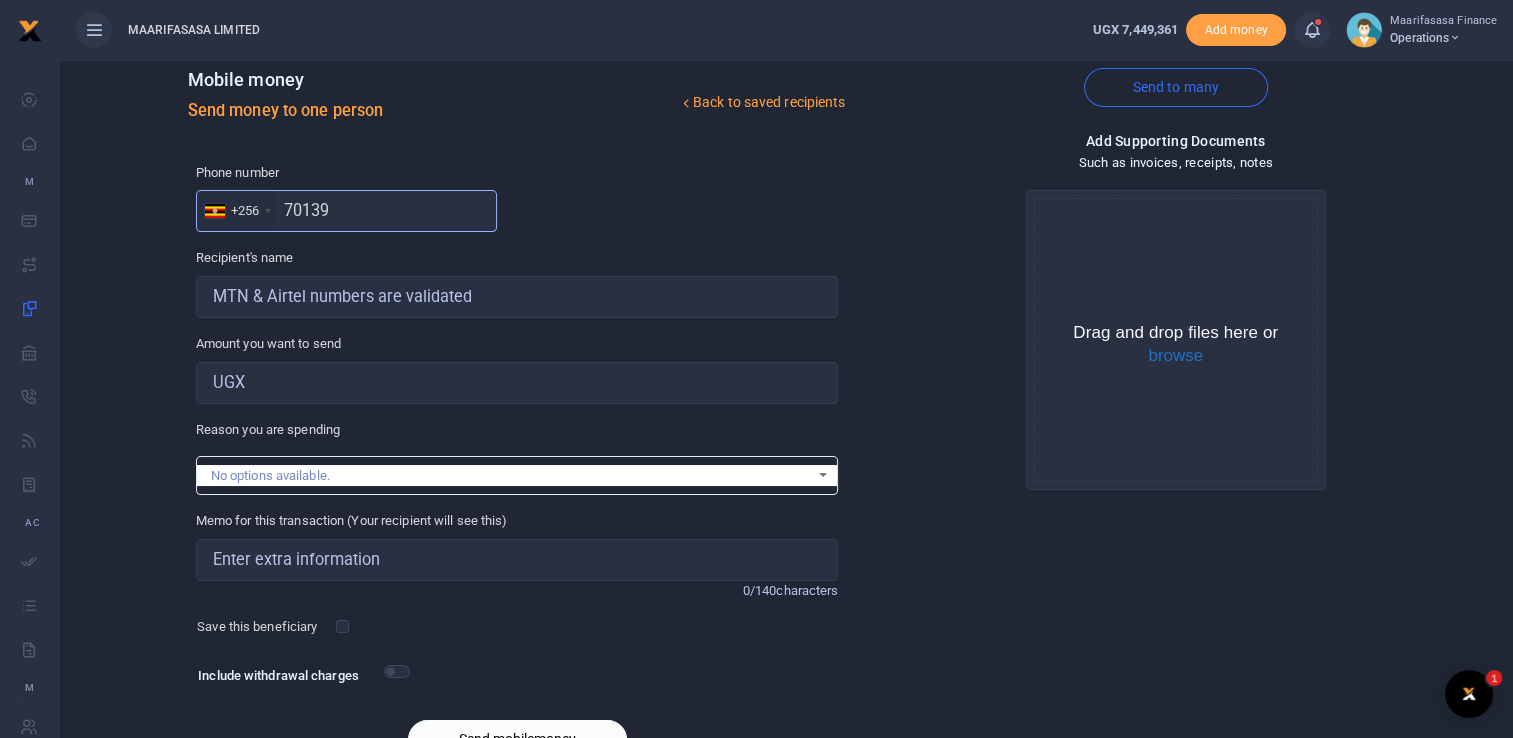 scroll, scrollTop: 0, scrollLeft: 0, axis: both 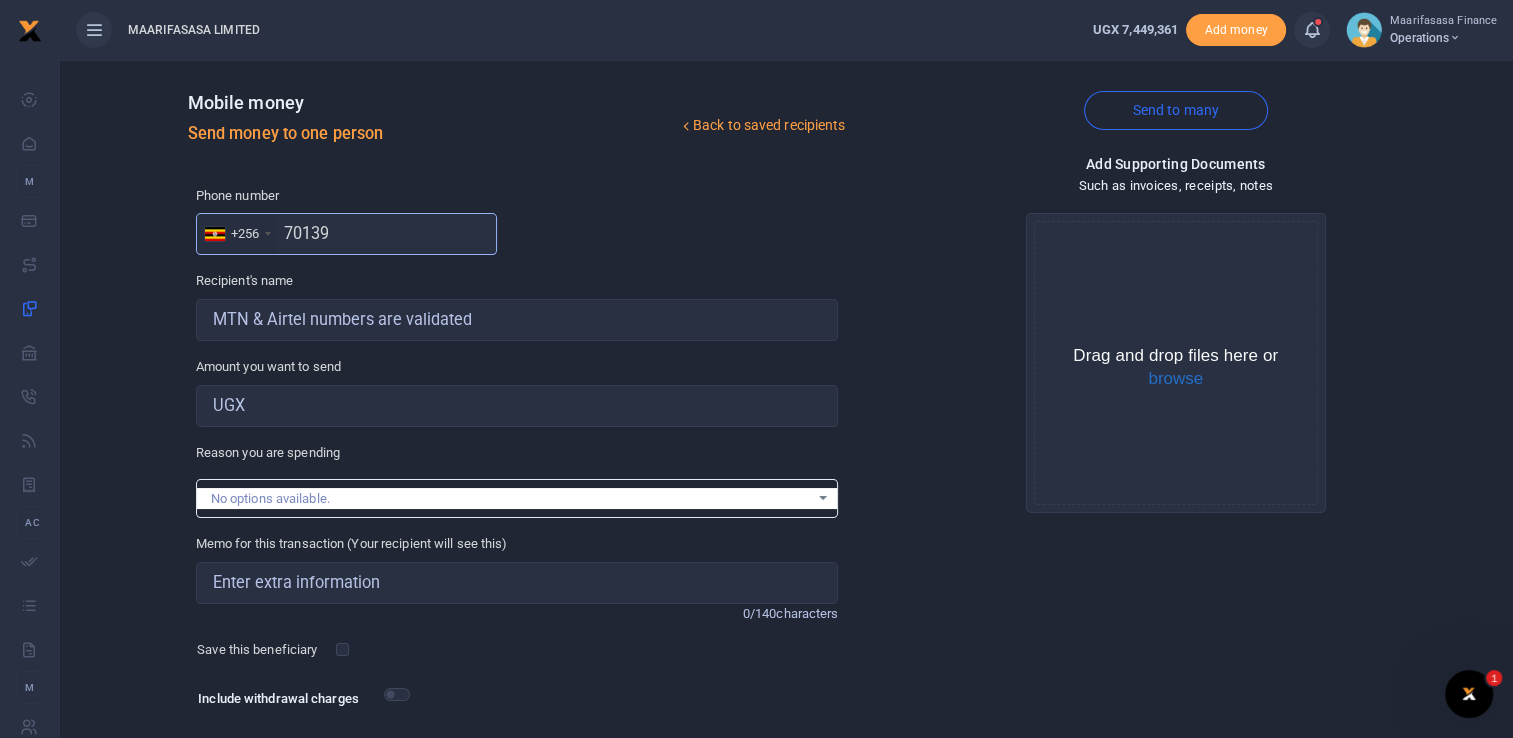 type on "[PHONE]" 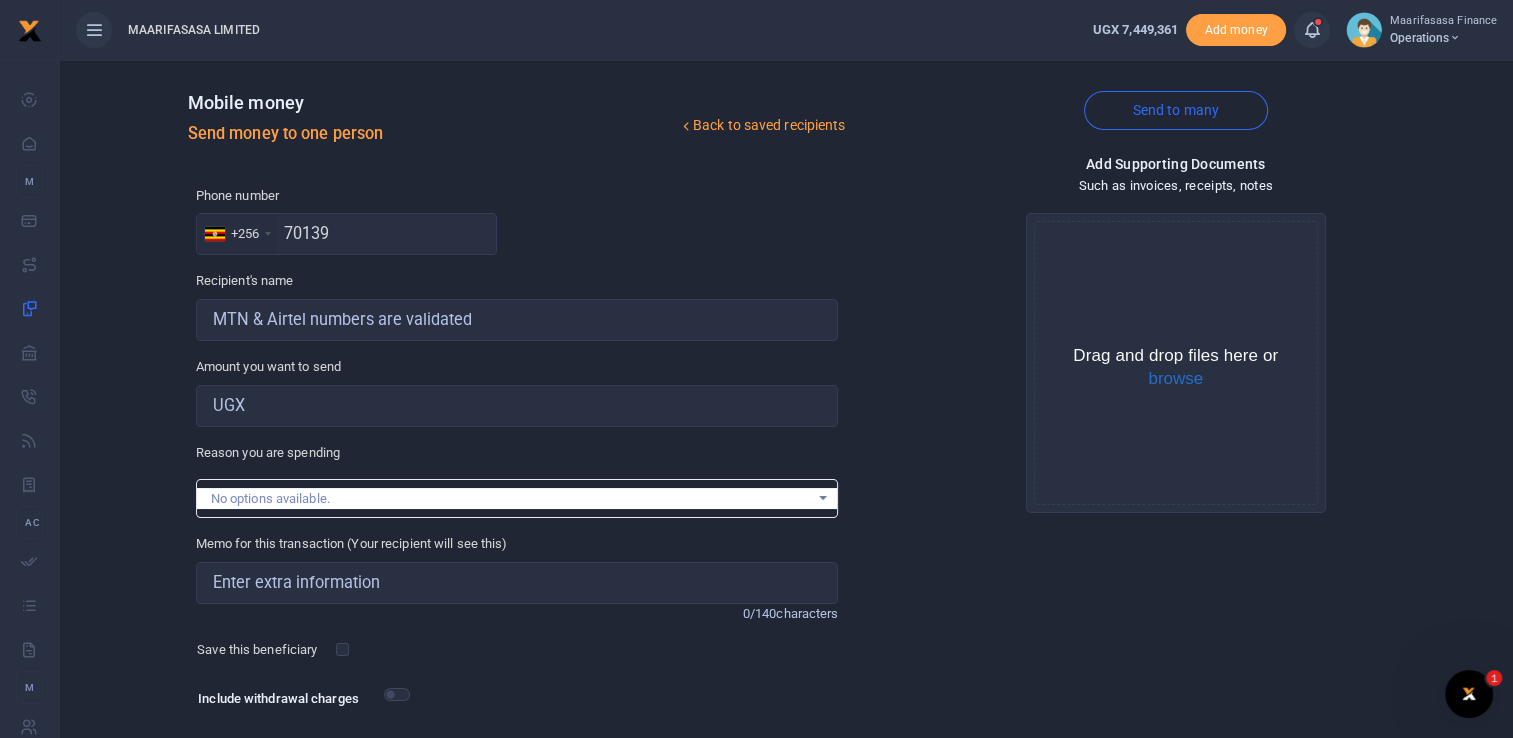 click on "Back to saved recipients" at bounding box center (762, 126) 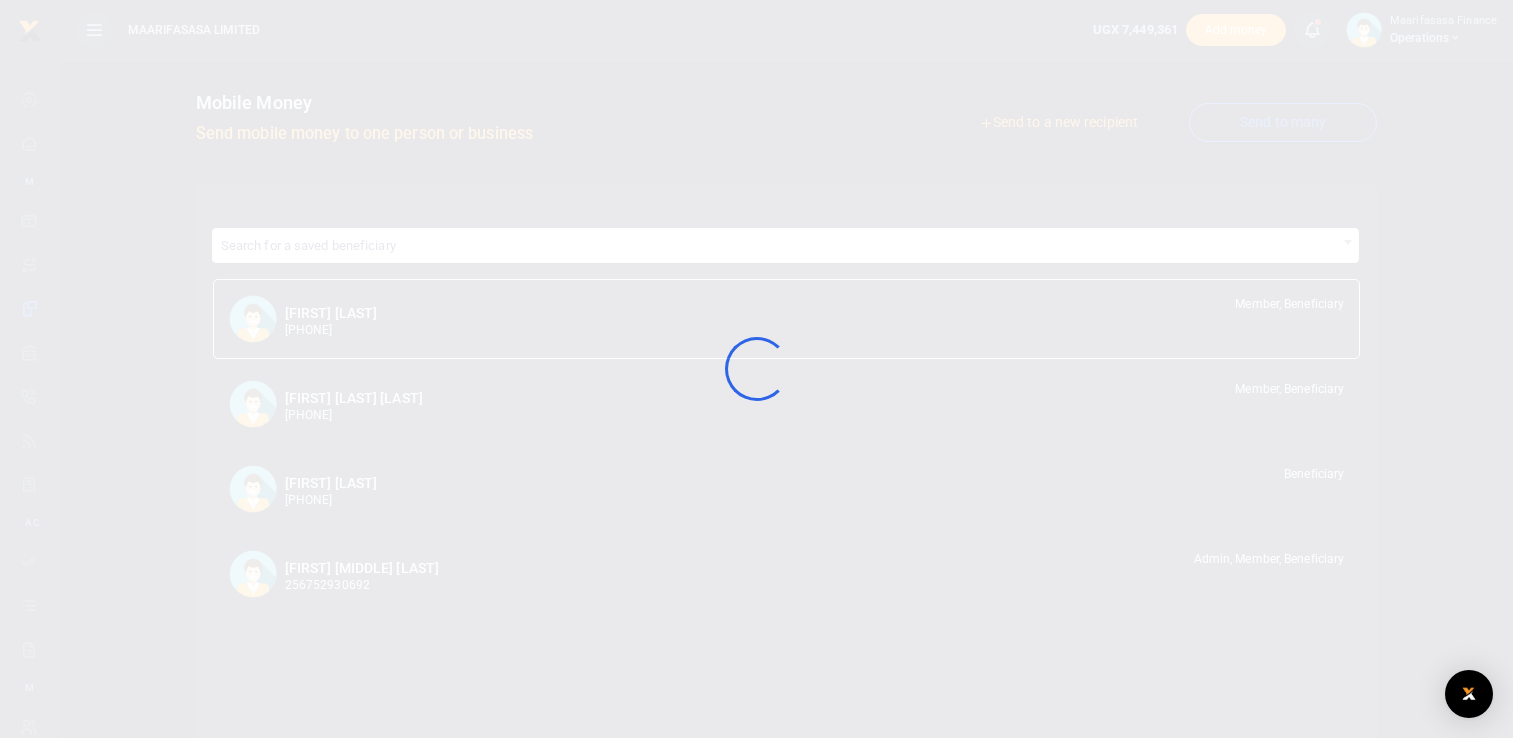 scroll, scrollTop: 0, scrollLeft: 0, axis: both 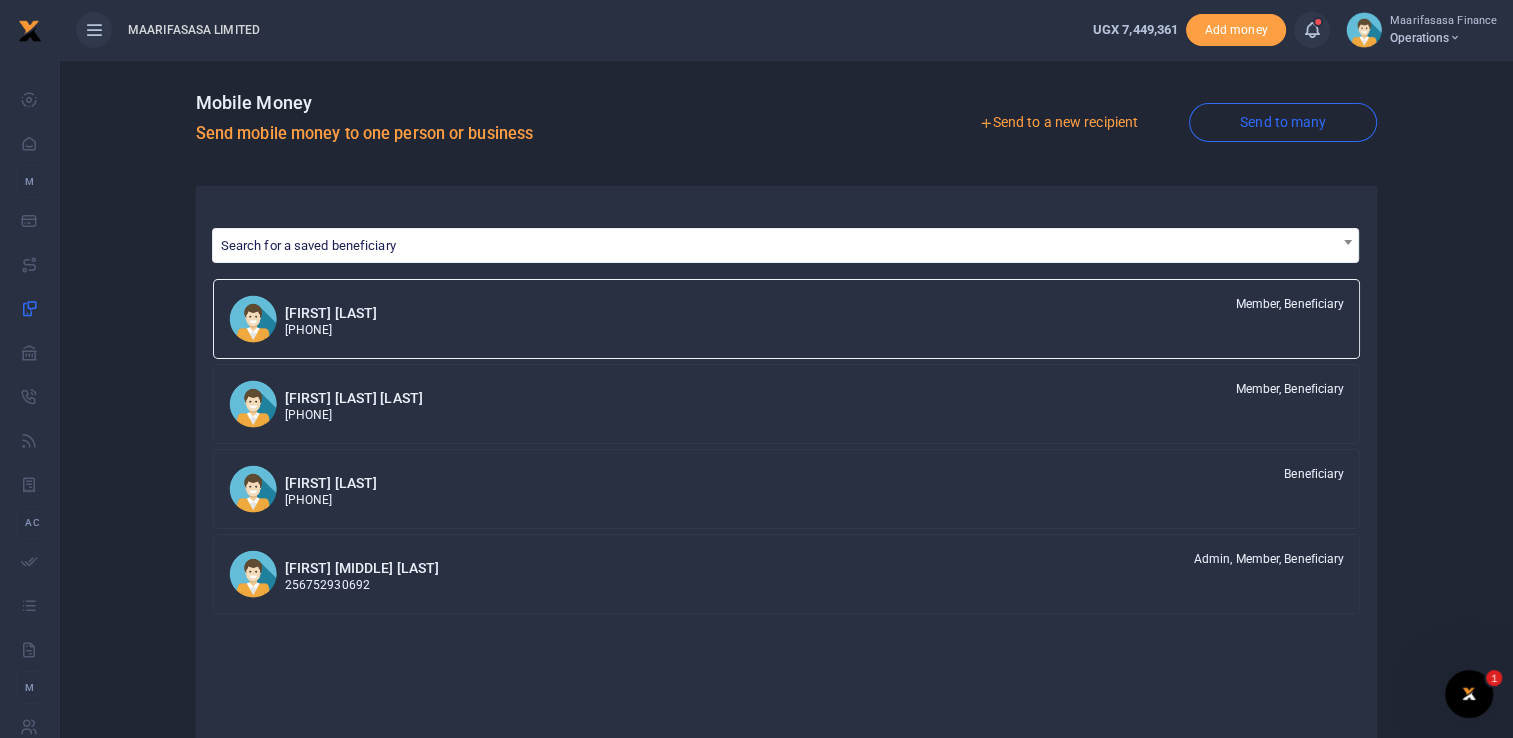 click on "Send to a new recipient" at bounding box center [1058, 123] 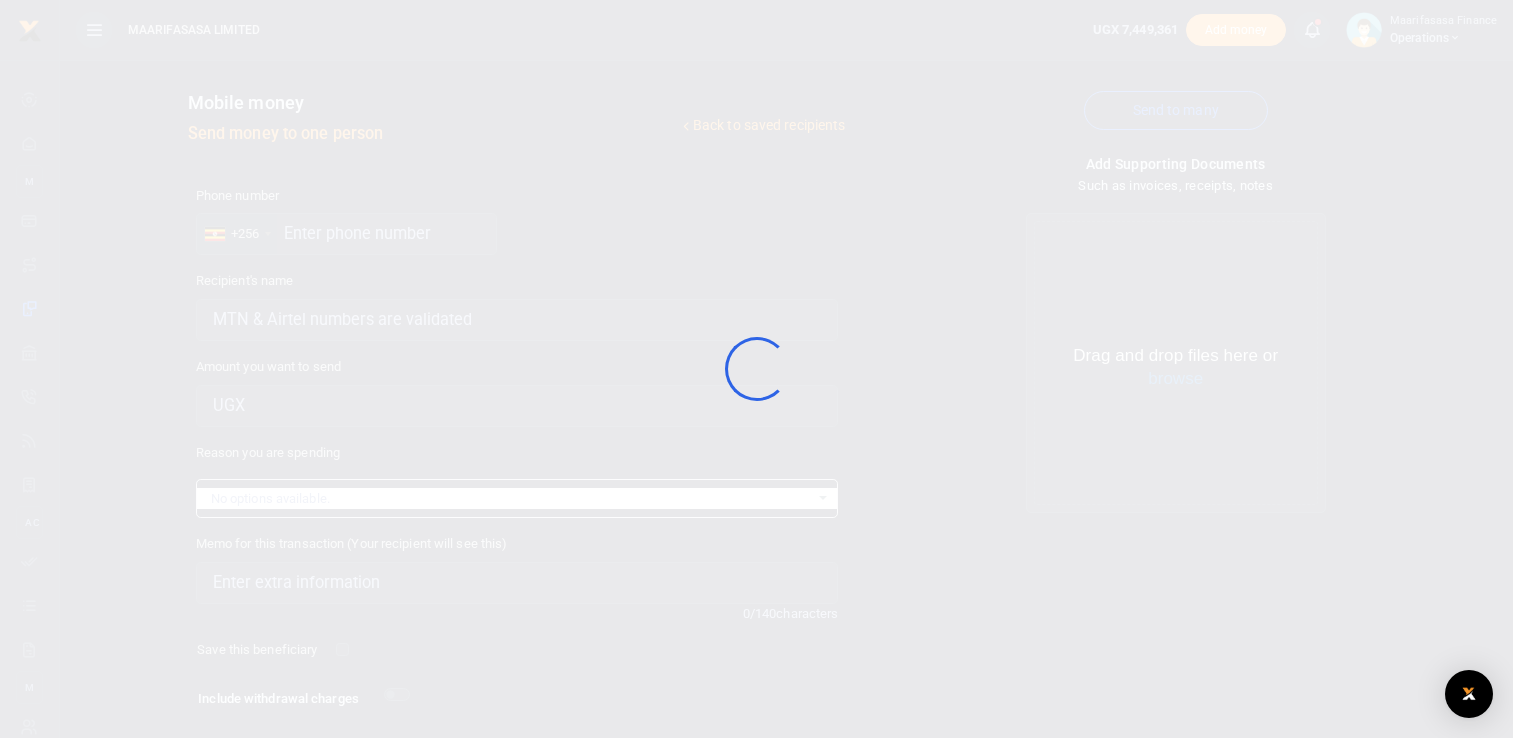 scroll, scrollTop: 0, scrollLeft: 0, axis: both 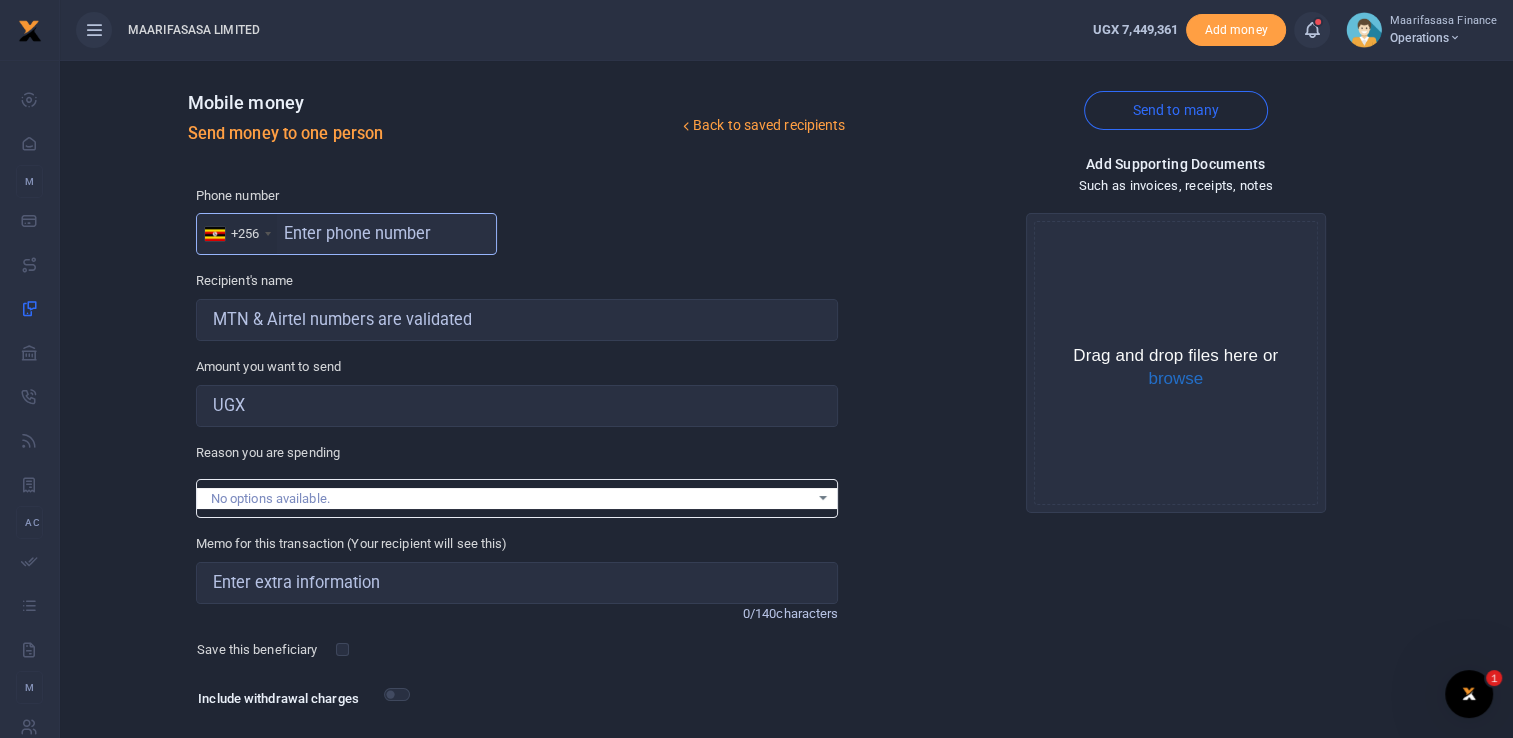 click at bounding box center [346, 234] 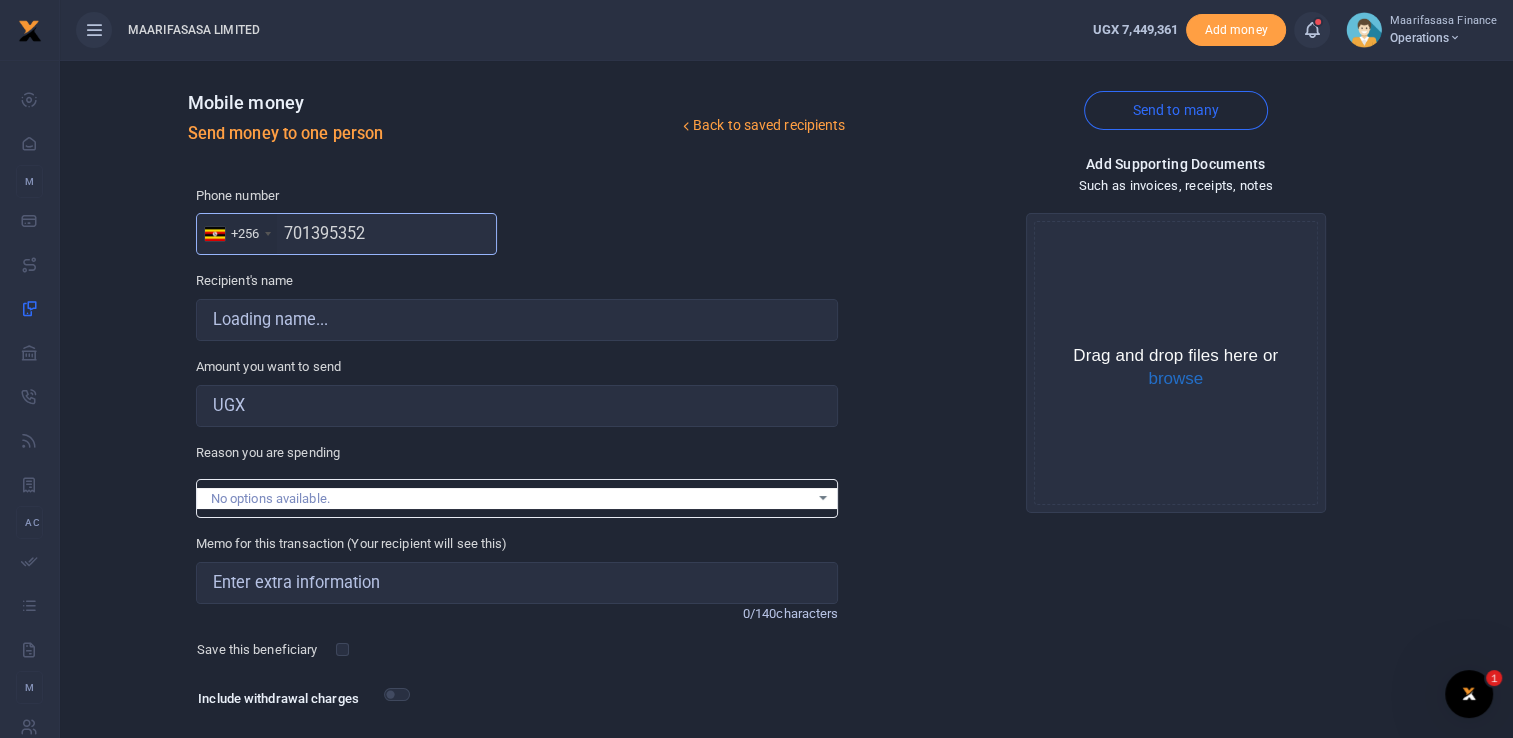 type on "701395352" 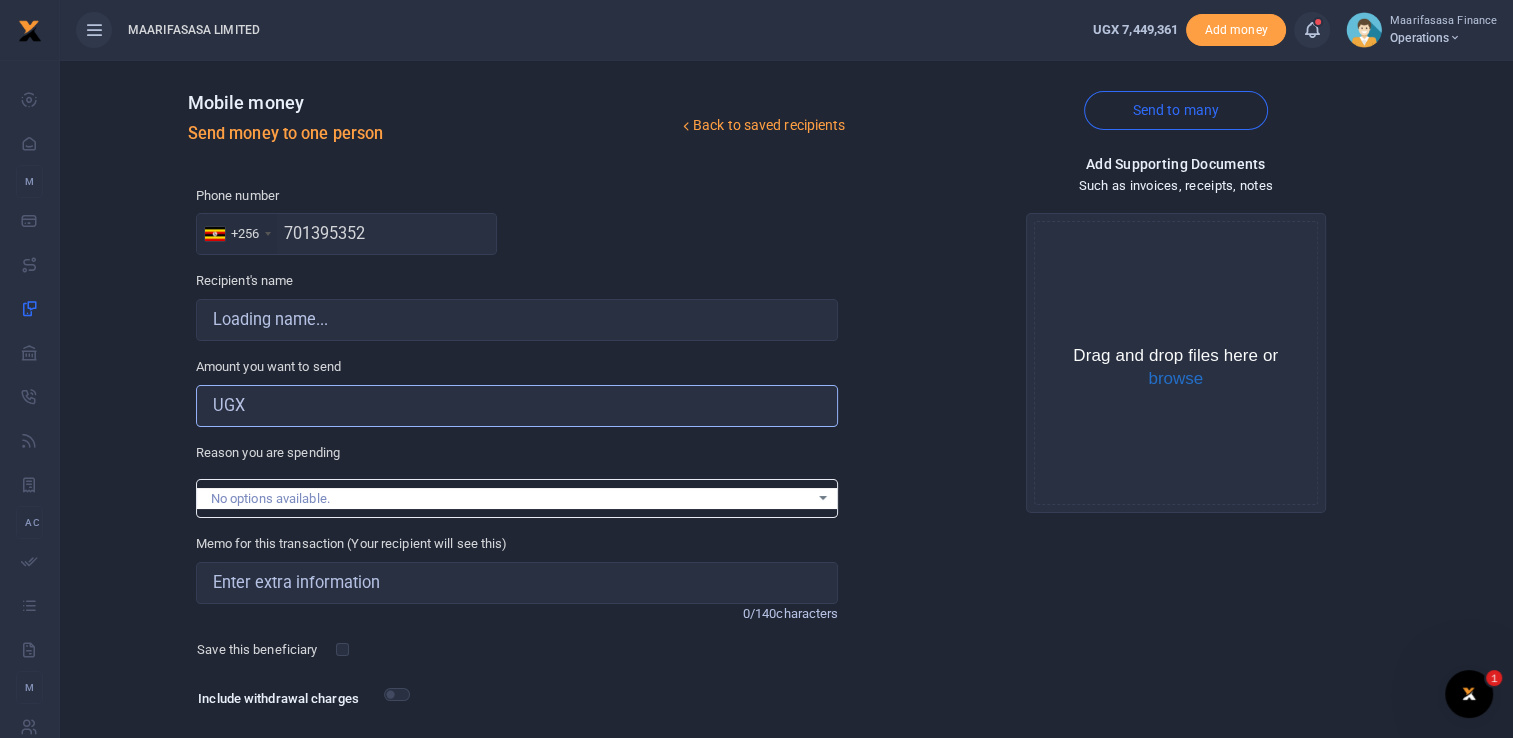 click on "Amount you want to send" at bounding box center [517, 406] 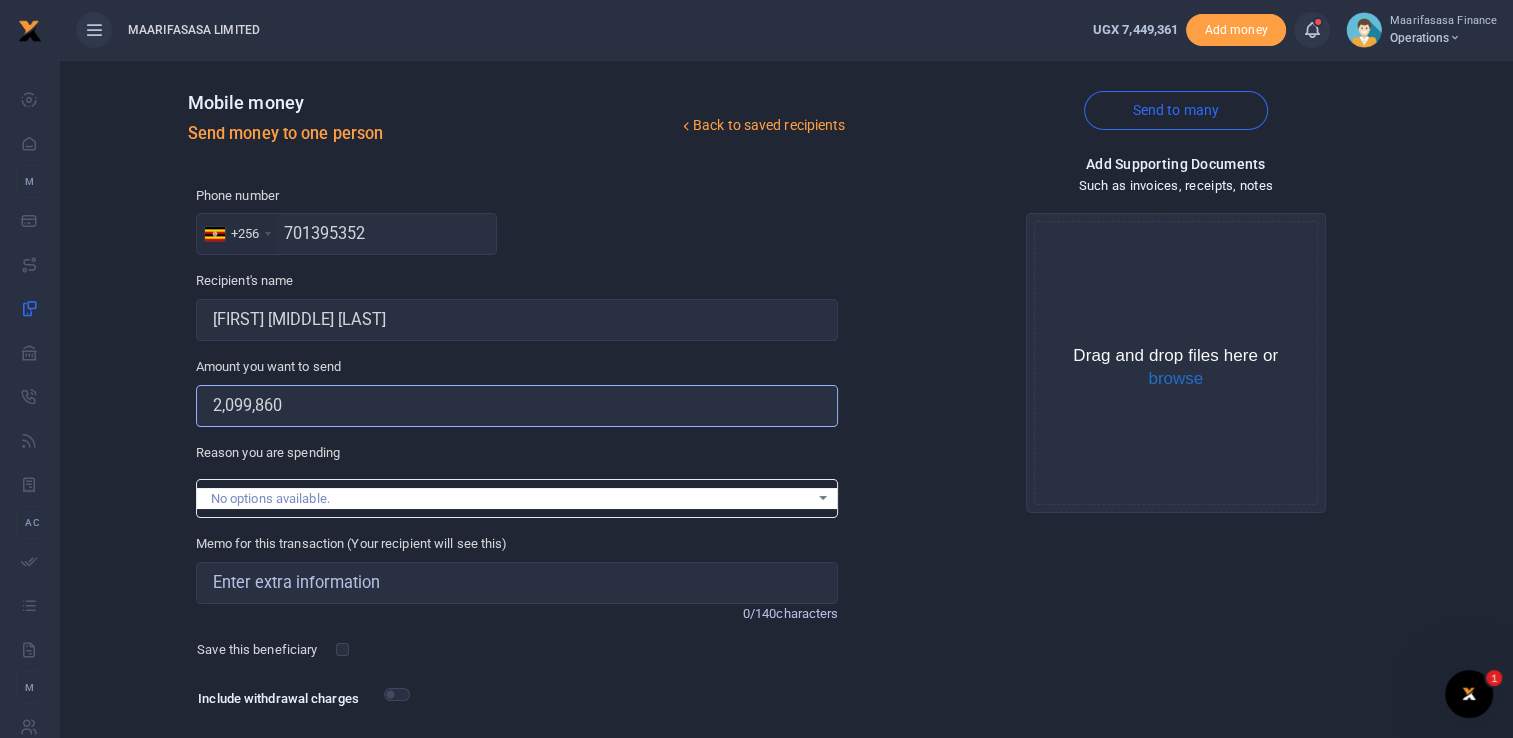 type on "2,099,860" 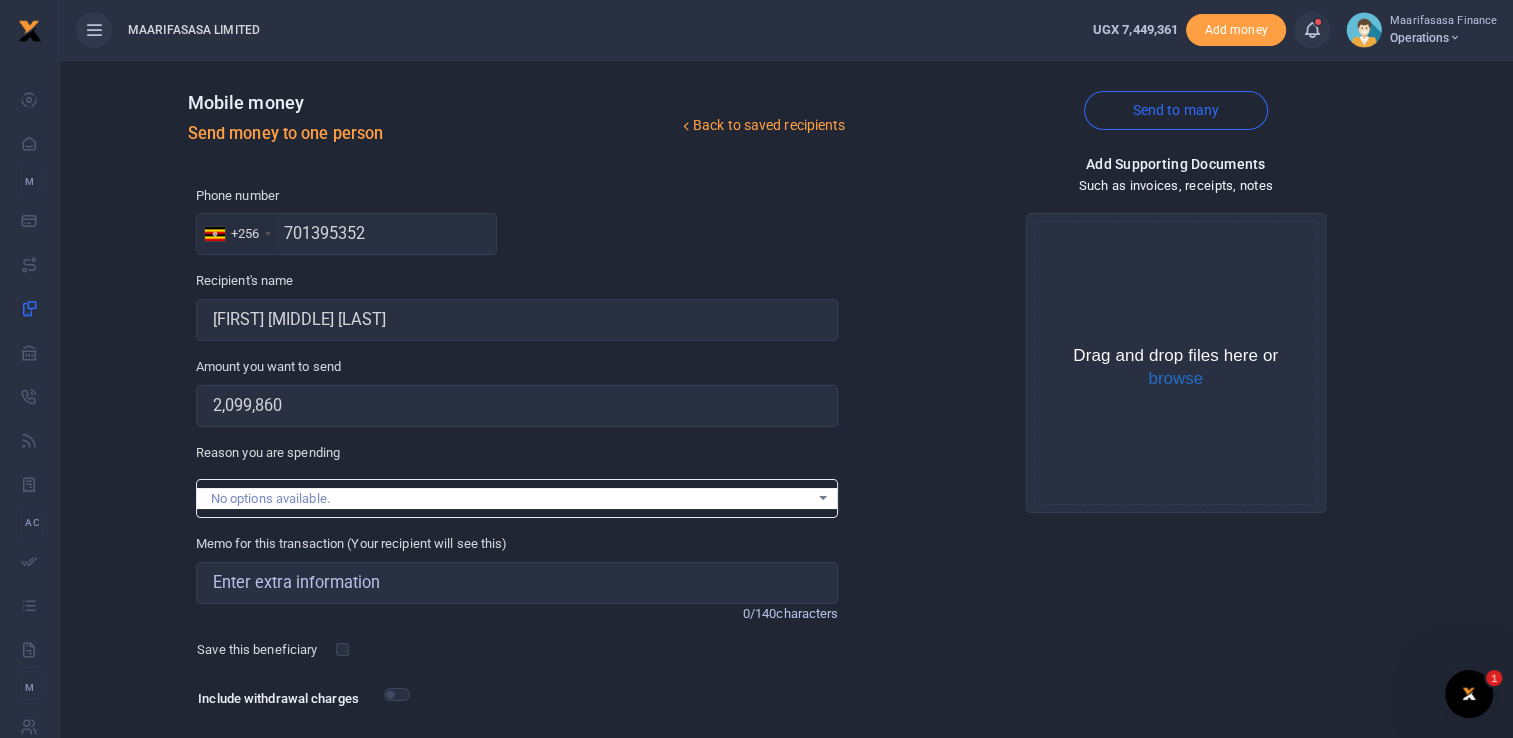 click on "Reason you are spending
No options available." at bounding box center (517, 221) 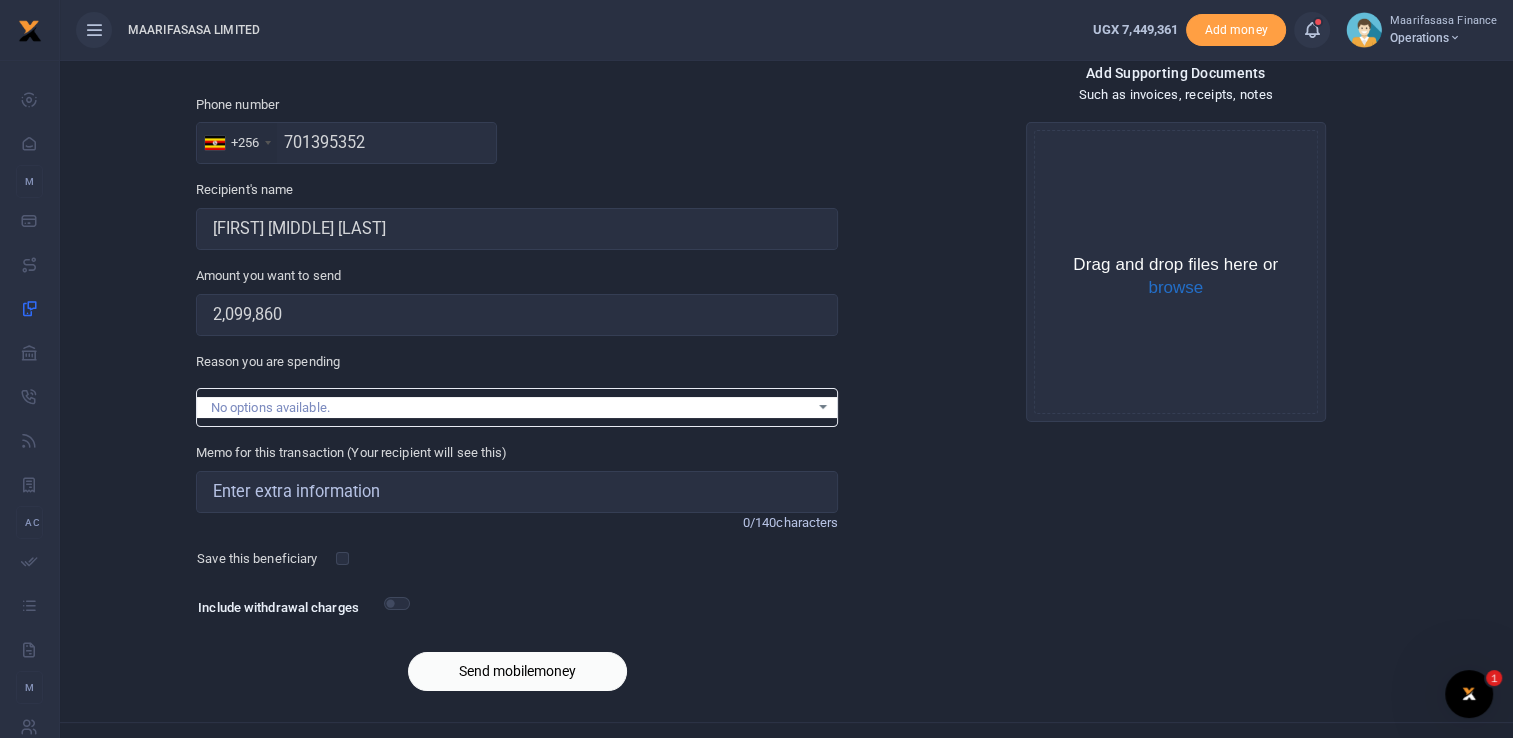 scroll, scrollTop: 104, scrollLeft: 0, axis: vertical 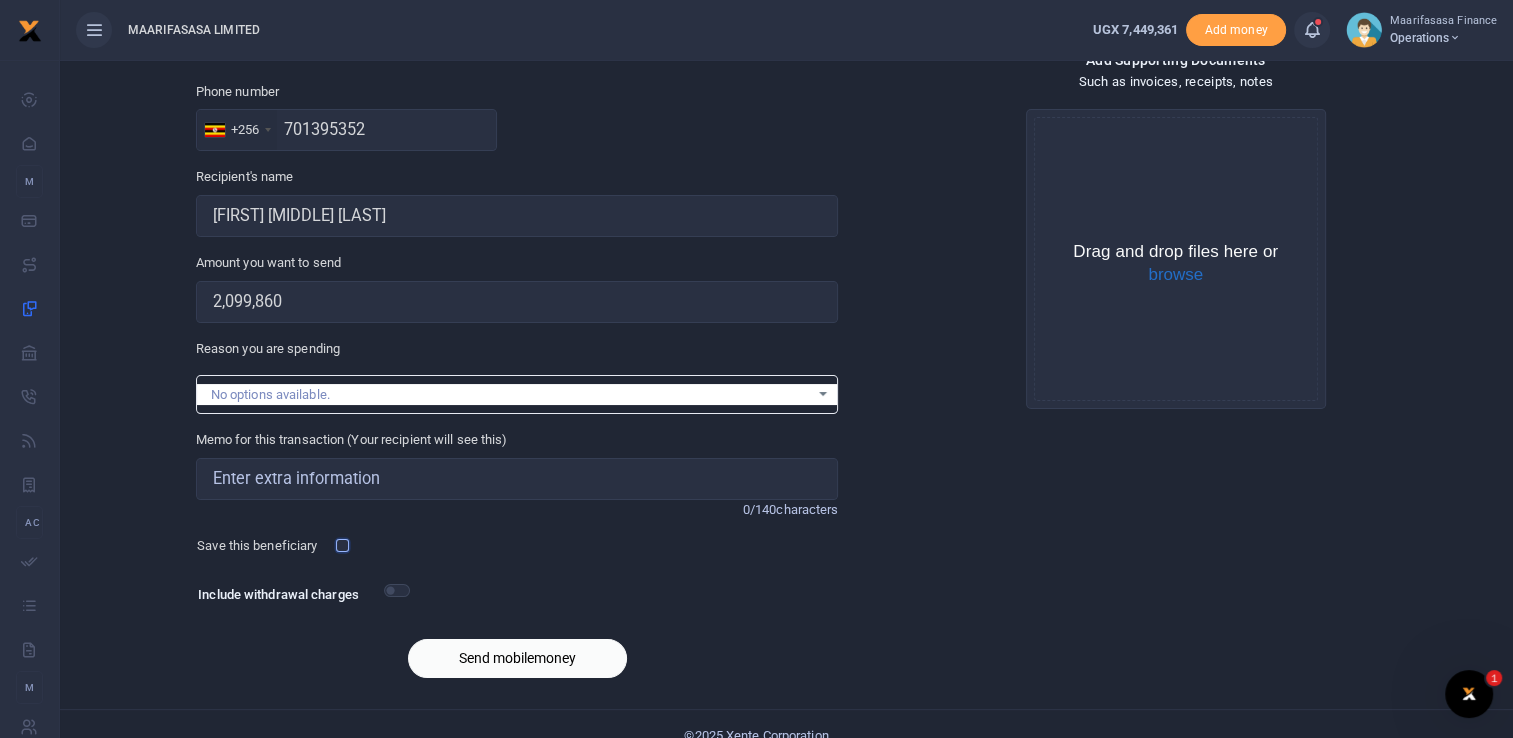 click at bounding box center [342, 545] 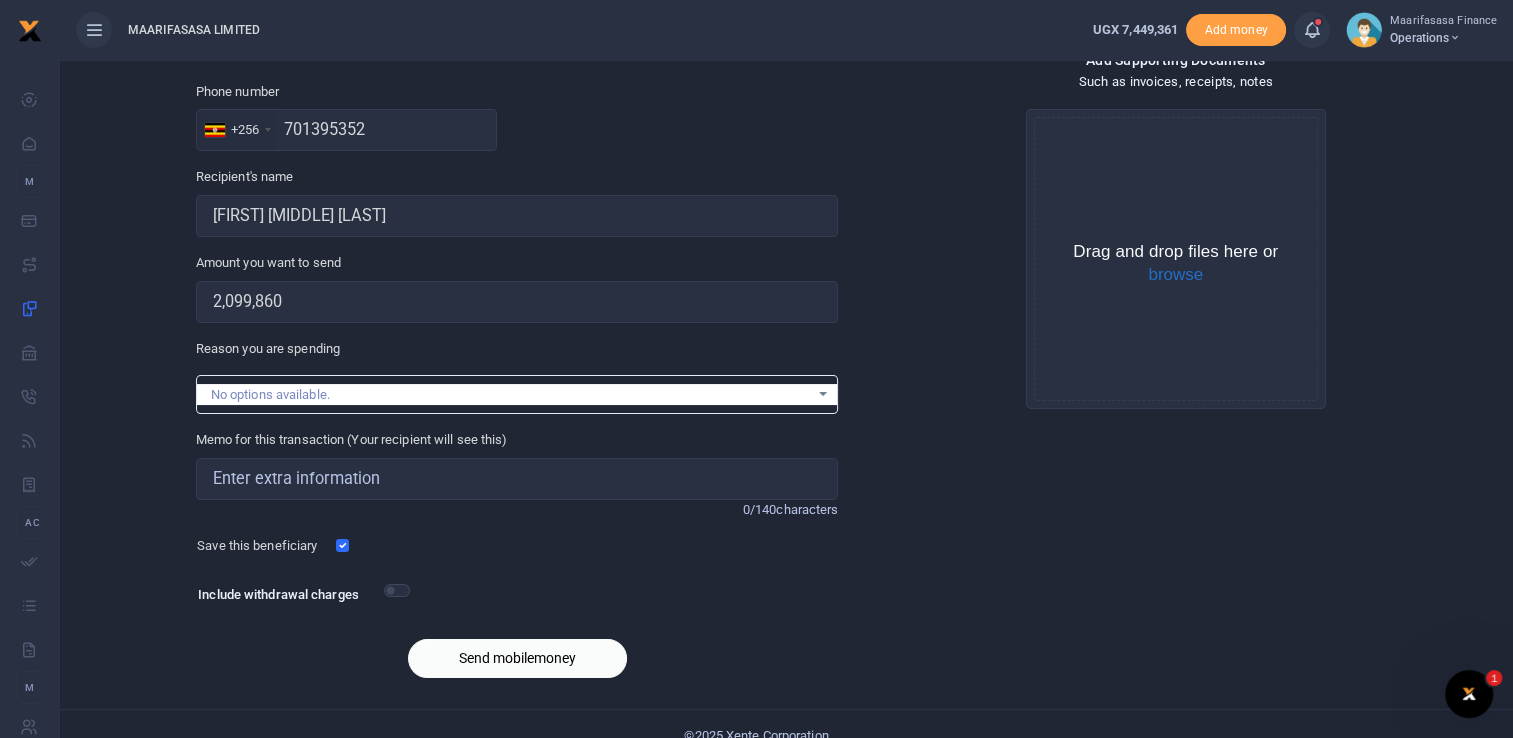 click at bounding box center [600, 597] 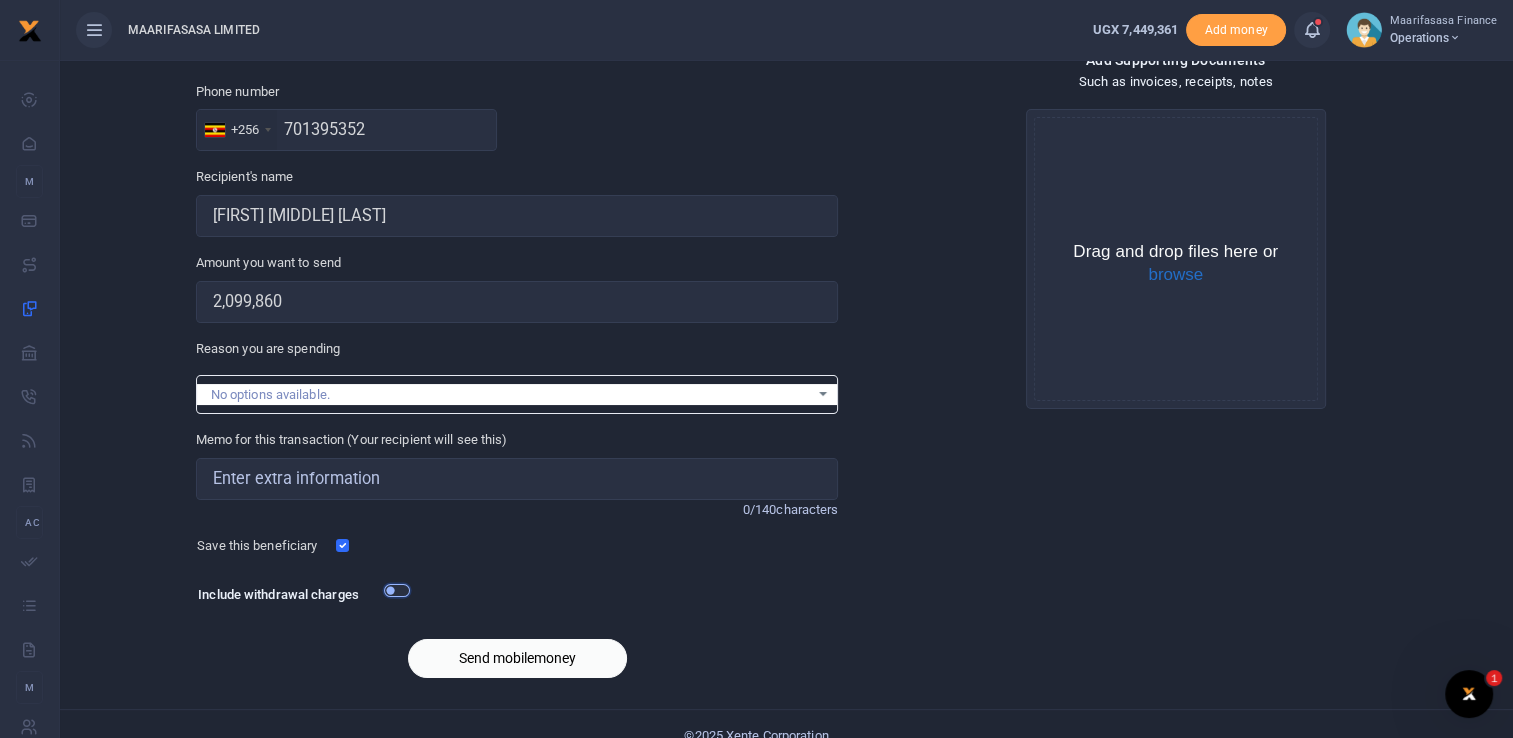 click at bounding box center (397, 590) 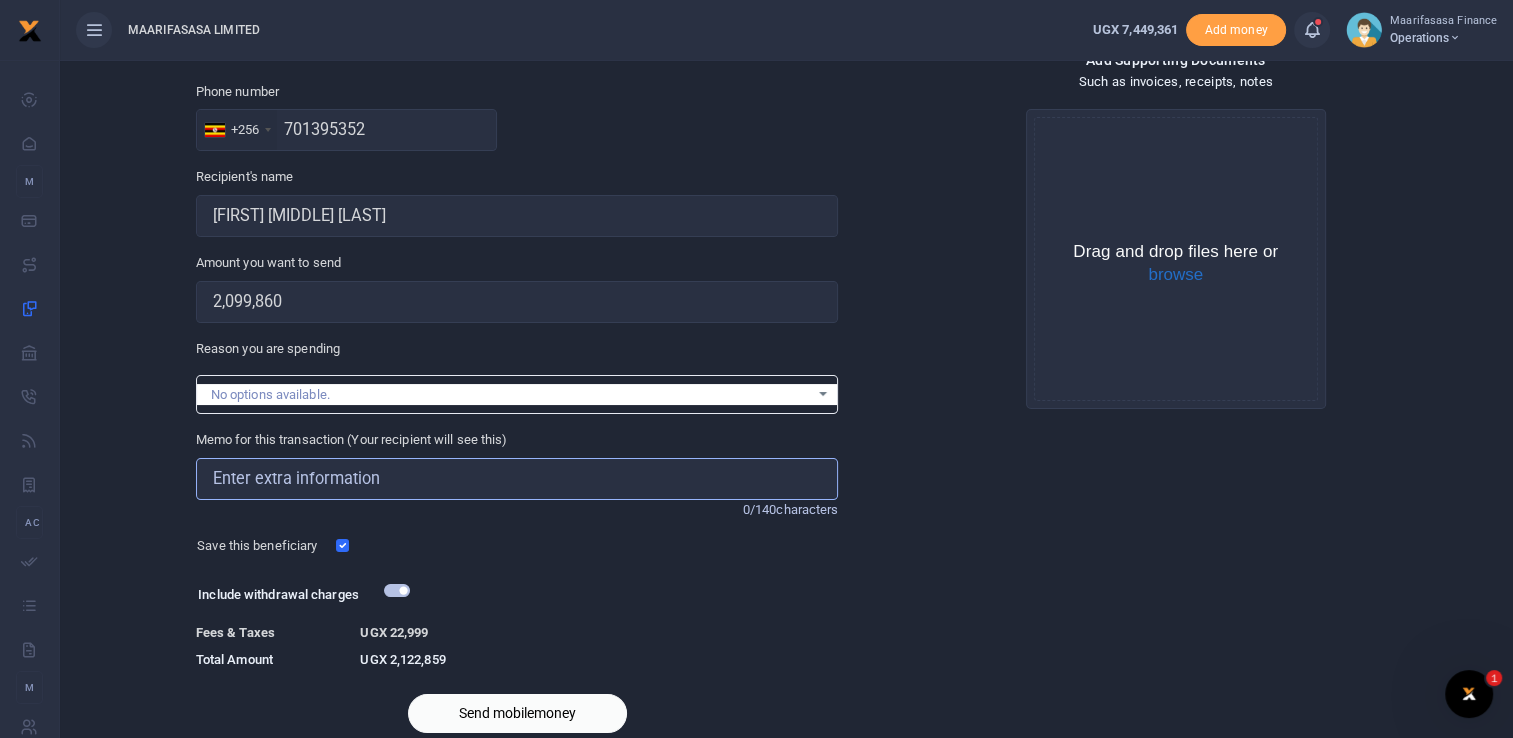 click on "Memo for this transaction (Your recipient will see this)" at bounding box center (517, 479) 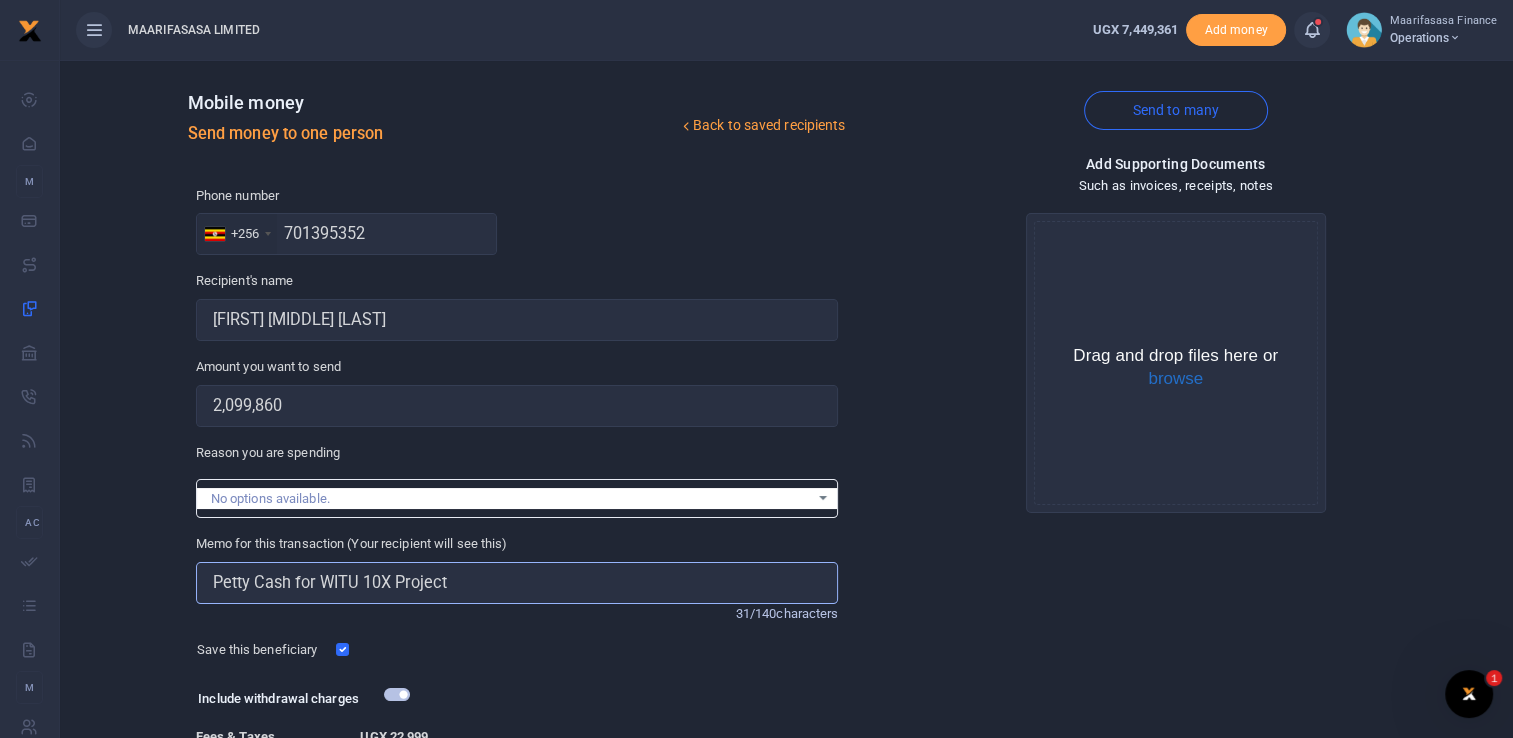 scroll, scrollTop: 181, scrollLeft: 0, axis: vertical 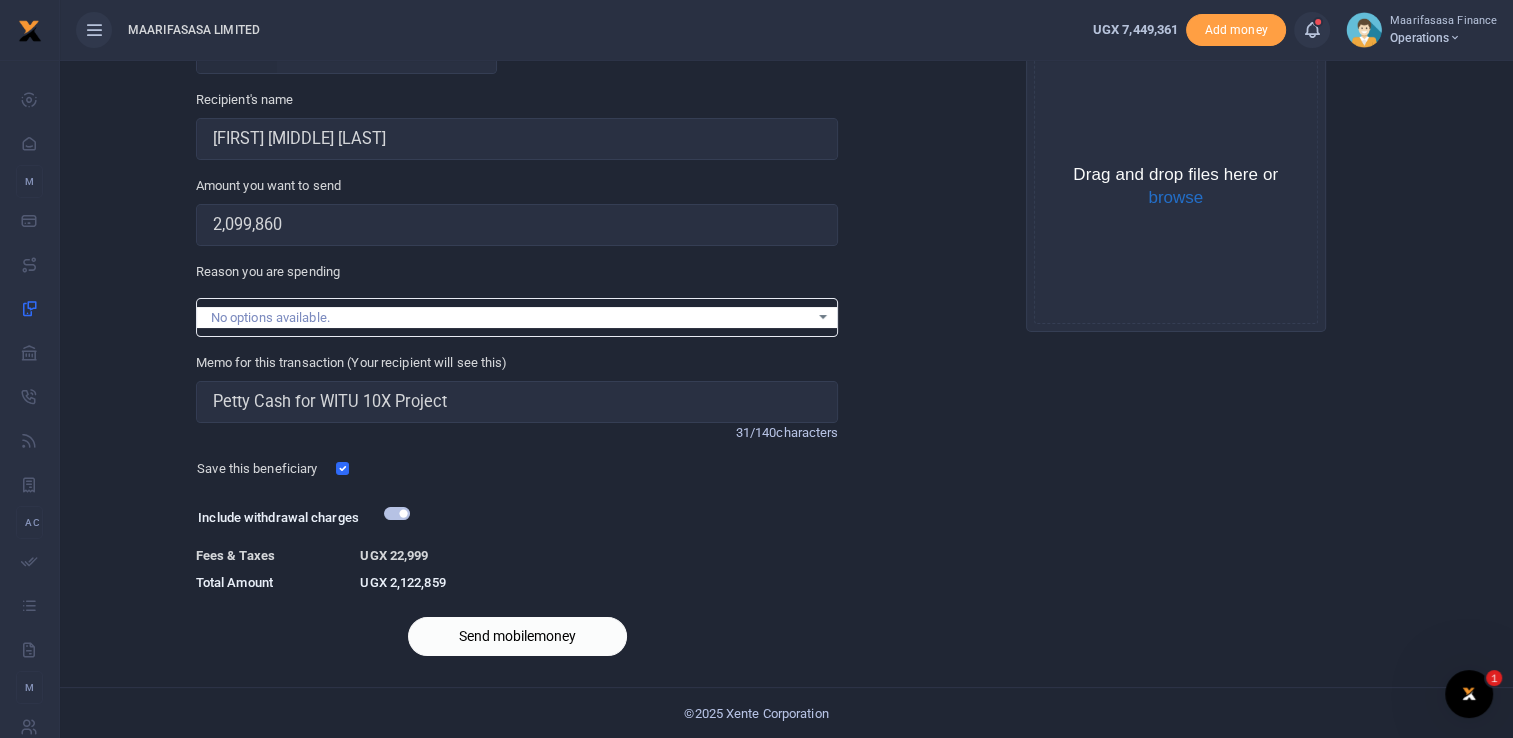 click on "Send mobilemoney" at bounding box center (517, 636) 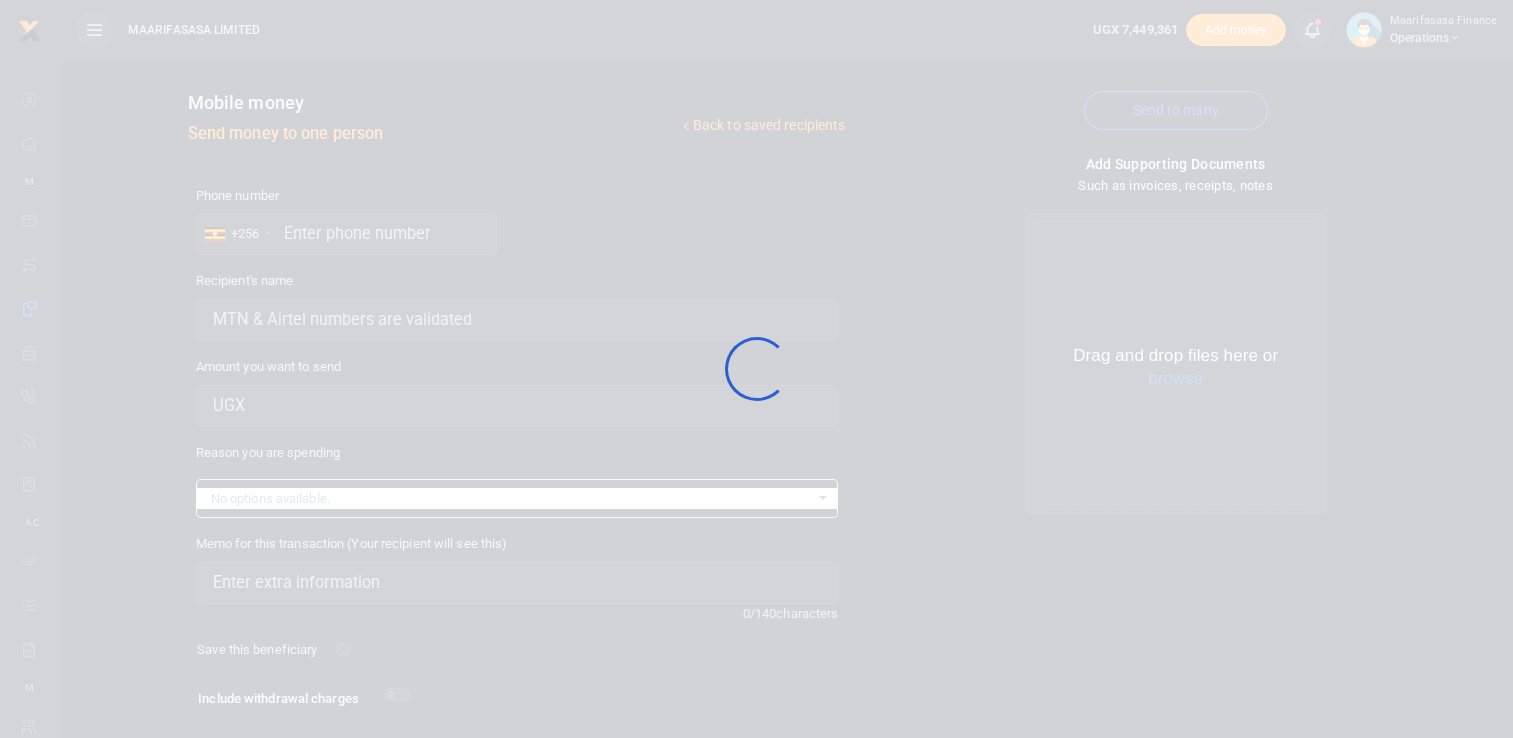 scroll, scrollTop: 126, scrollLeft: 0, axis: vertical 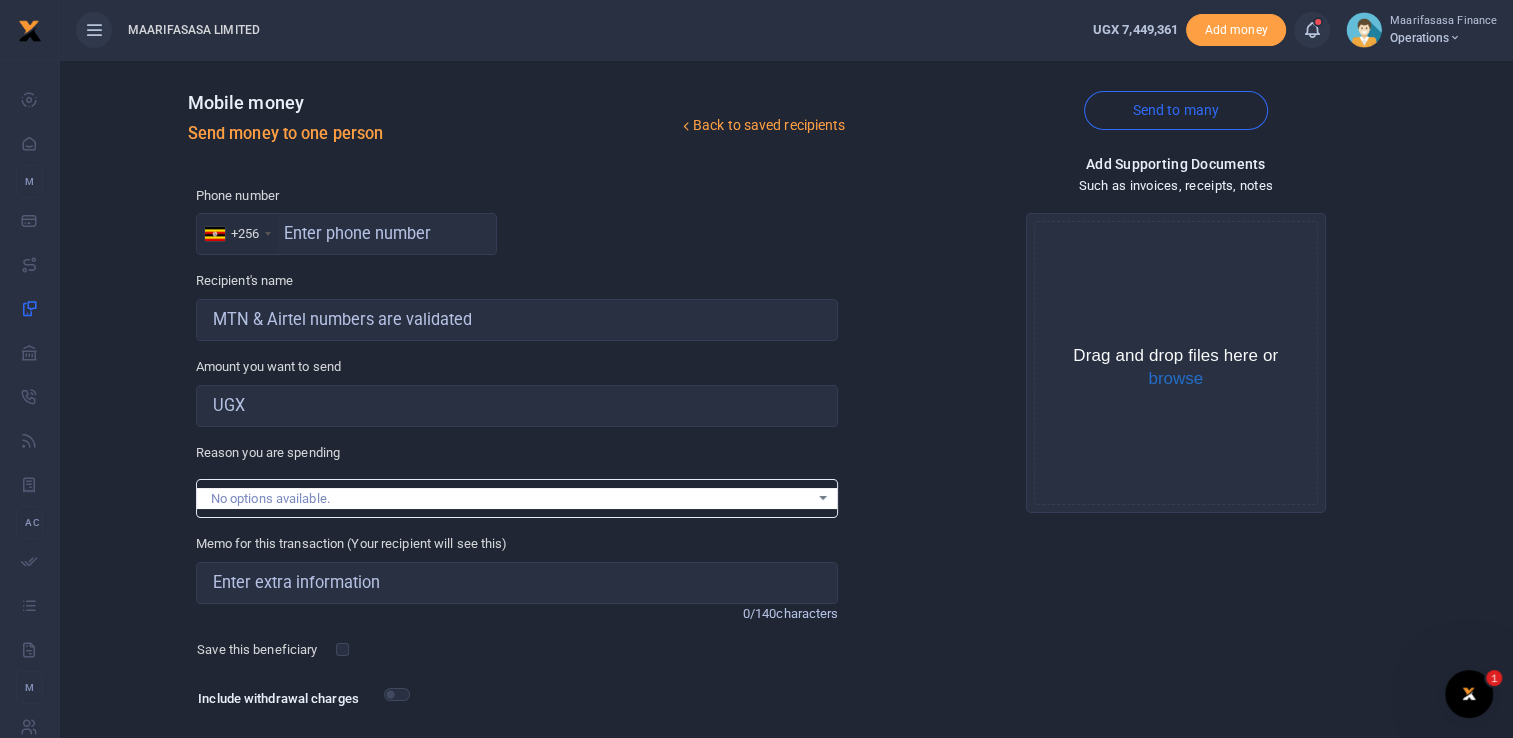 click on "Back to saved recipients" at bounding box center (762, 126) 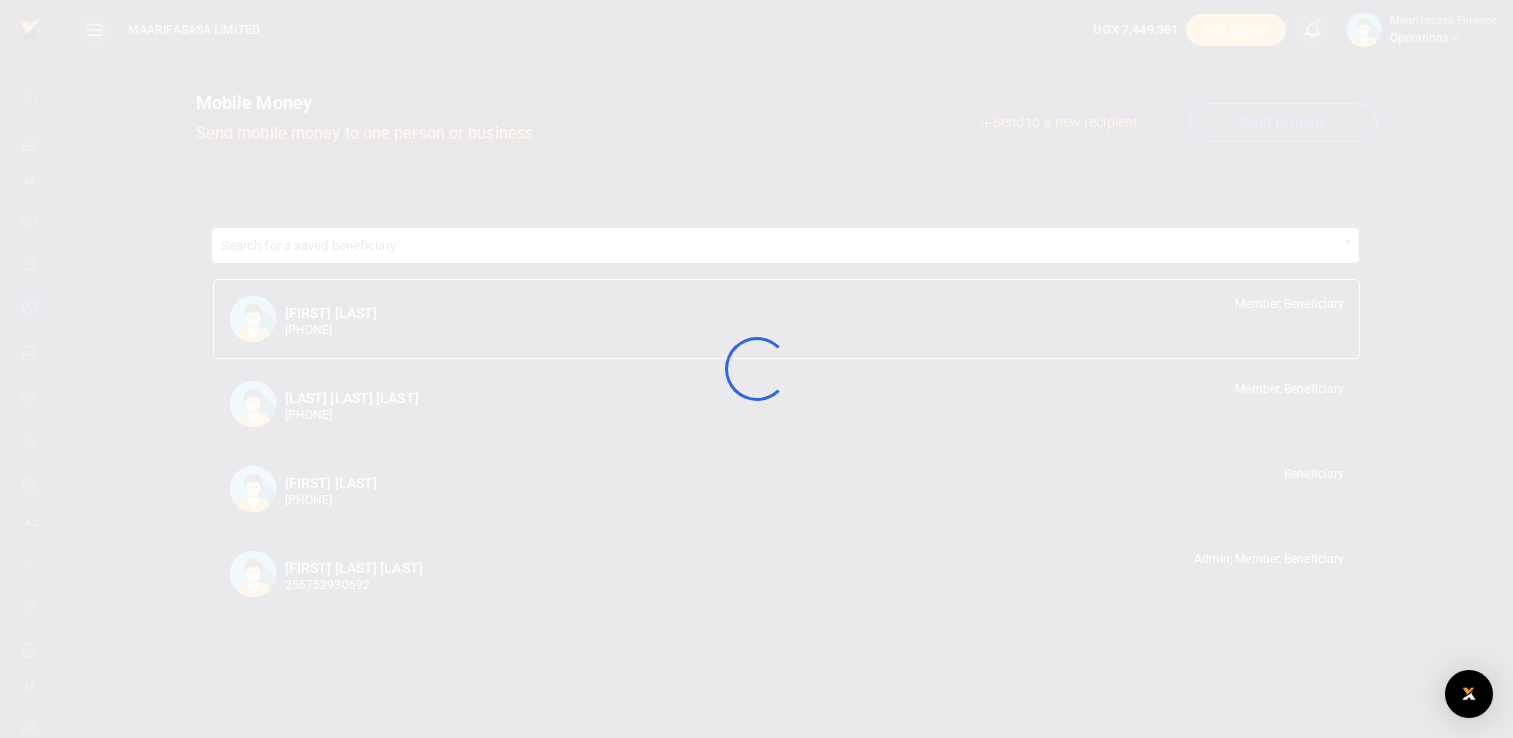 scroll, scrollTop: 0, scrollLeft: 0, axis: both 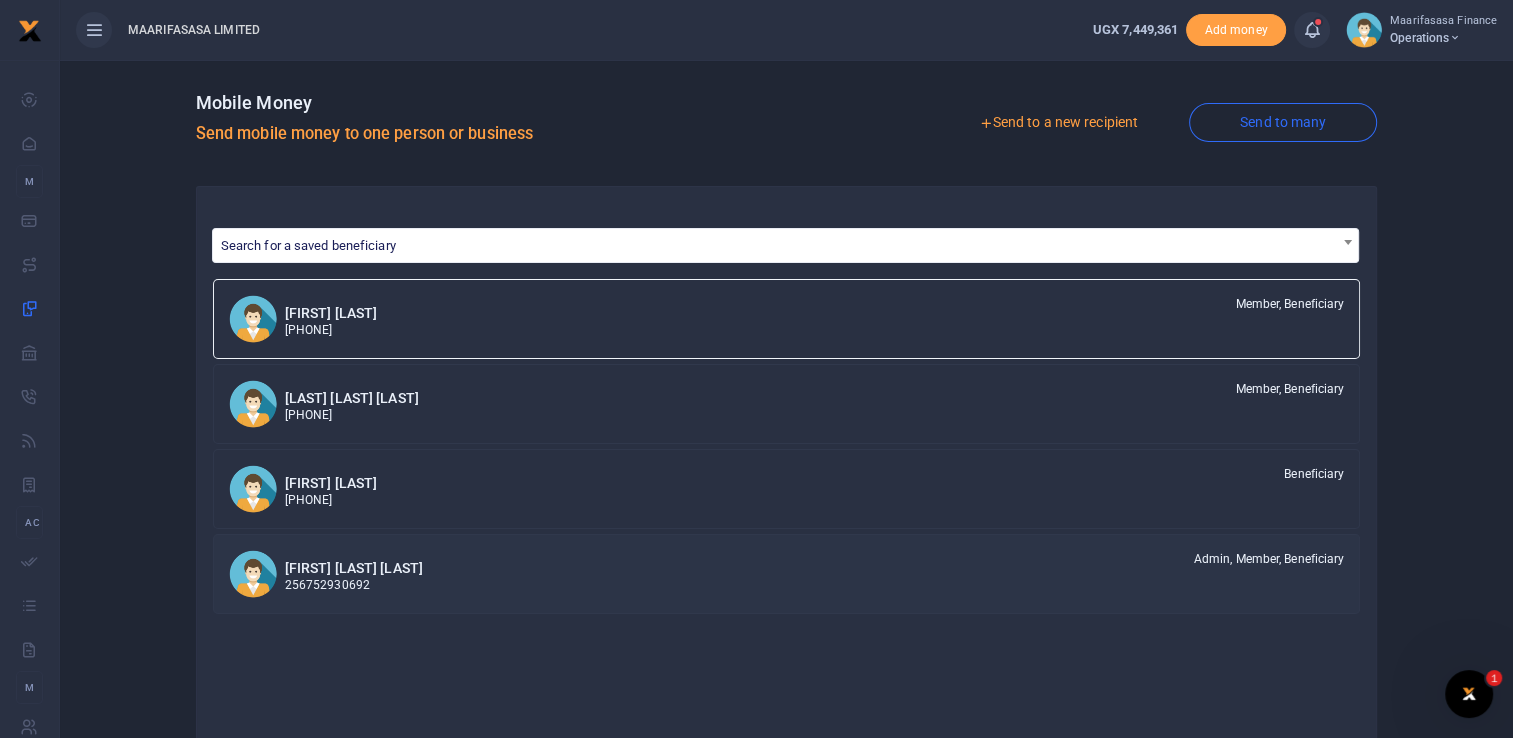 click on "[FIRST] [LAST] [LAST]" at bounding box center (354, 568) 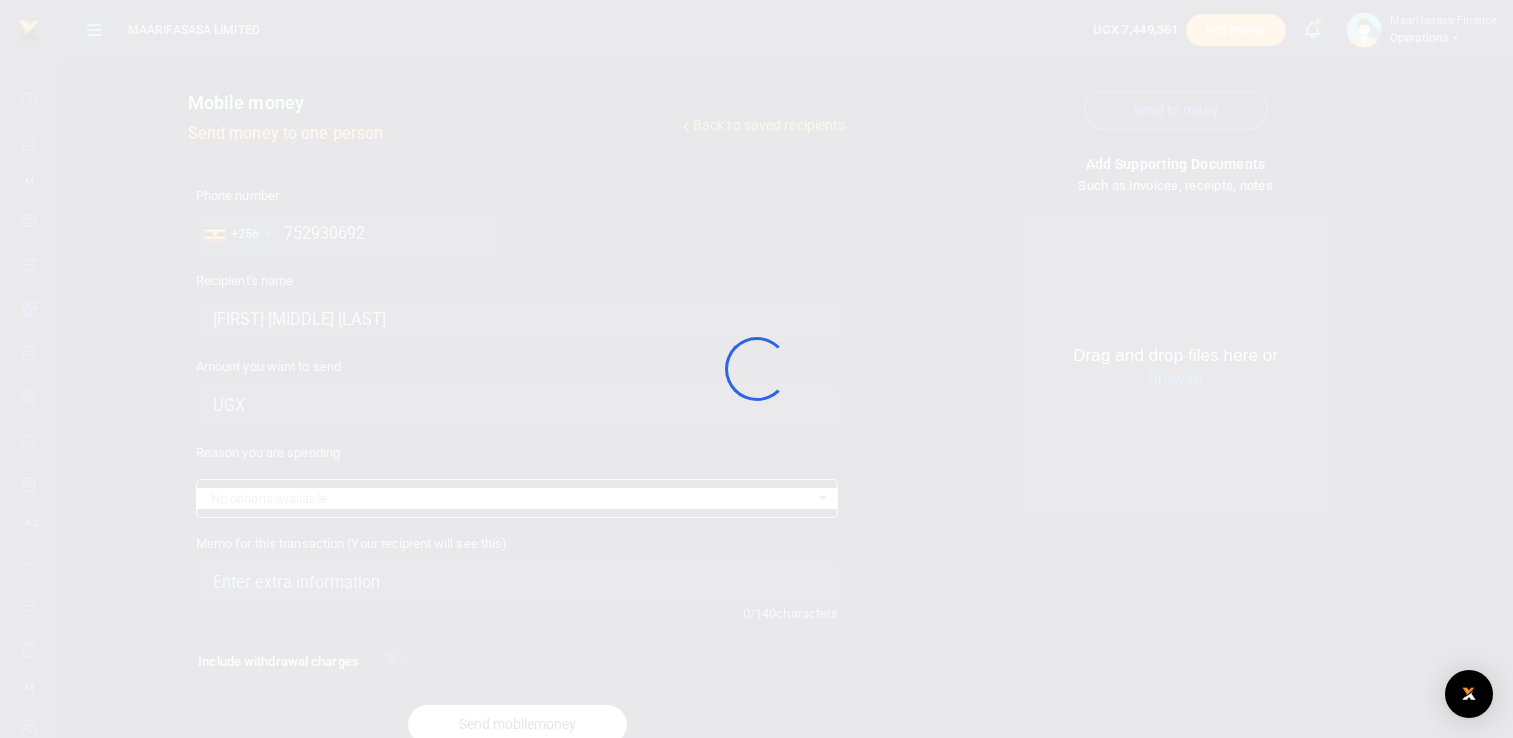 scroll, scrollTop: 0, scrollLeft: 0, axis: both 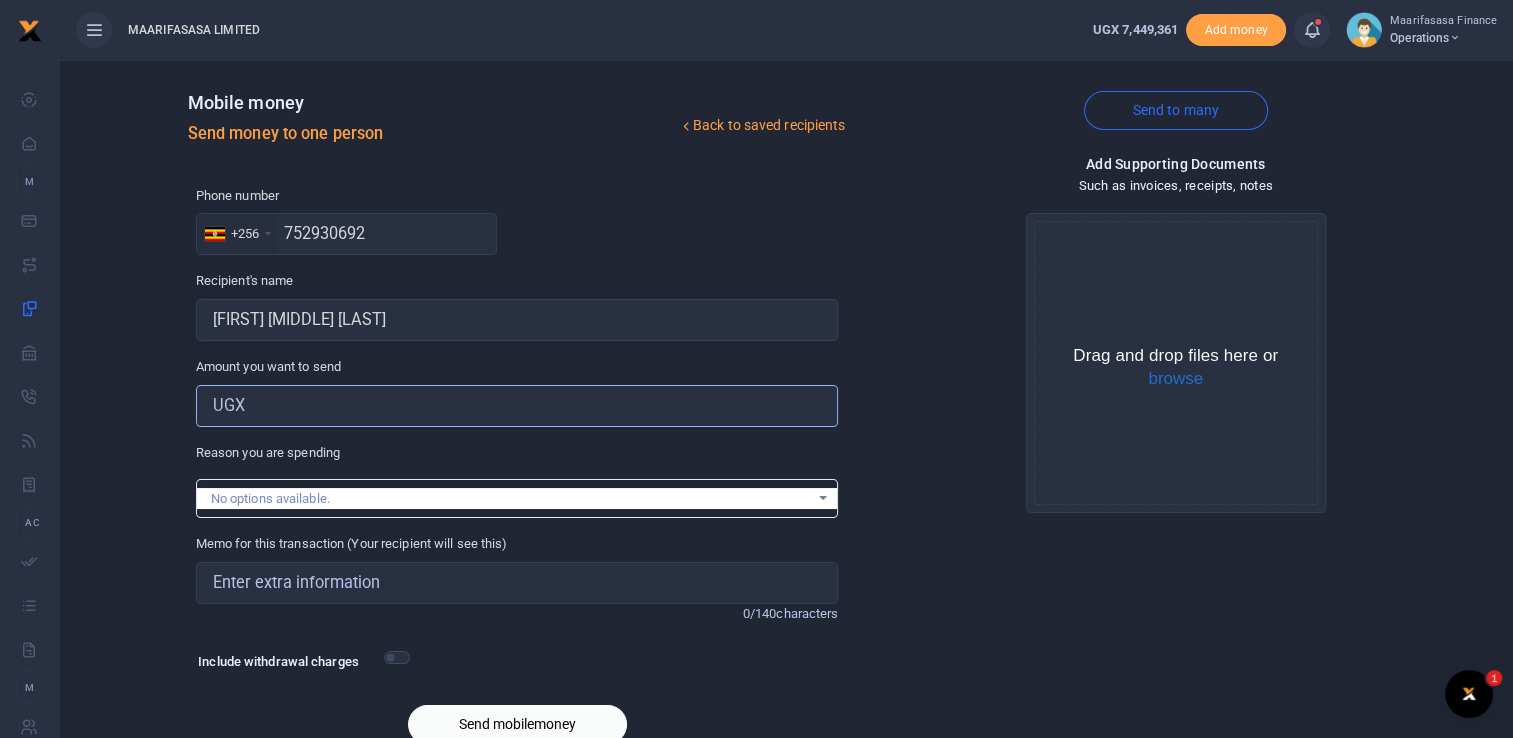 click on "Amount you want to send" at bounding box center (517, 406) 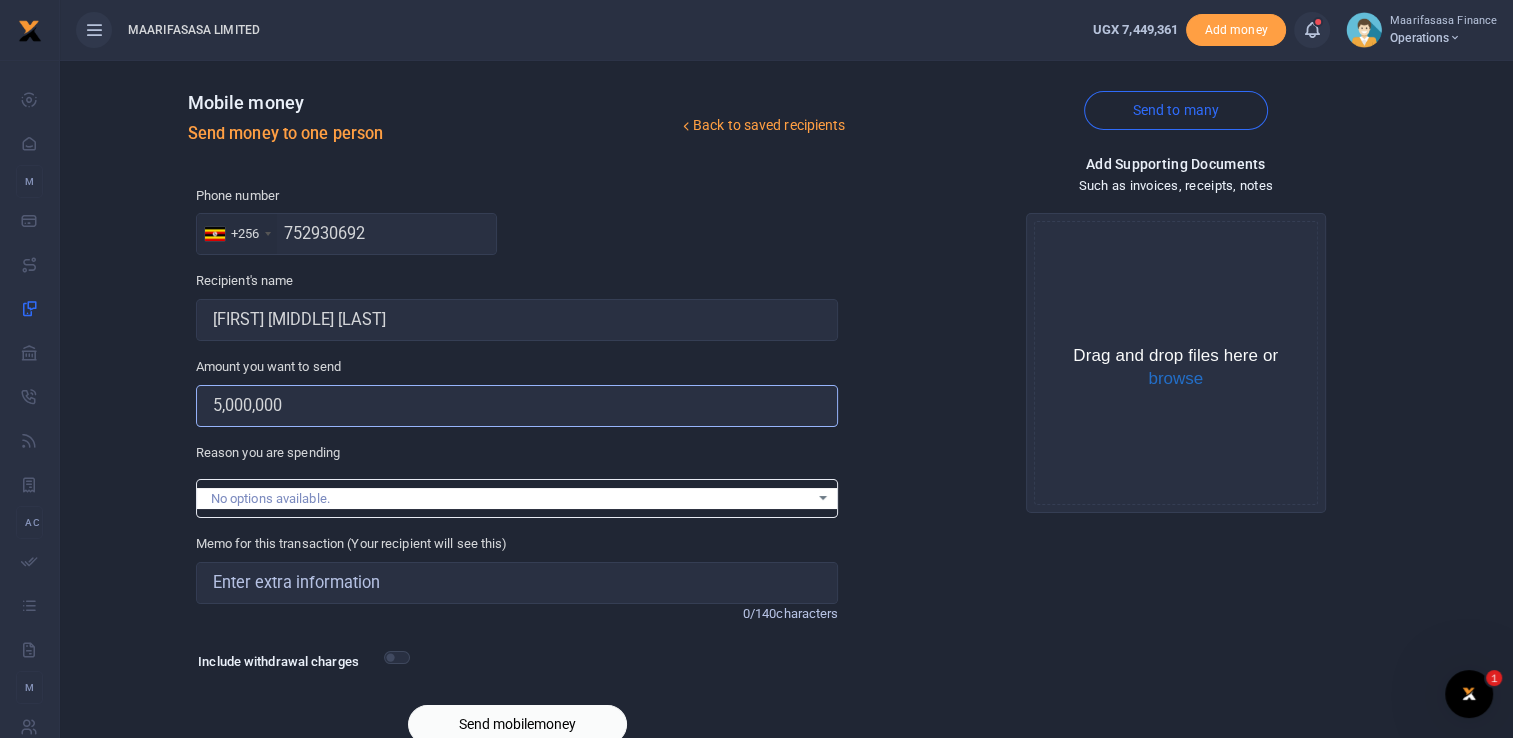 type on "5,000,000" 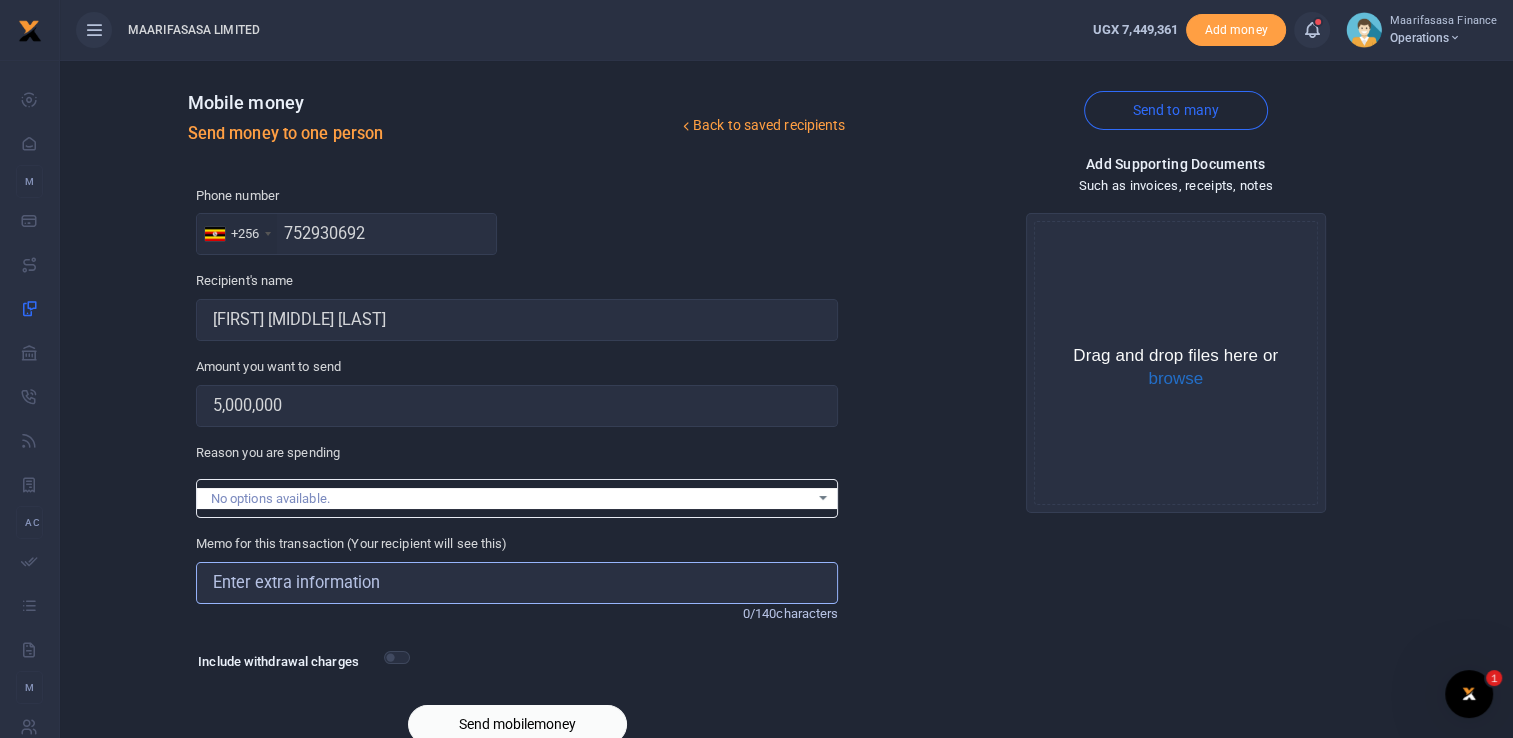click on "Memo for this transaction (Your recipient will see this)" at bounding box center [517, 583] 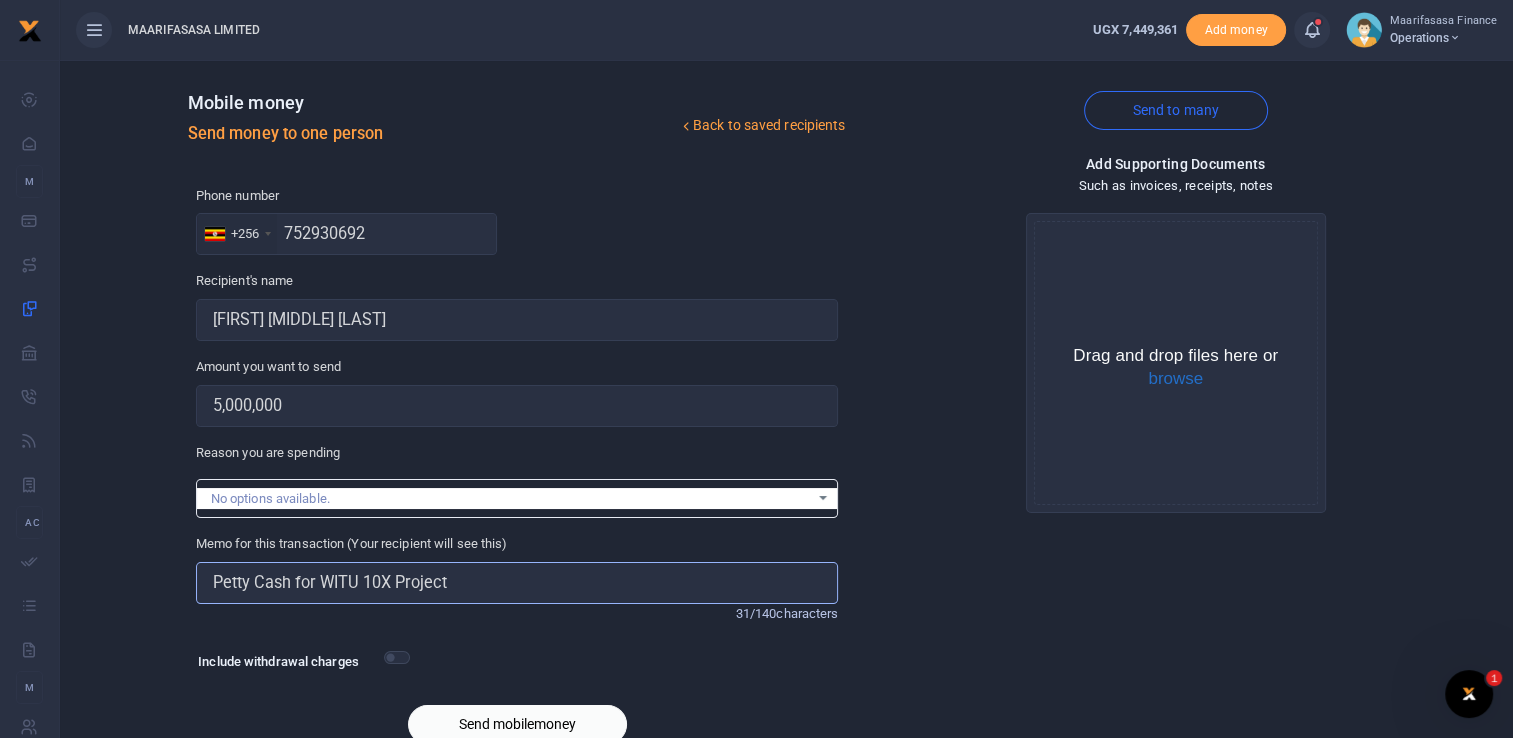 scroll, scrollTop: 88, scrollLeft: 0, axis: vertical 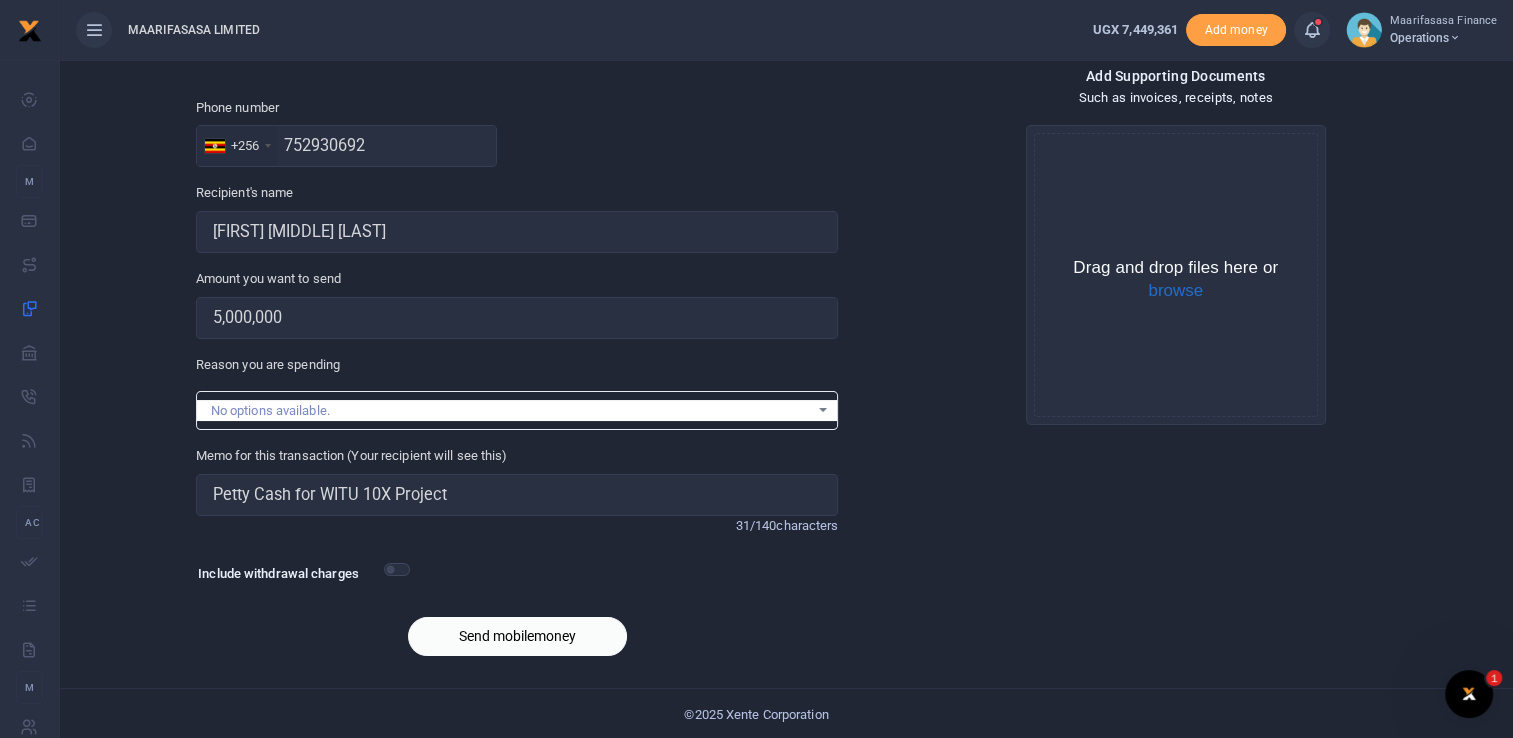 click on "Include withdrawal charges" at bounding box center [299, 576] 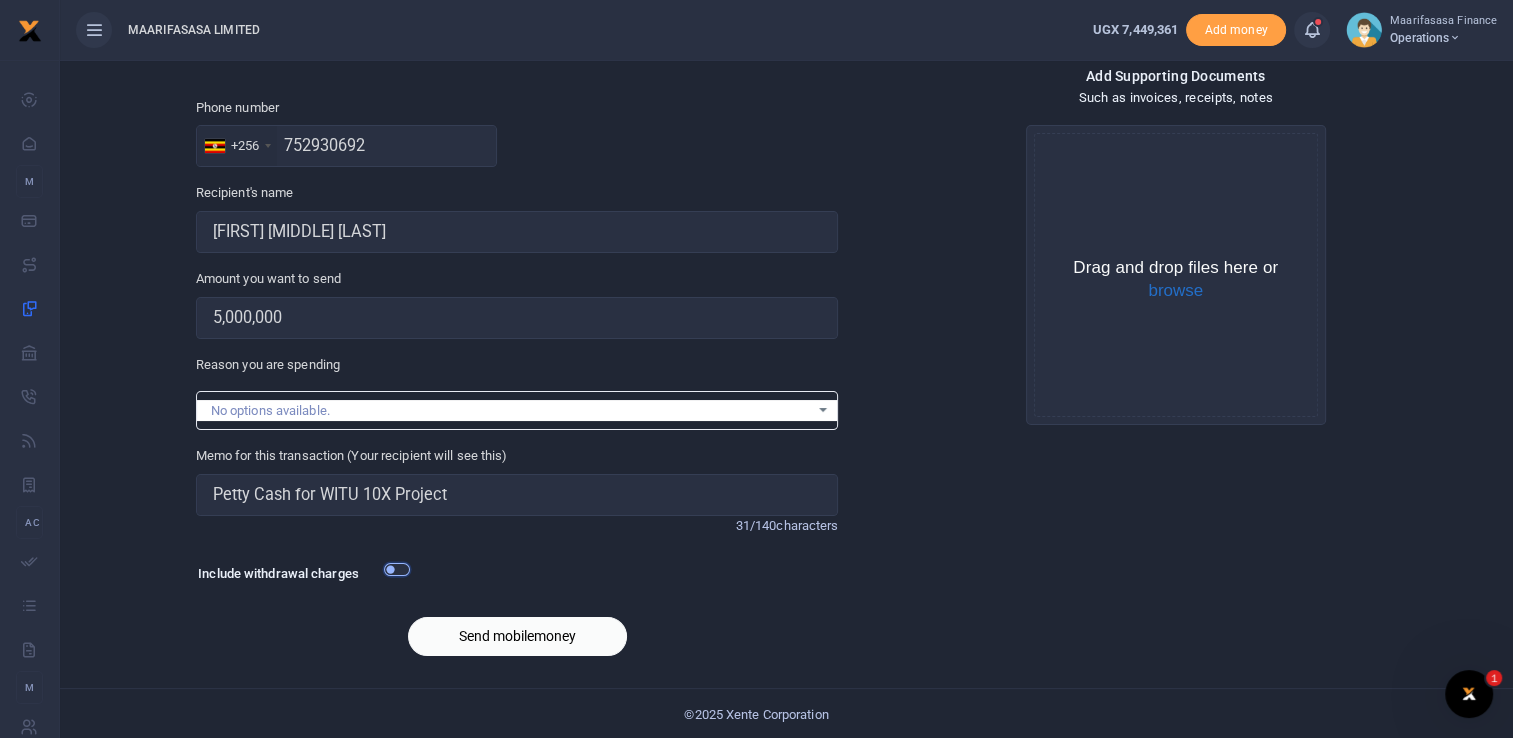 click at bounding box center [397, 569] 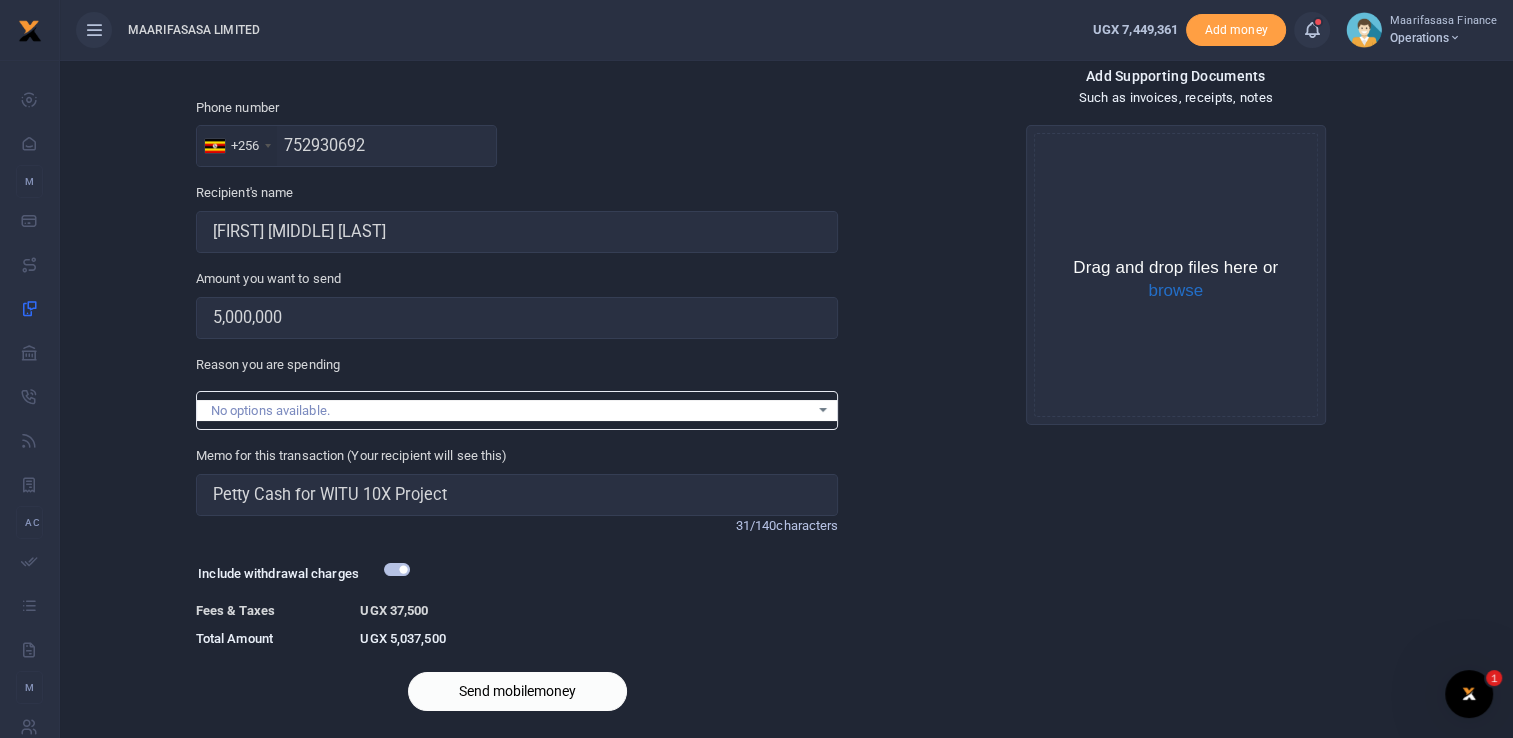 click on "Send mobilemoney" at bounding box center [517, 691] 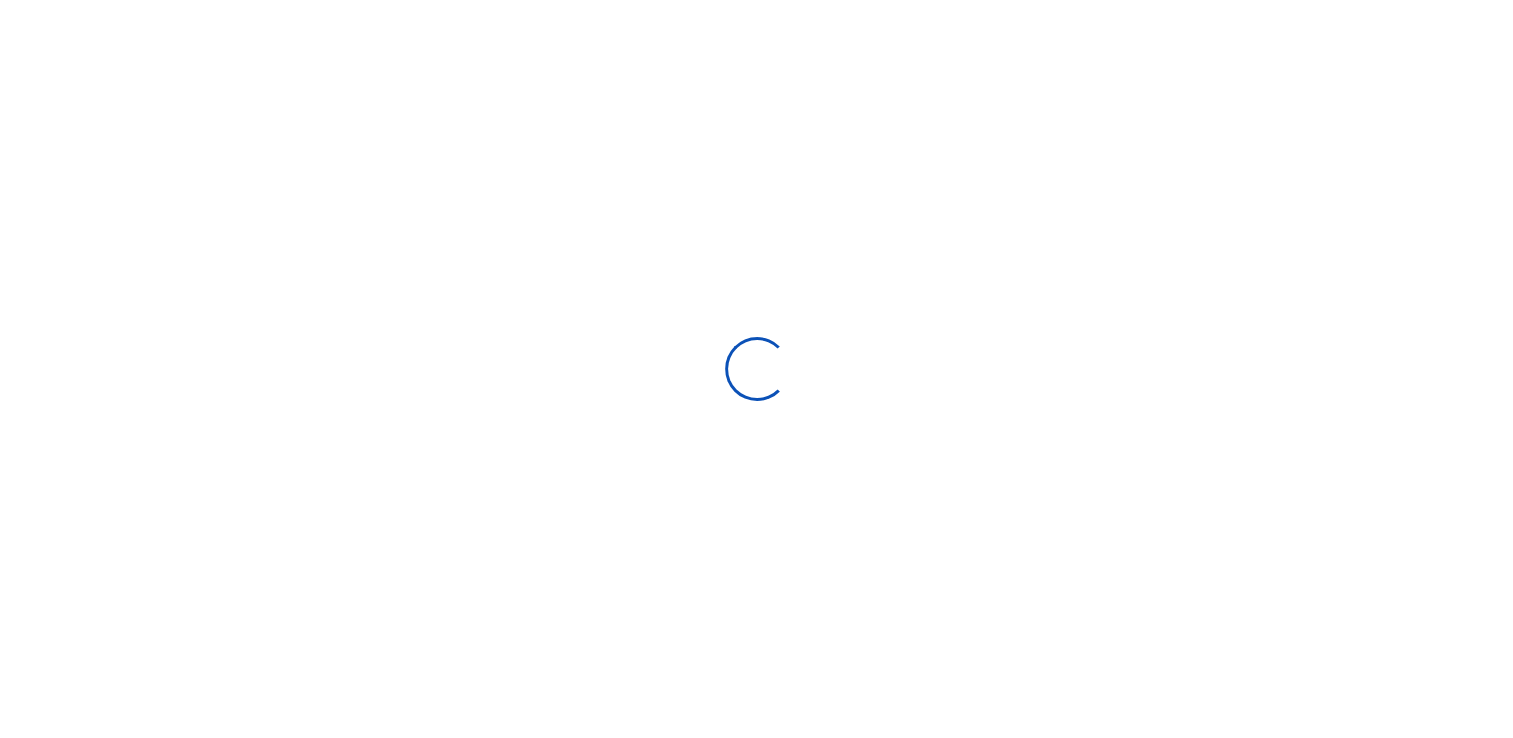 scroll, scrollTop: 88, scrollLeft: 0, axis: vertical 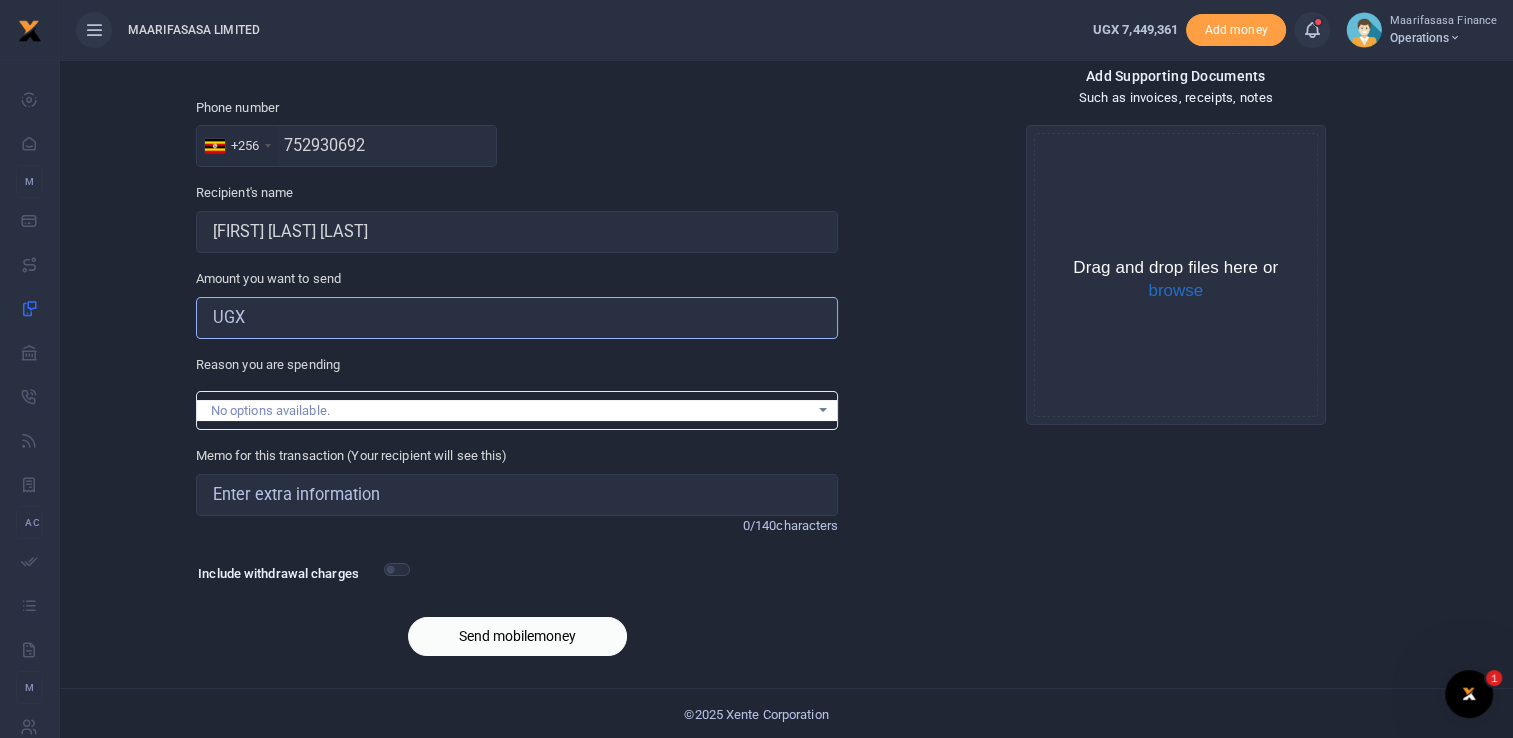 click on "Amount you want to send" at bounding box center (517, 318) 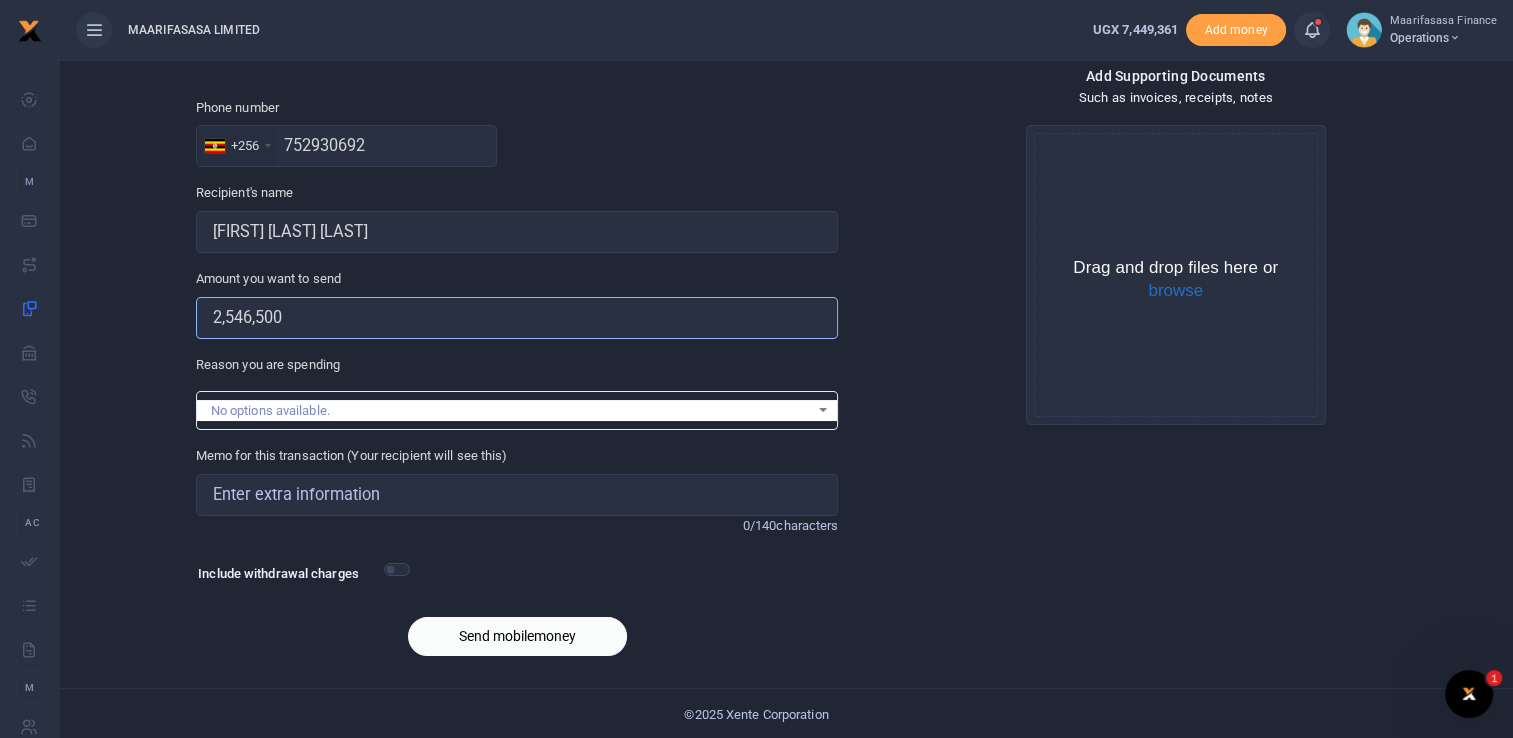 type on "2,546,500" 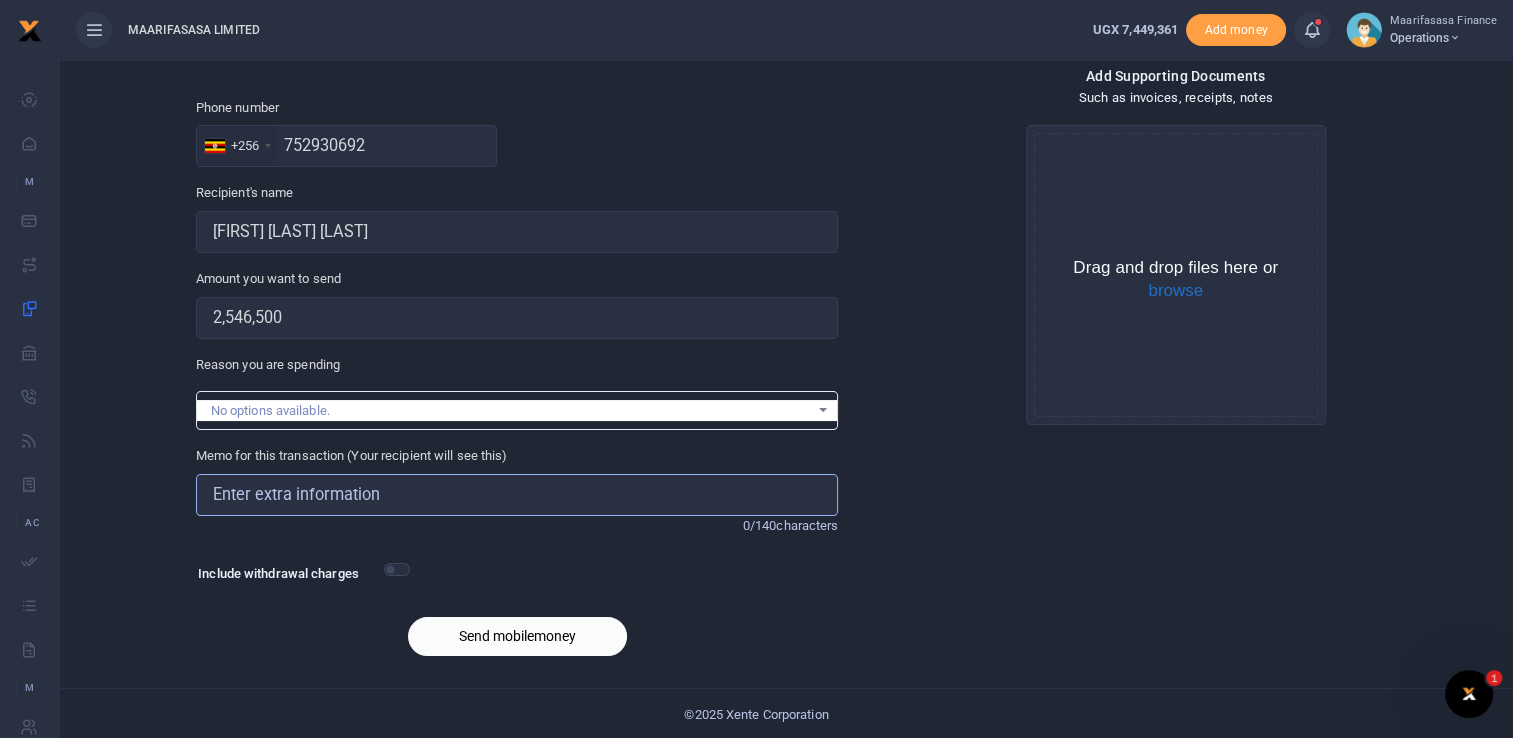 click on "Memo for this transaction (Your recipient will see this)" at bounding box center [517, 495] 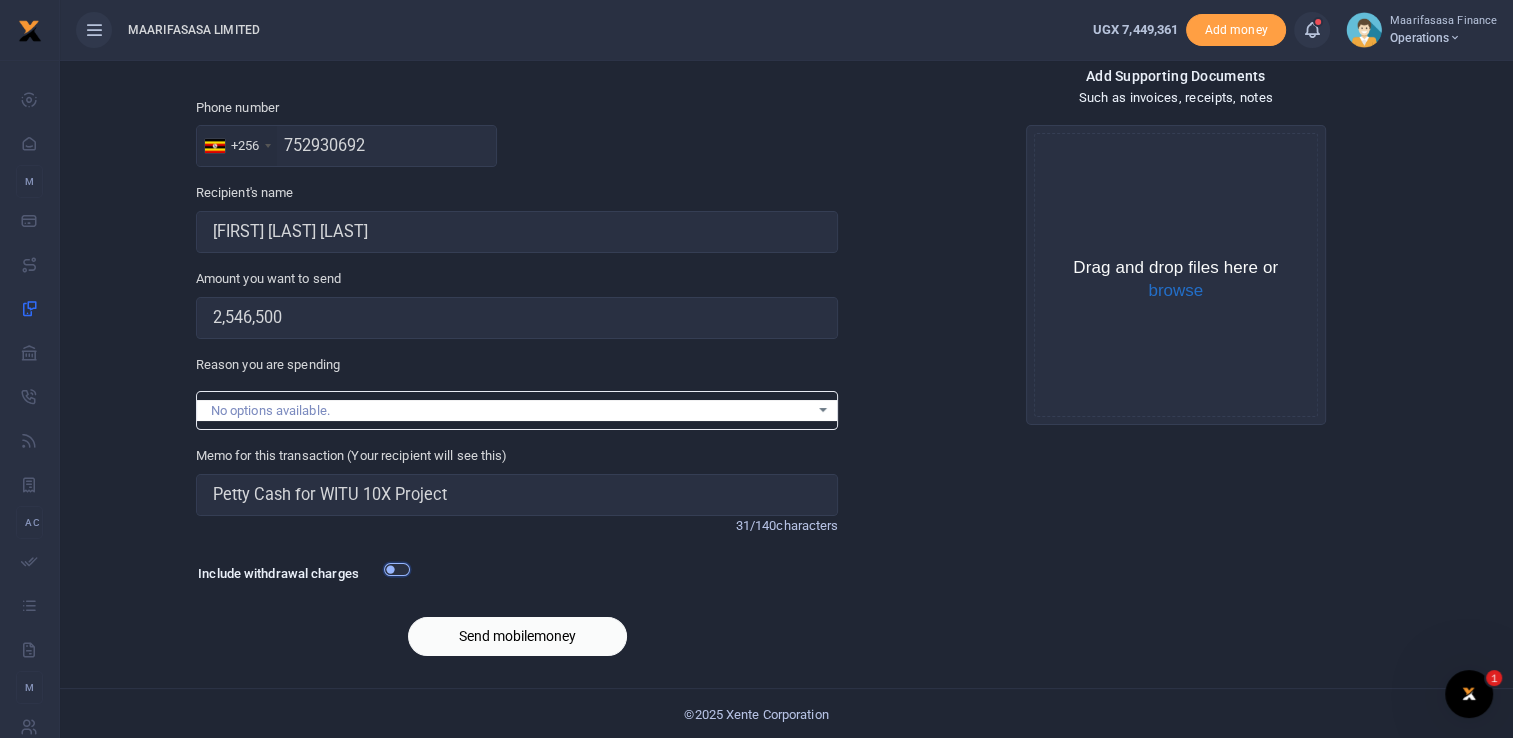 click at bounding box center (397, 569) 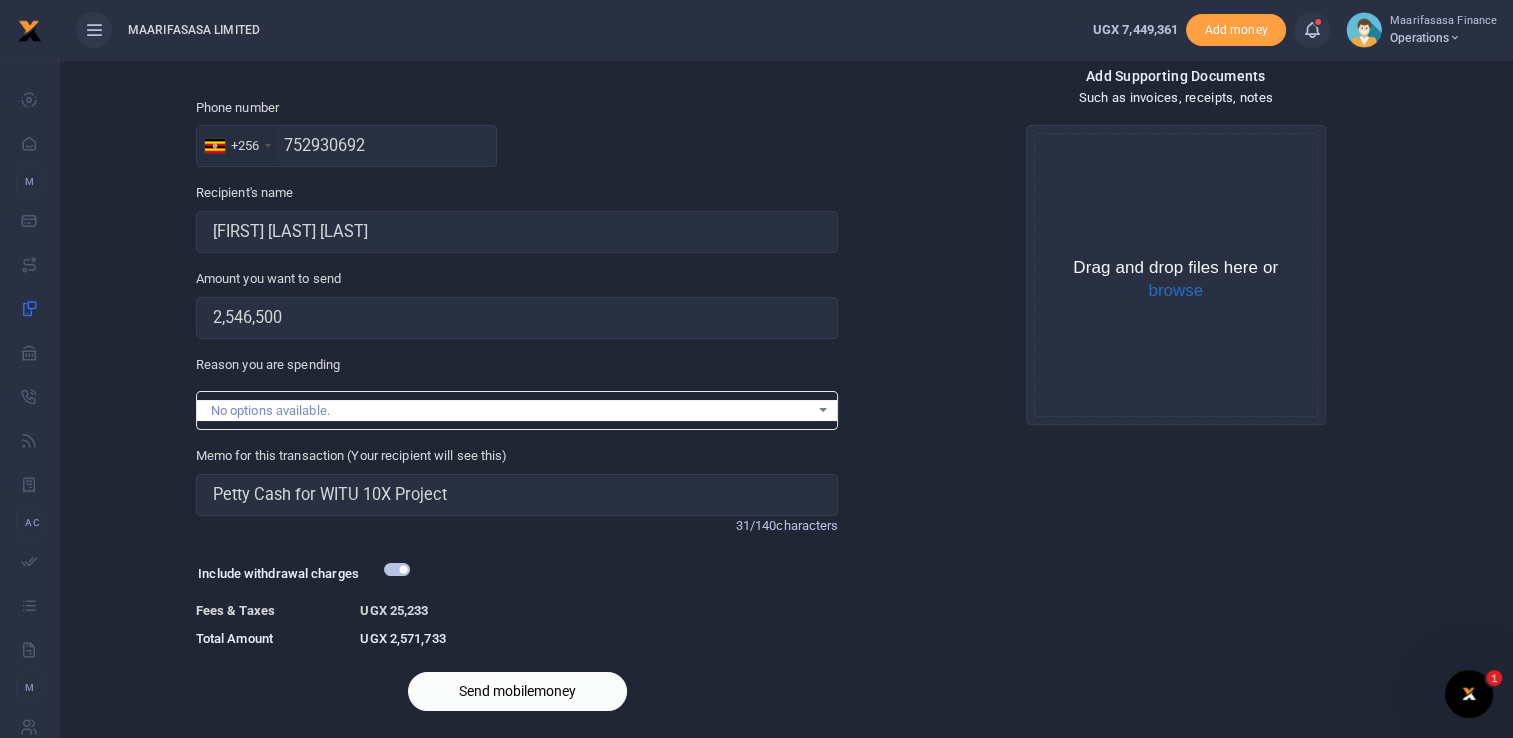 click on "Send mobilemoney" at bounding box center [517, 691] 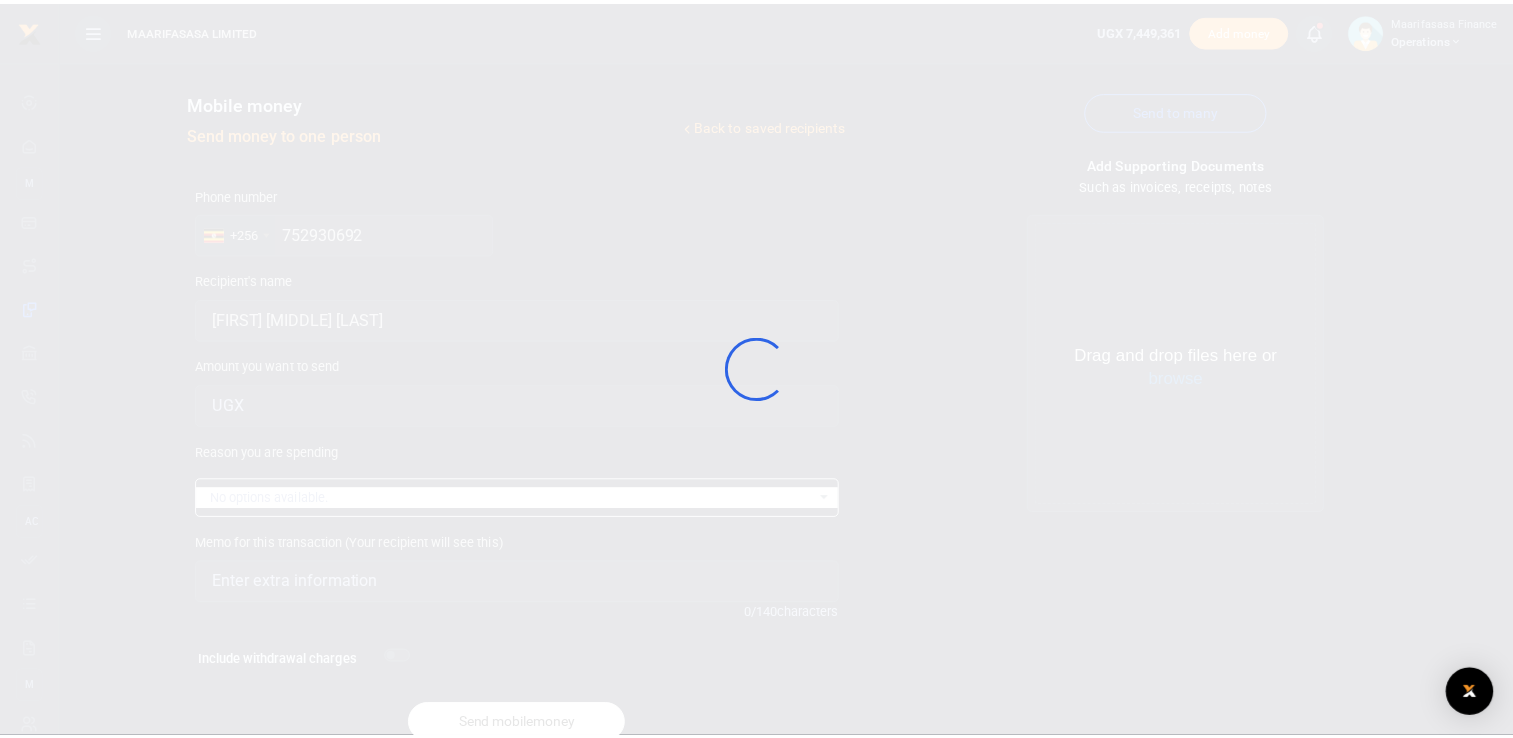 scroll, scrollTop: 88, scrollLeft: 0, axis: vertical 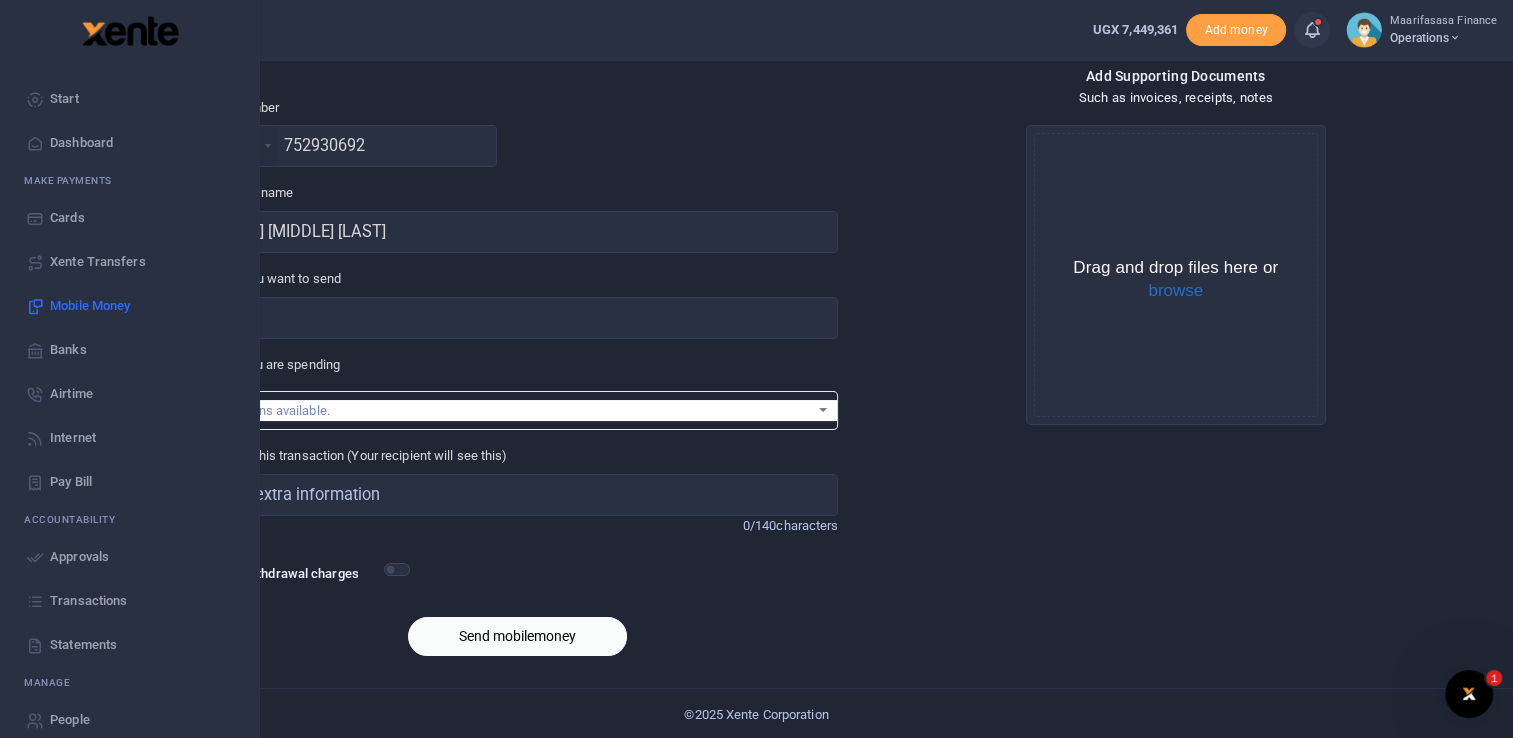 click on "Approvals" at bounding box center (79, 557) 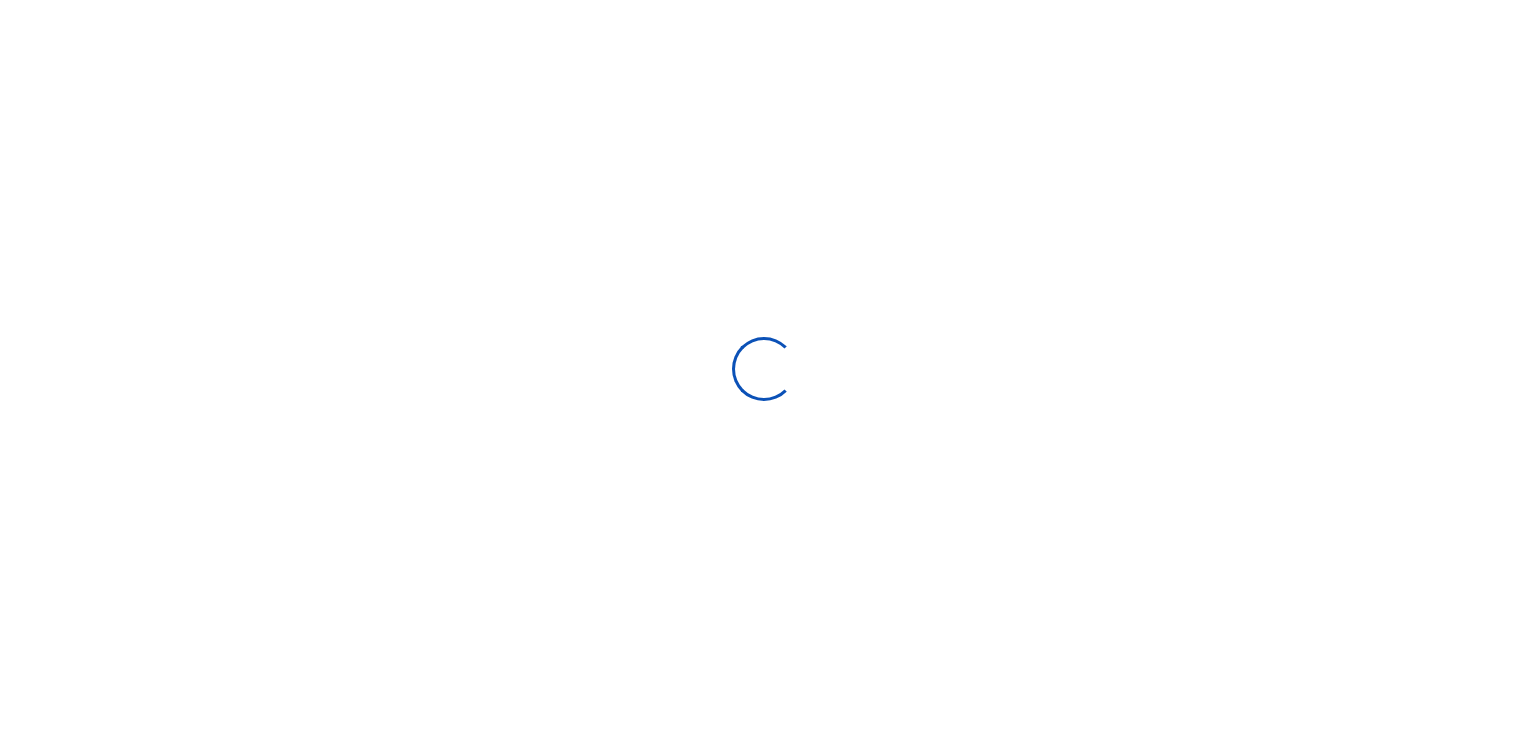 scroll, scrollTop: 0, scrollLeft: 0, axis: both 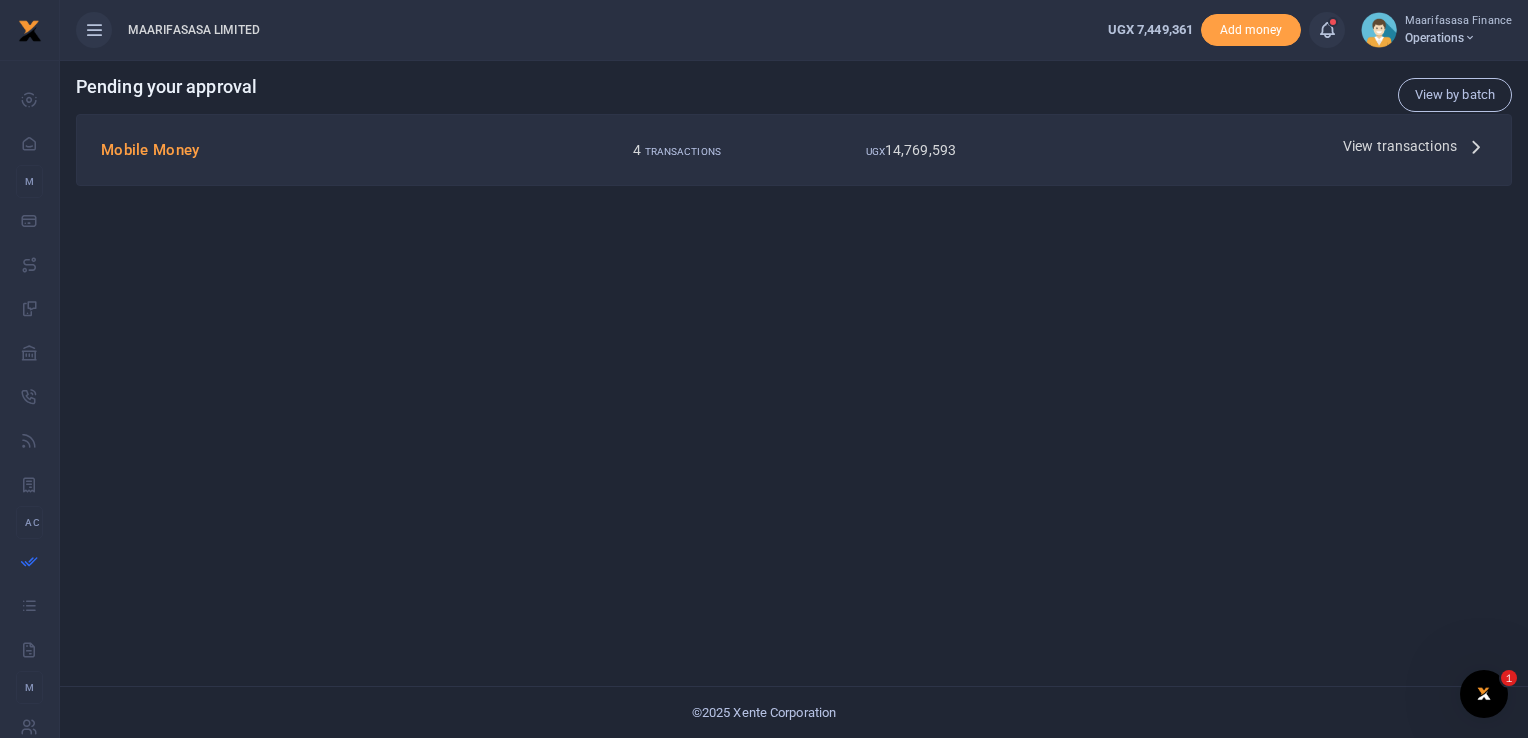 click at bounding box center (1476, 146) 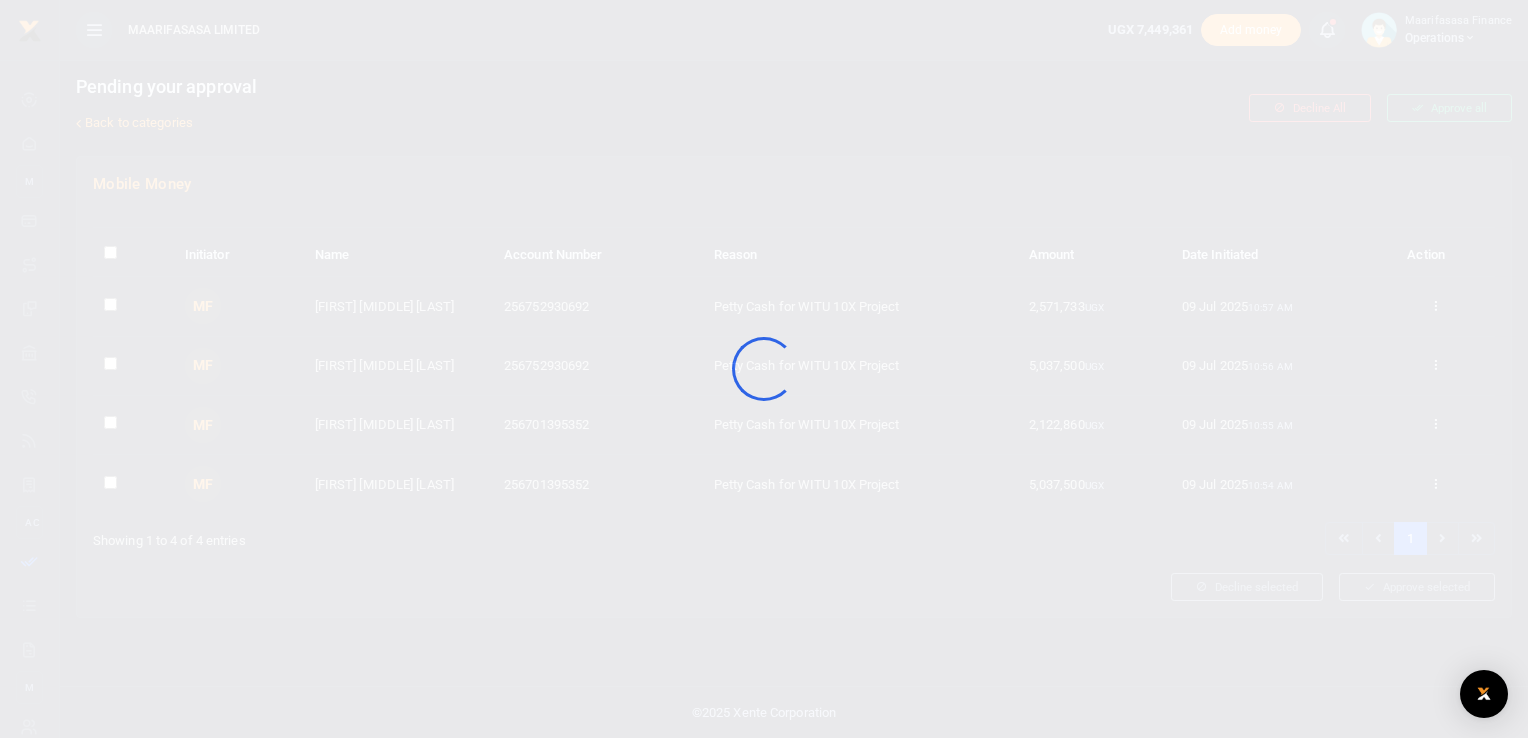 scroll, scrollTop: 0, scrollLeft: 0, axis: both 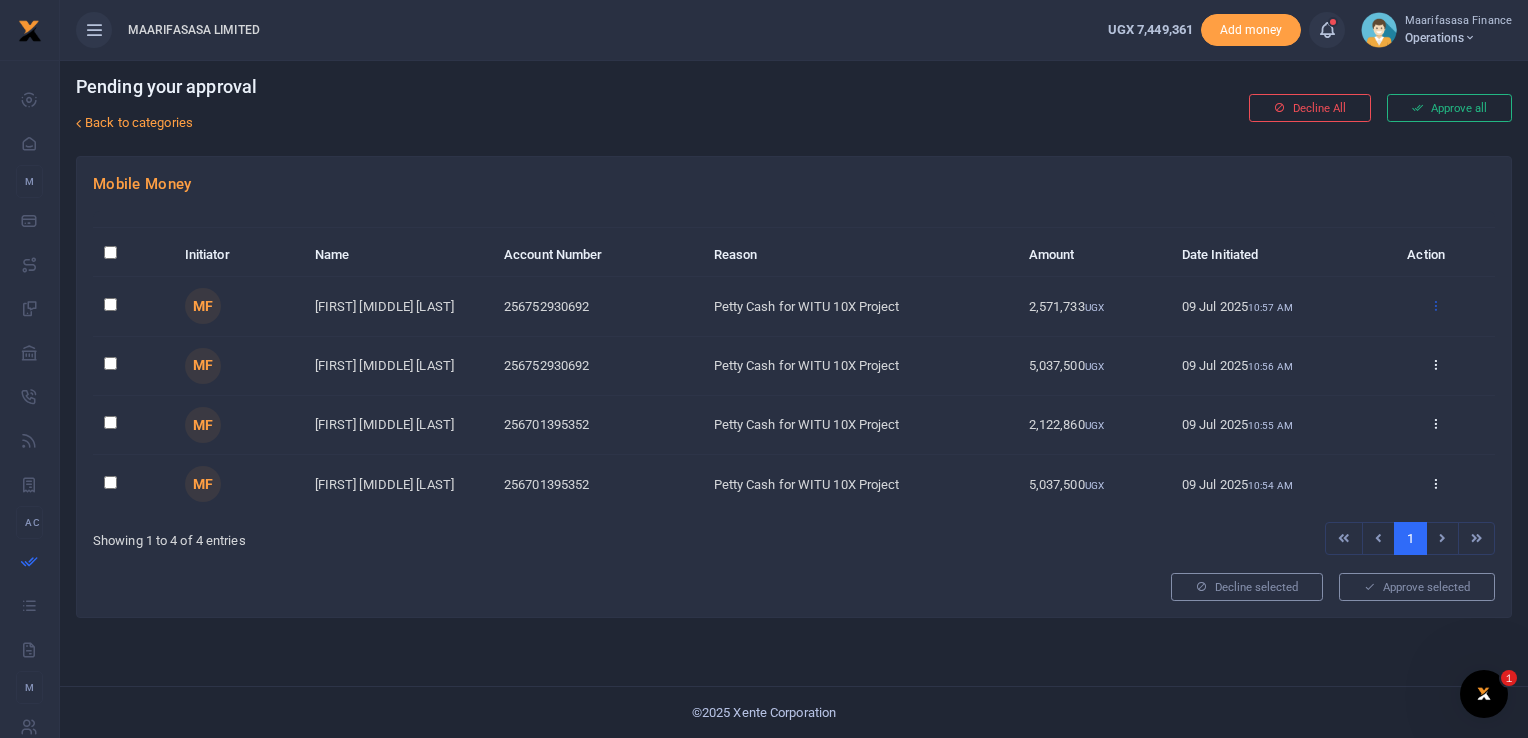 click at bounding box center [1435, 305] 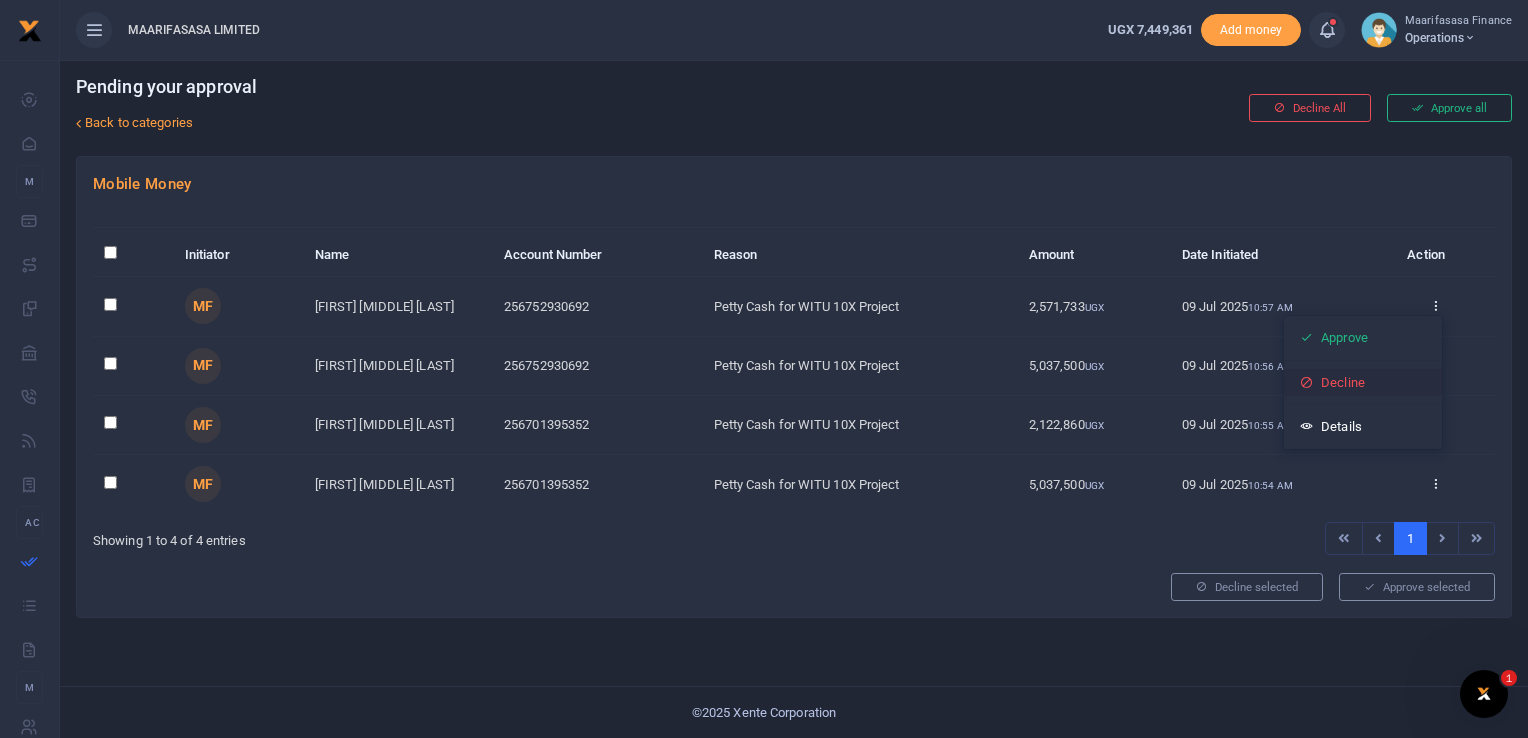 click on "Decline" at bounding box center [1363, 383] 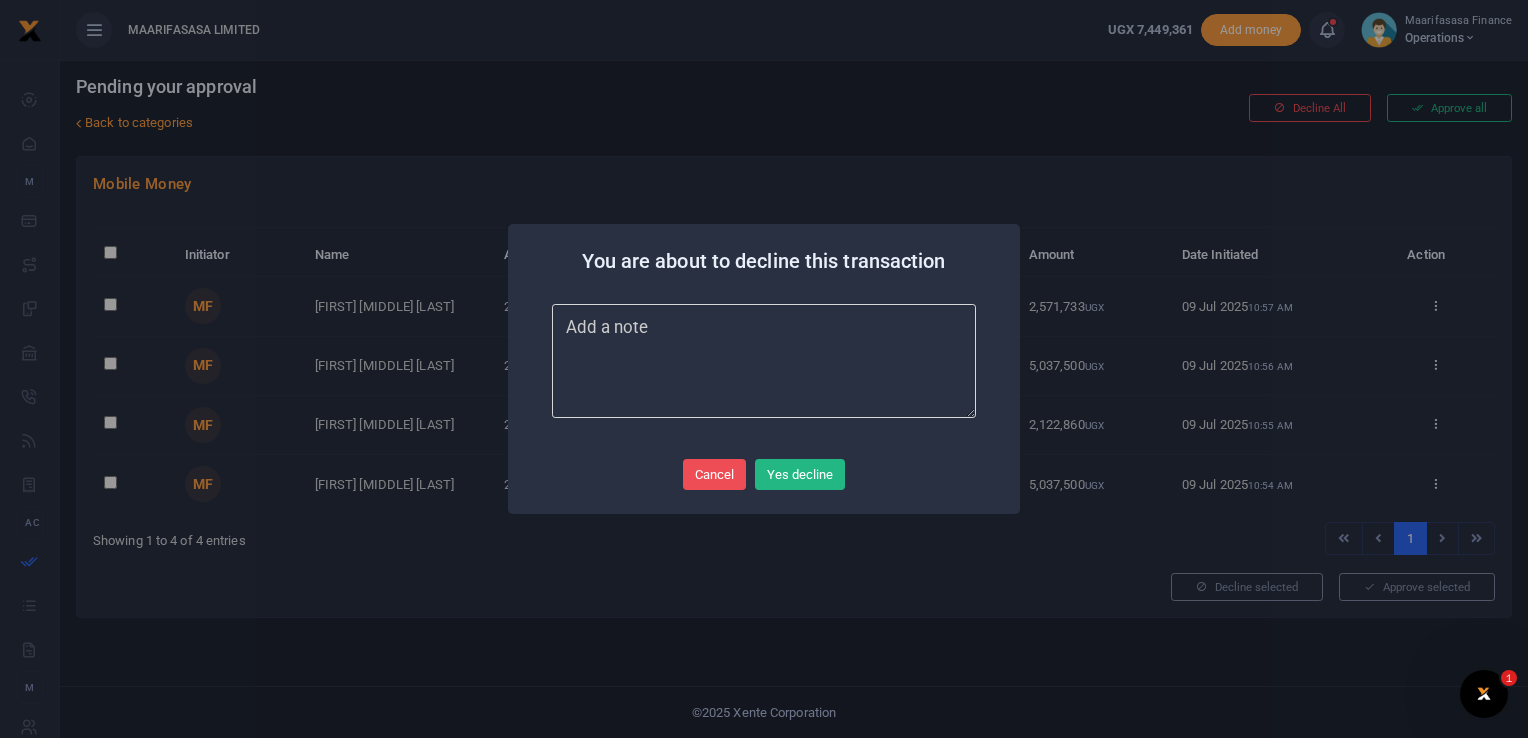 click at bounding box center (764, 361) 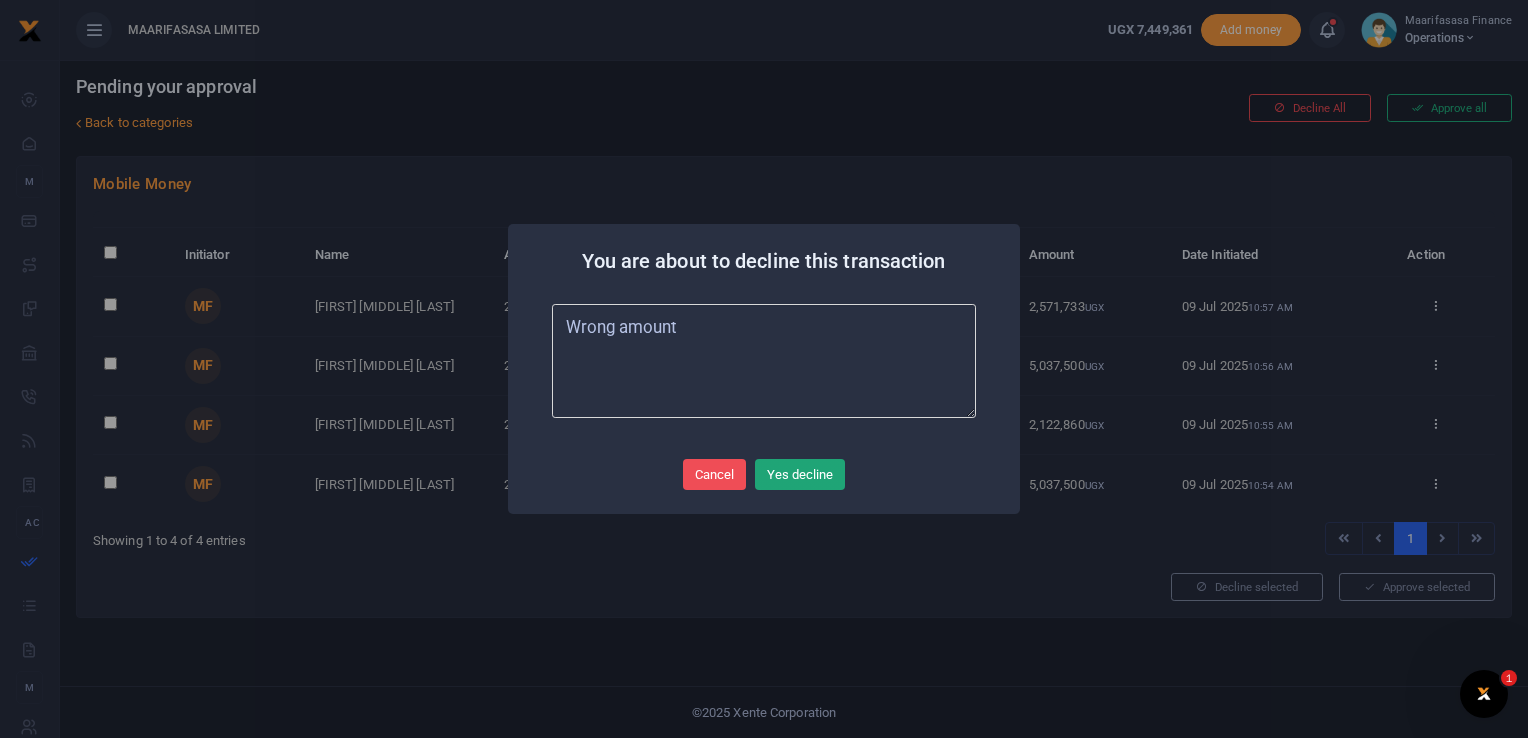 type on "Wrong amount" 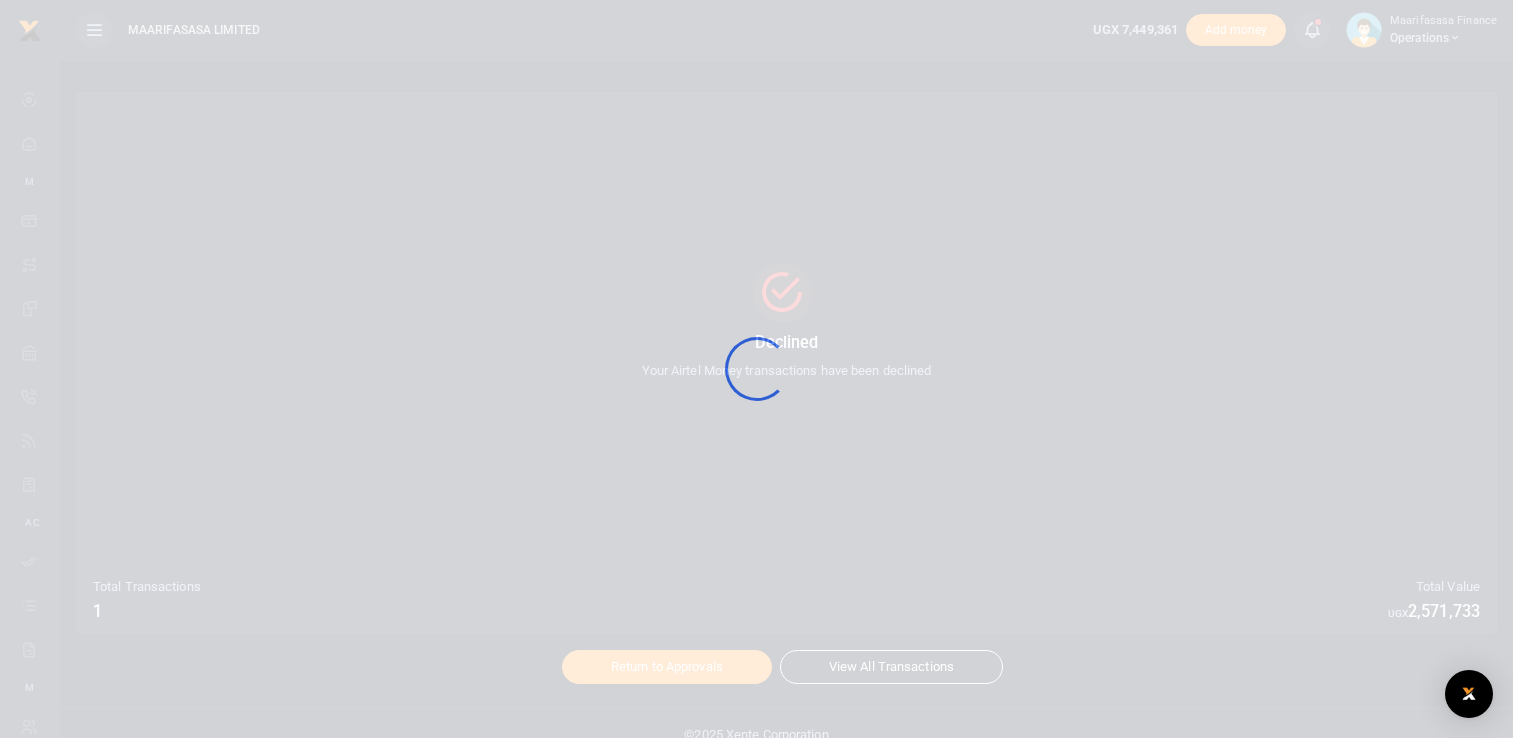 scroll, scrollTop: 0, scrollLeft: 0, axis: both 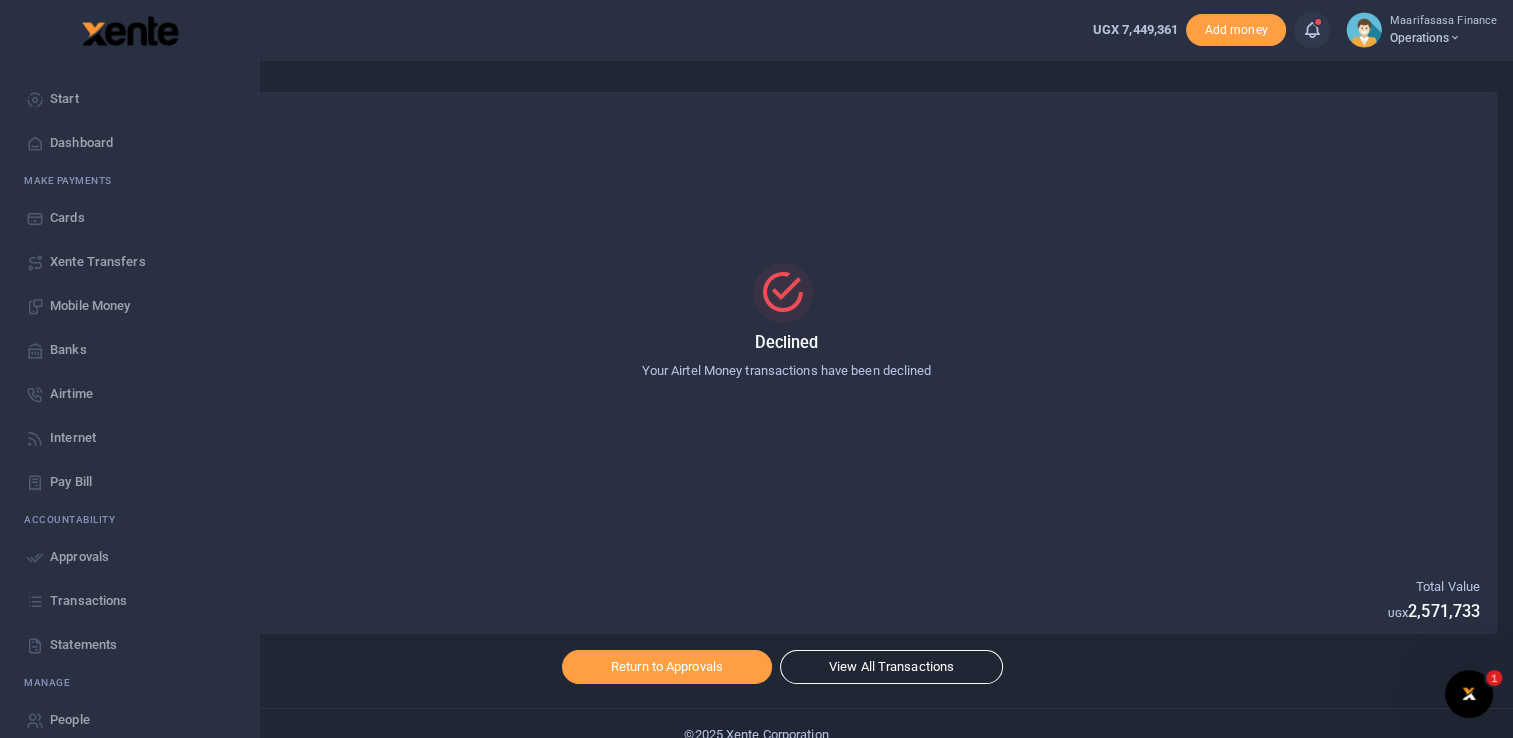 click on "Approvals" at bounding box center (79, 557) 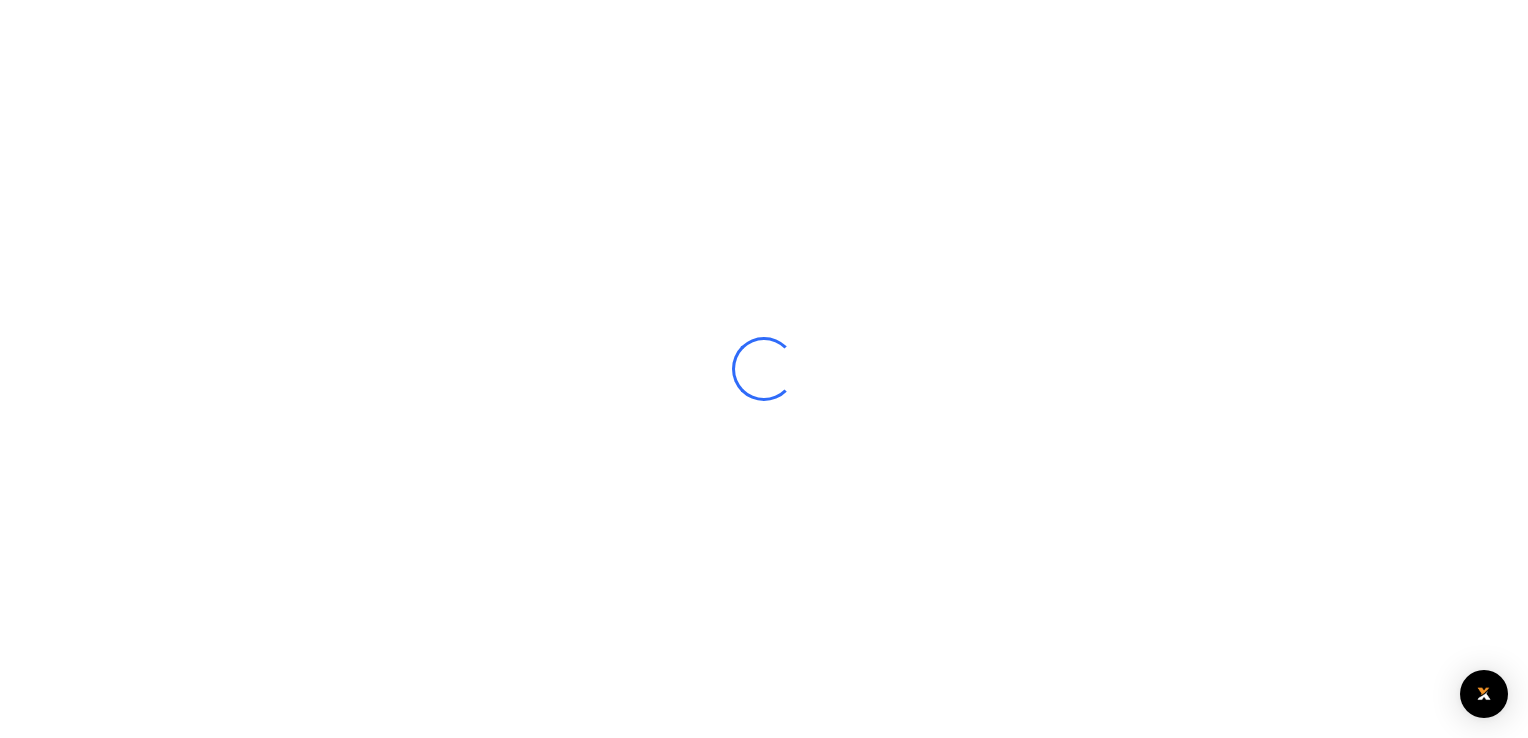 scroll, scrollTop: 0, scrollLeft: 0, axis: both 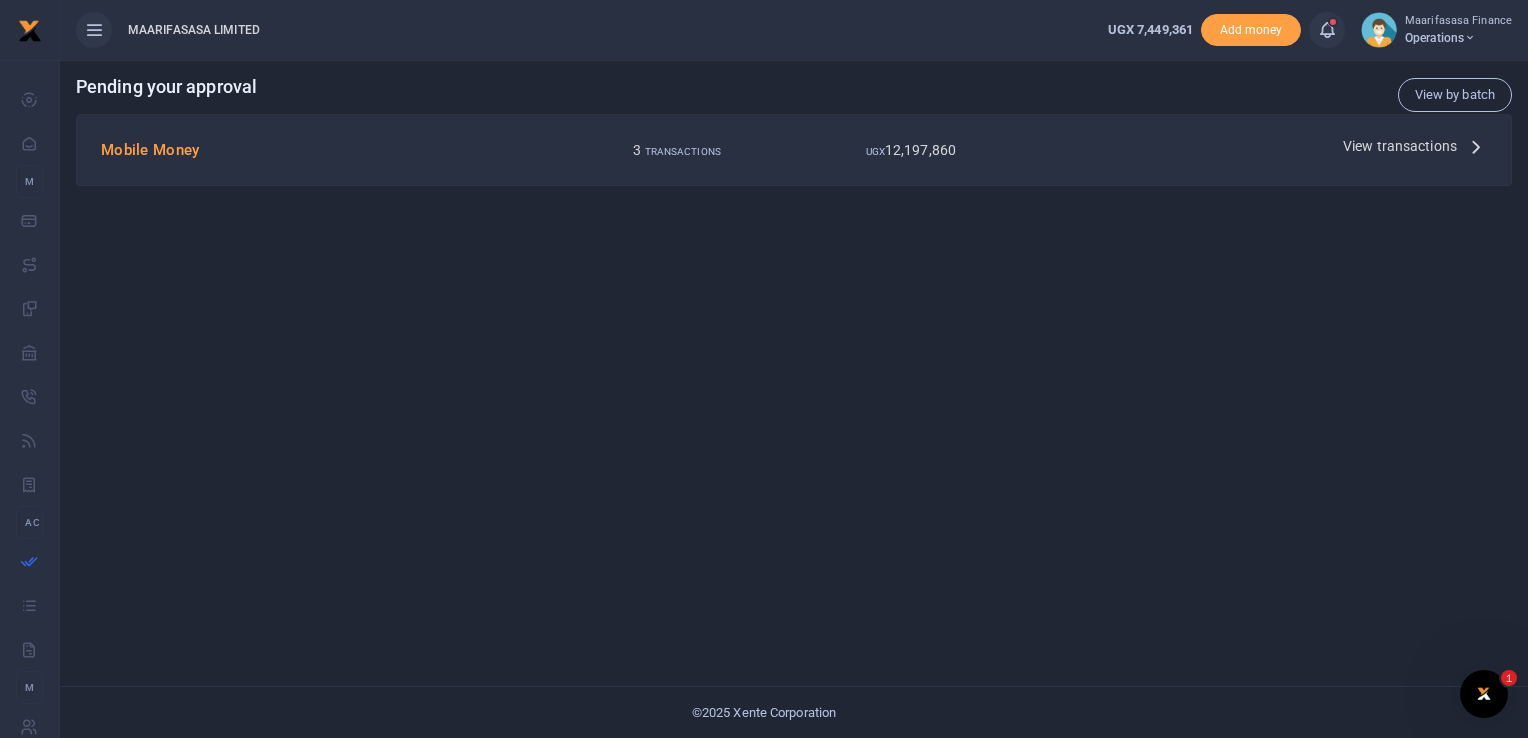 click at bounding box center (1476, 146) 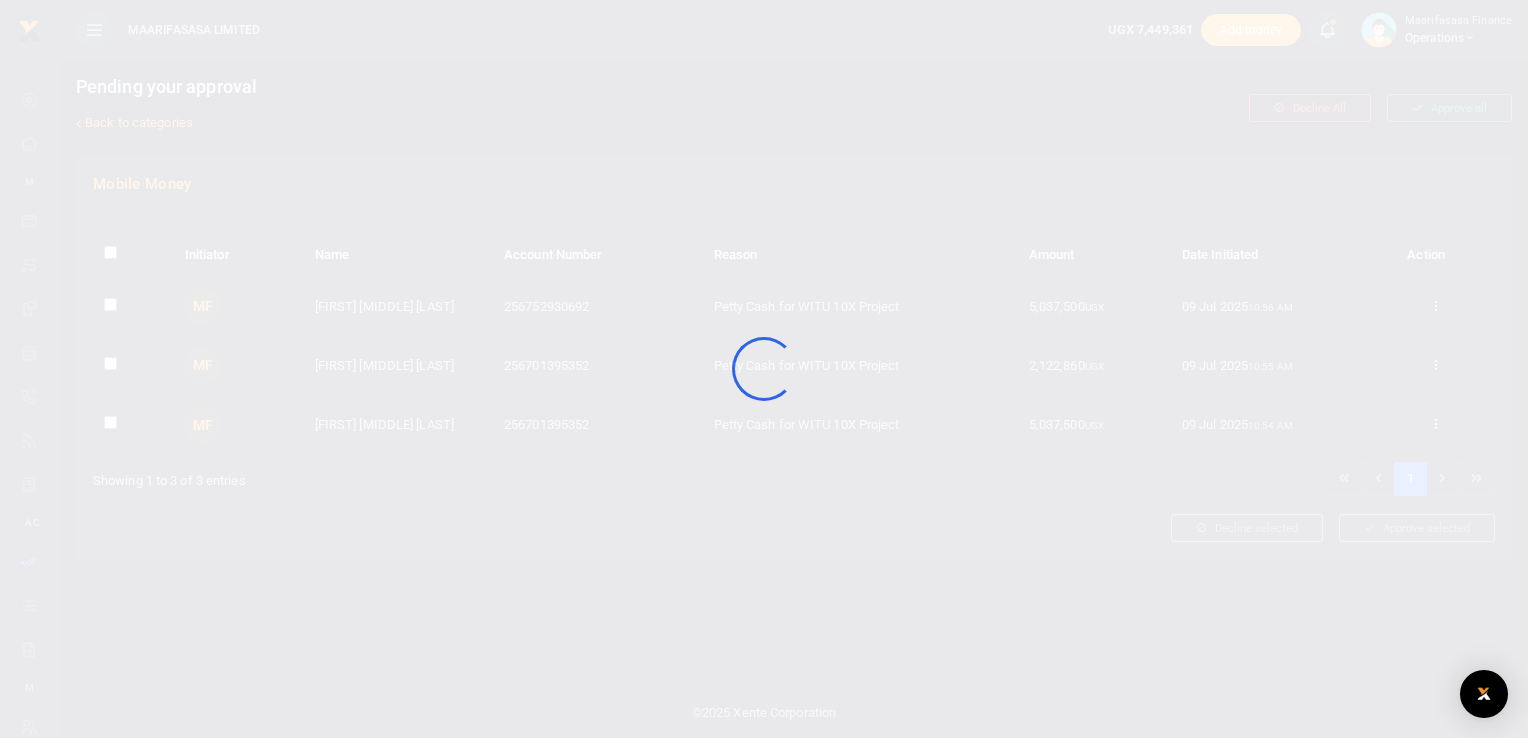 scroll, scrollTop: 0, scrollLeft: 0, axis: both 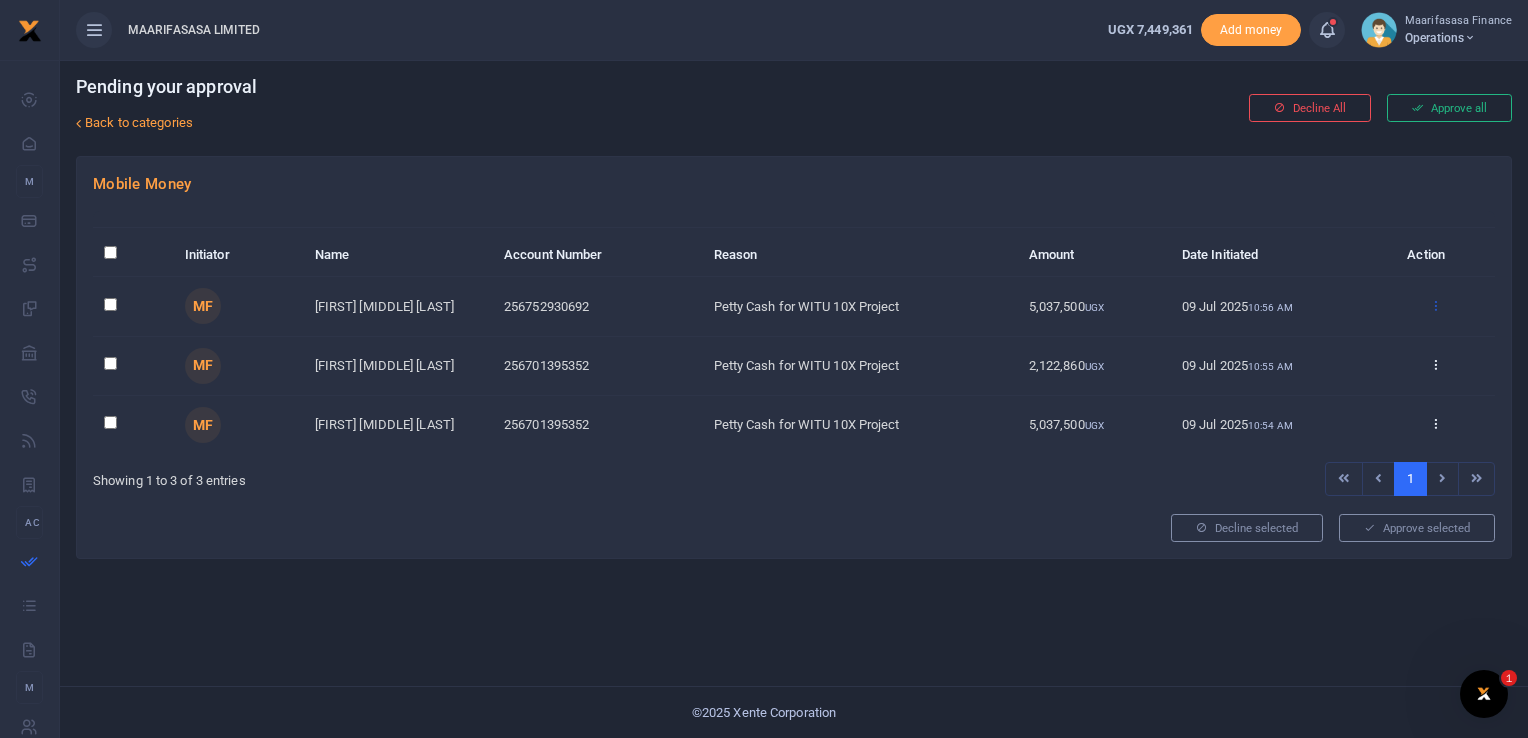 click at bounding box center [1435, 305] 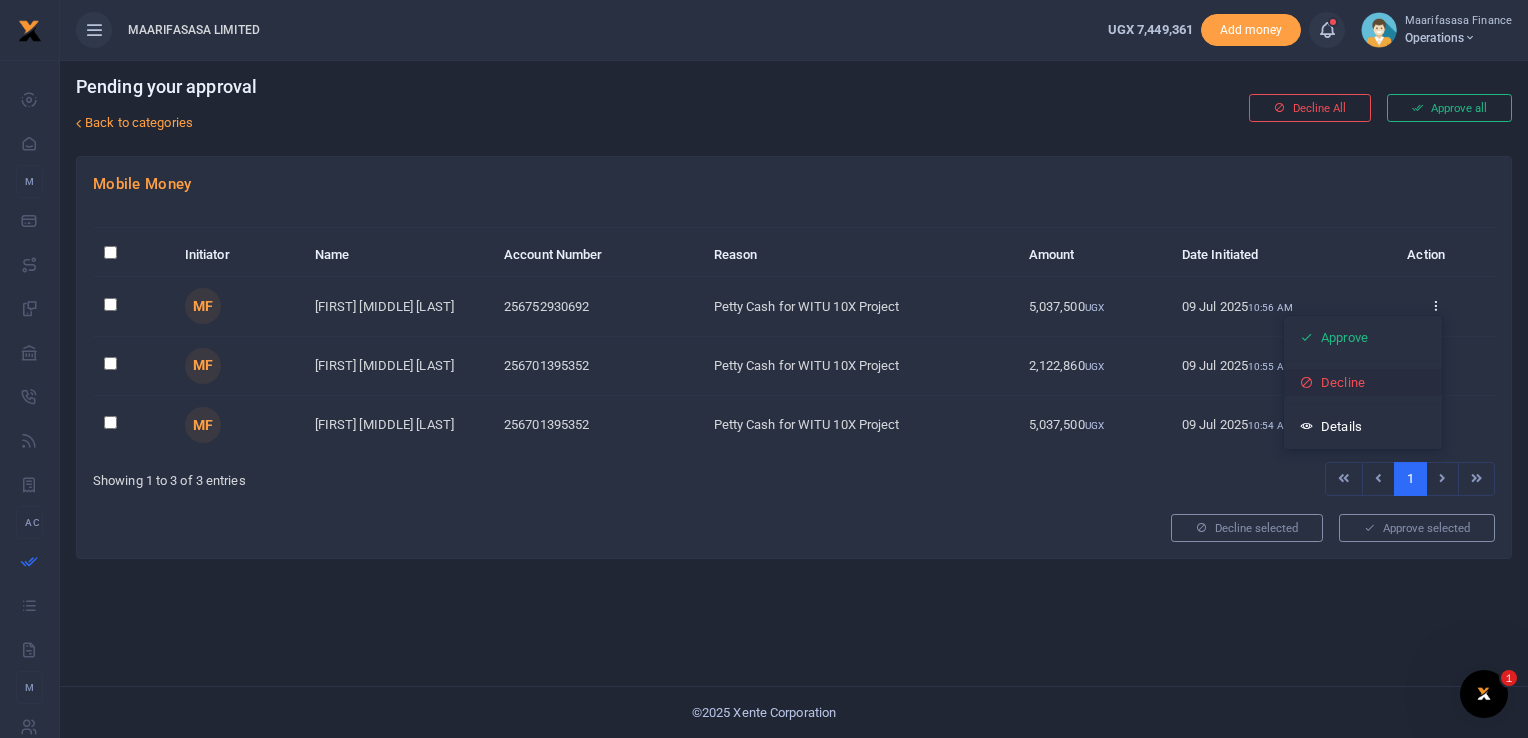 click on "Decline" at bounding box center (1363, 383) 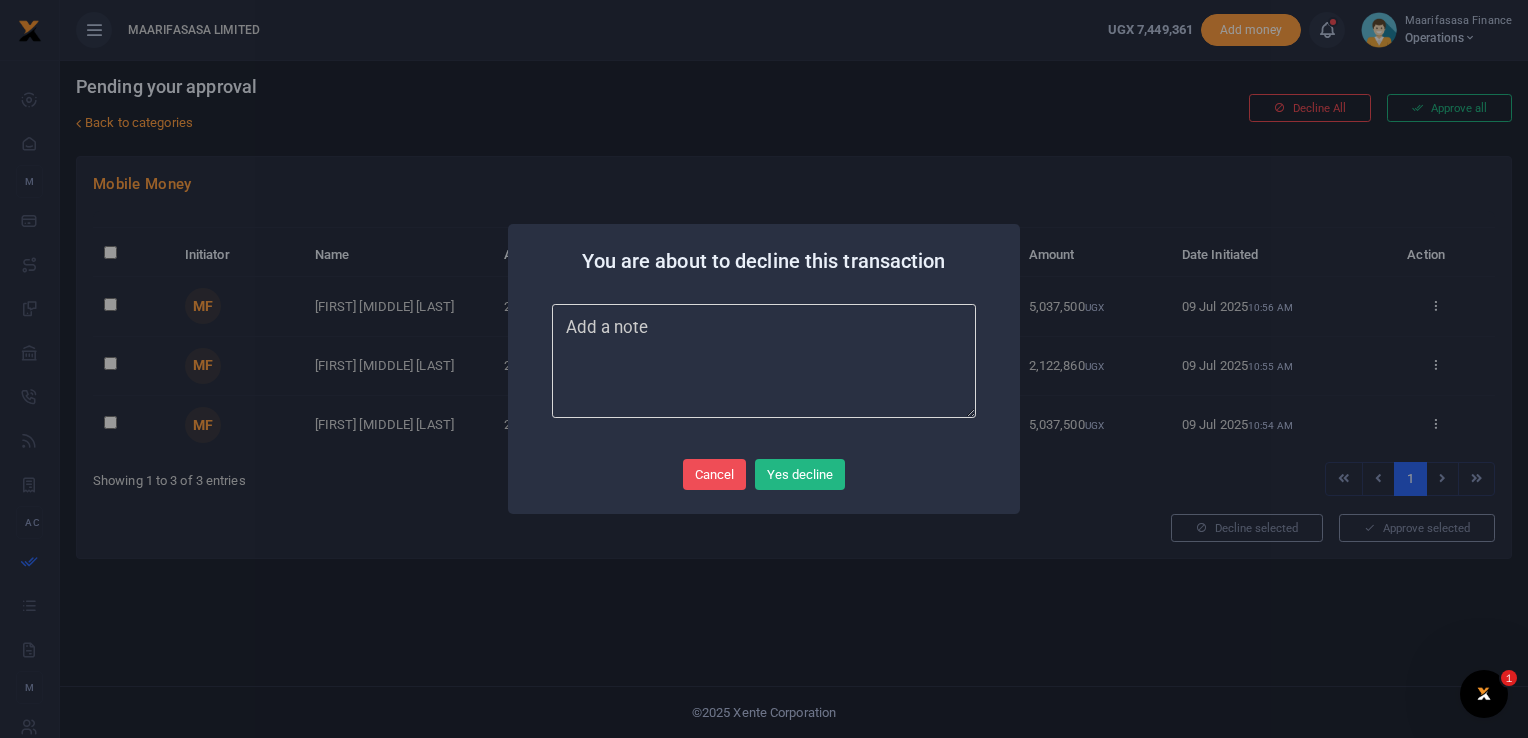 click at bounding box center (764, 361) 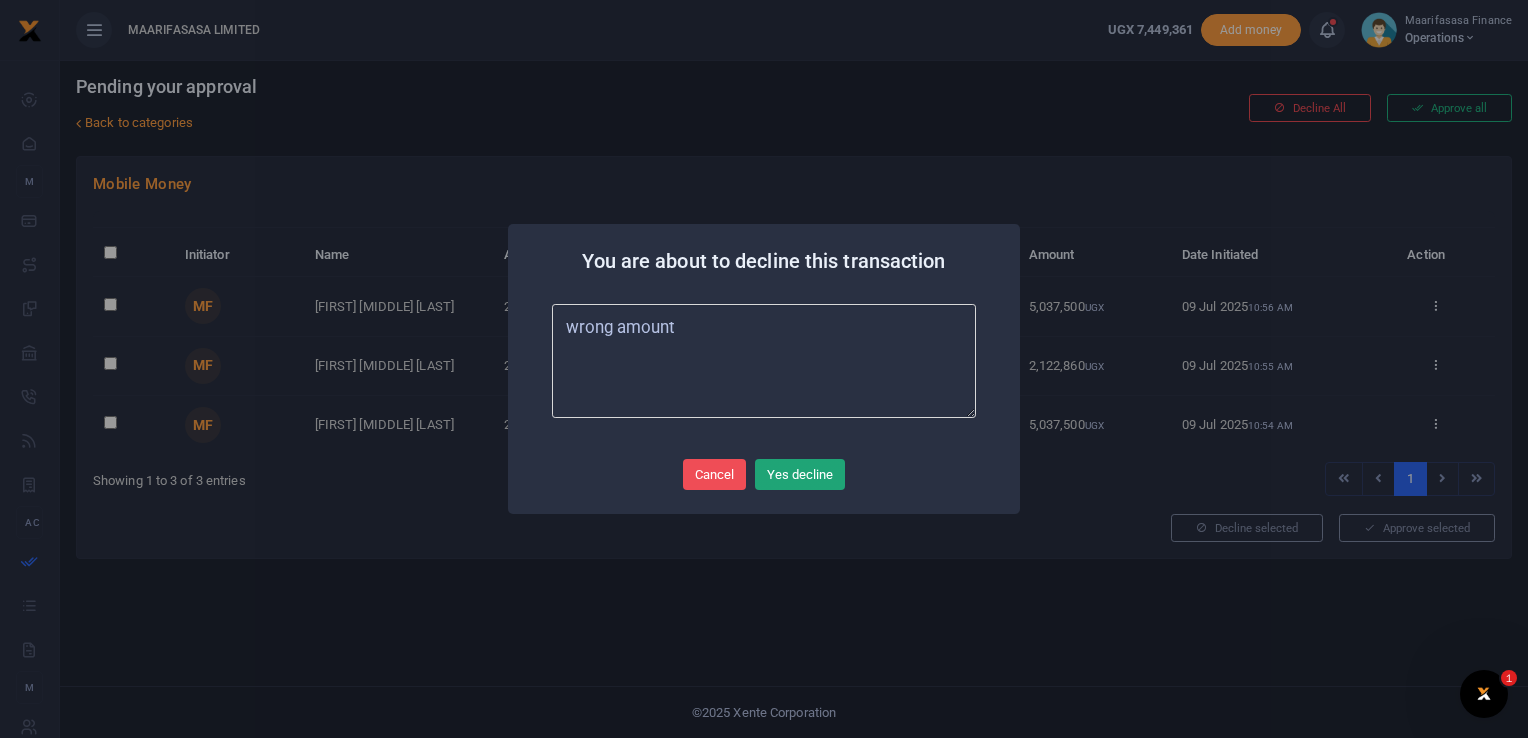 type on "wrong amount" 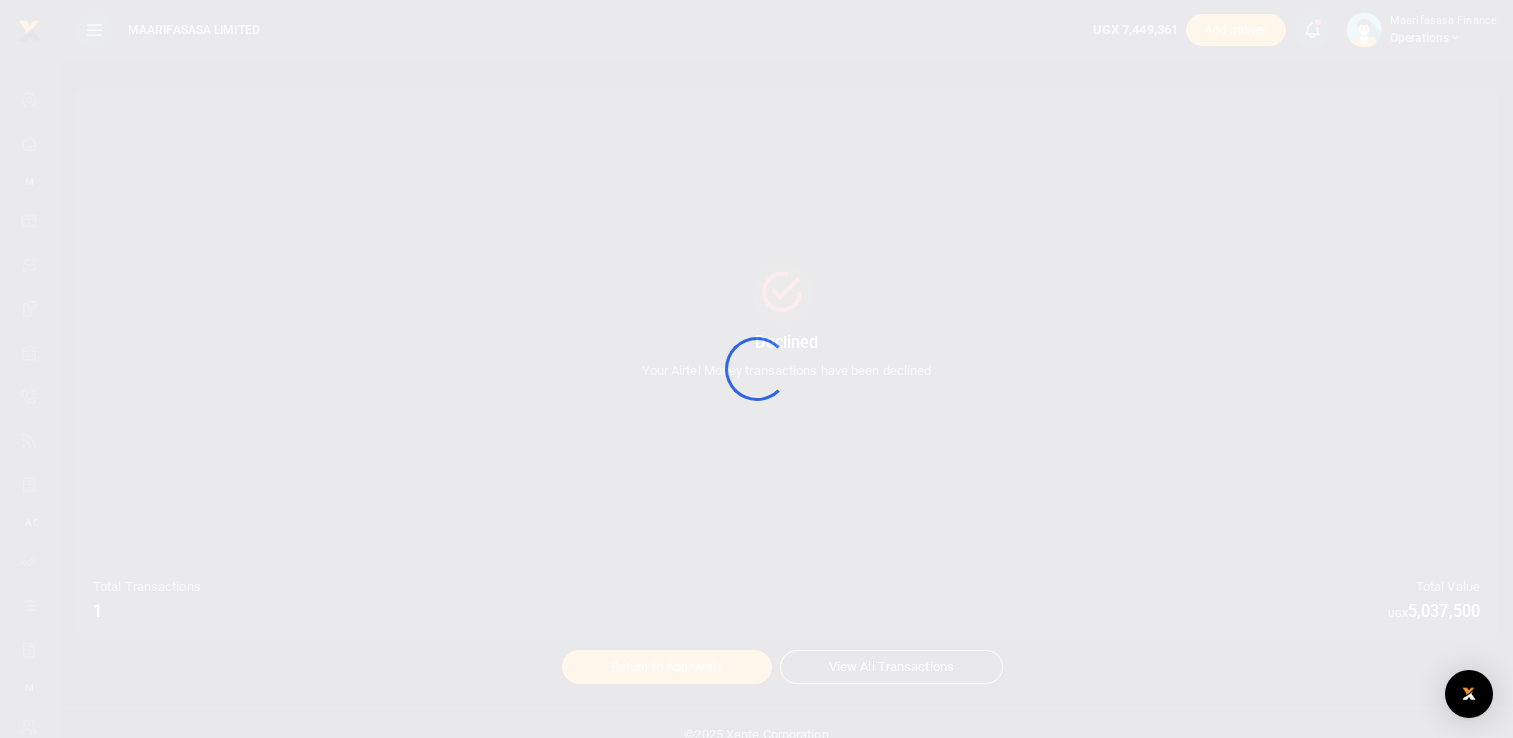 scroll, scrollTop: 0, scrollLeft: 0, axis: both 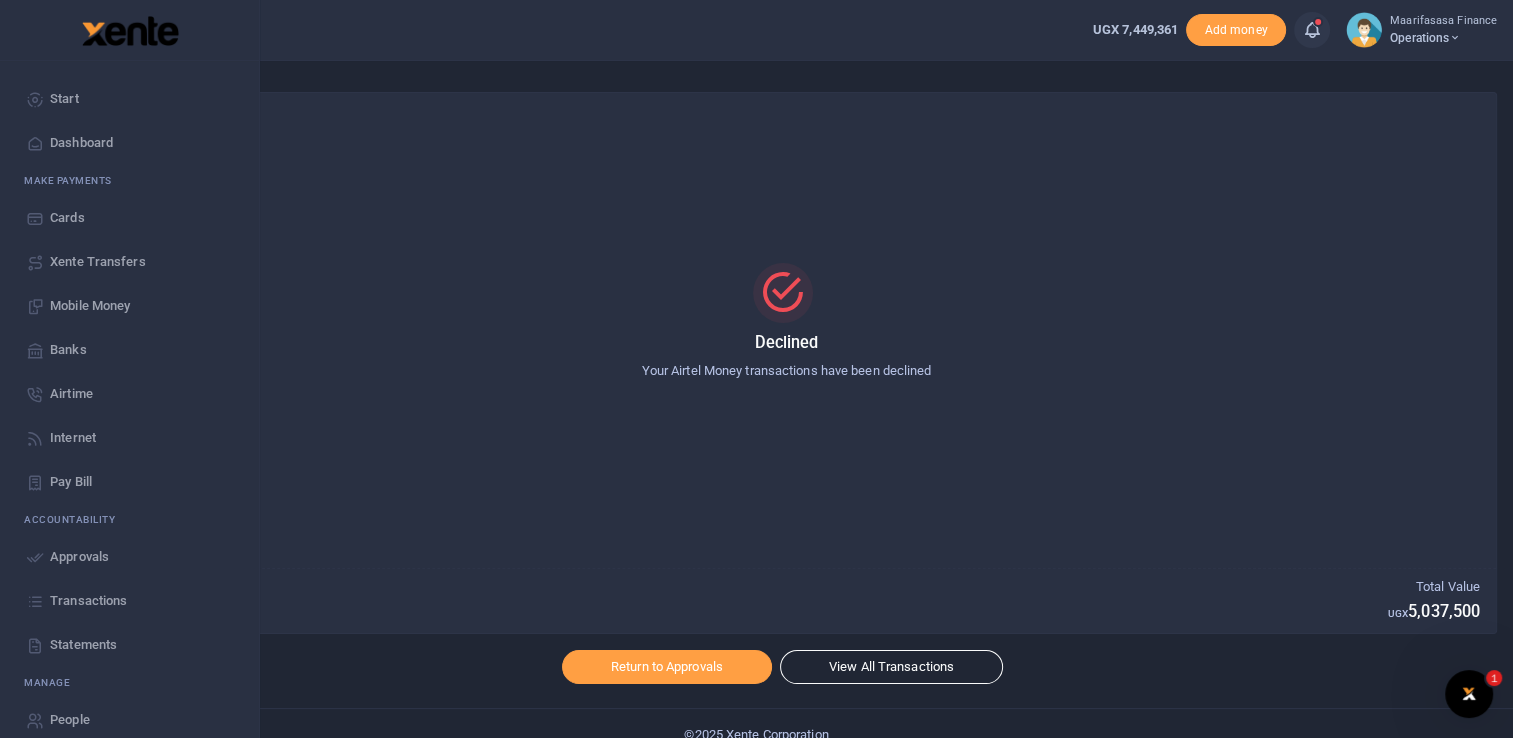 click on "Approvals" at bounding box center (79, 557) 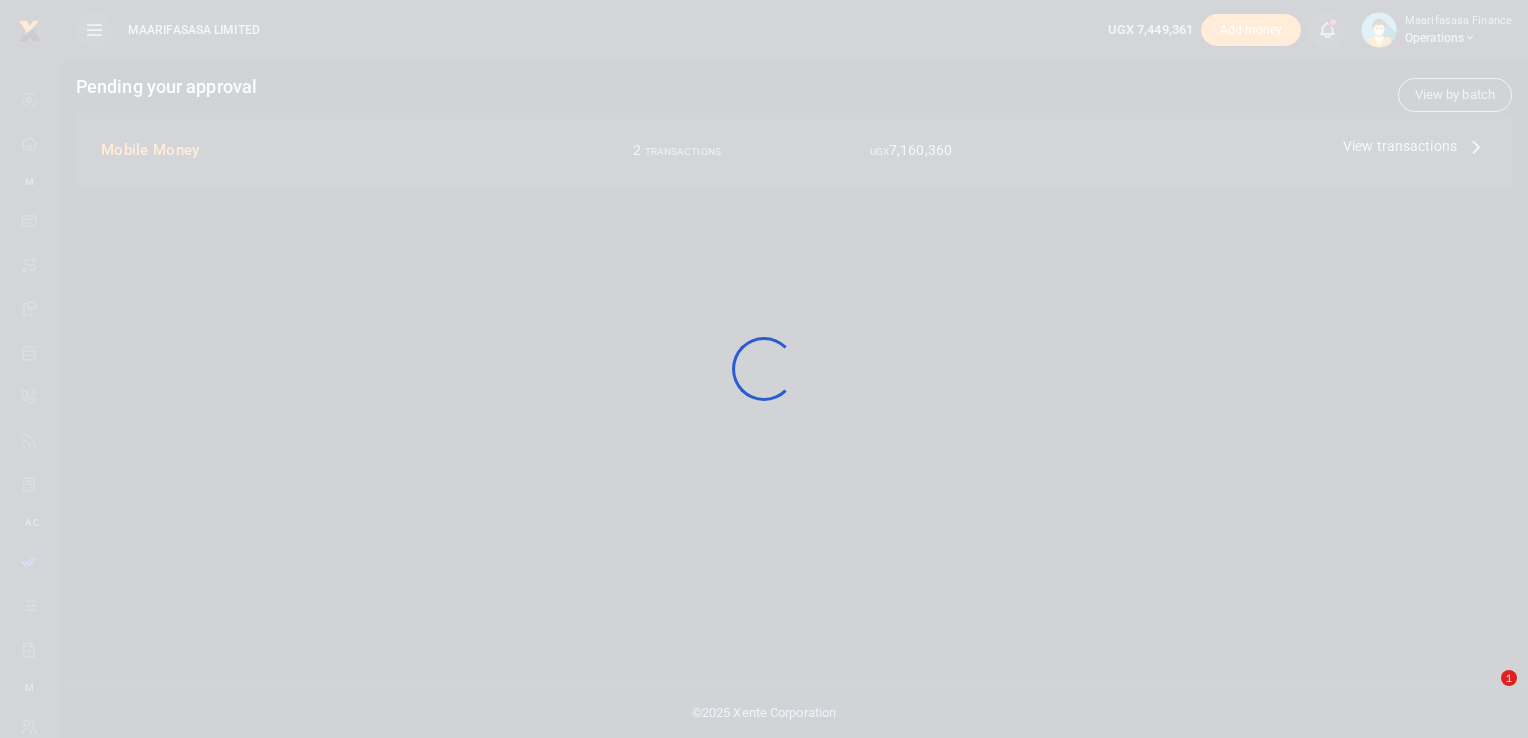 scroll, scrollTop: 0, scrollLeft: 0, axis: both 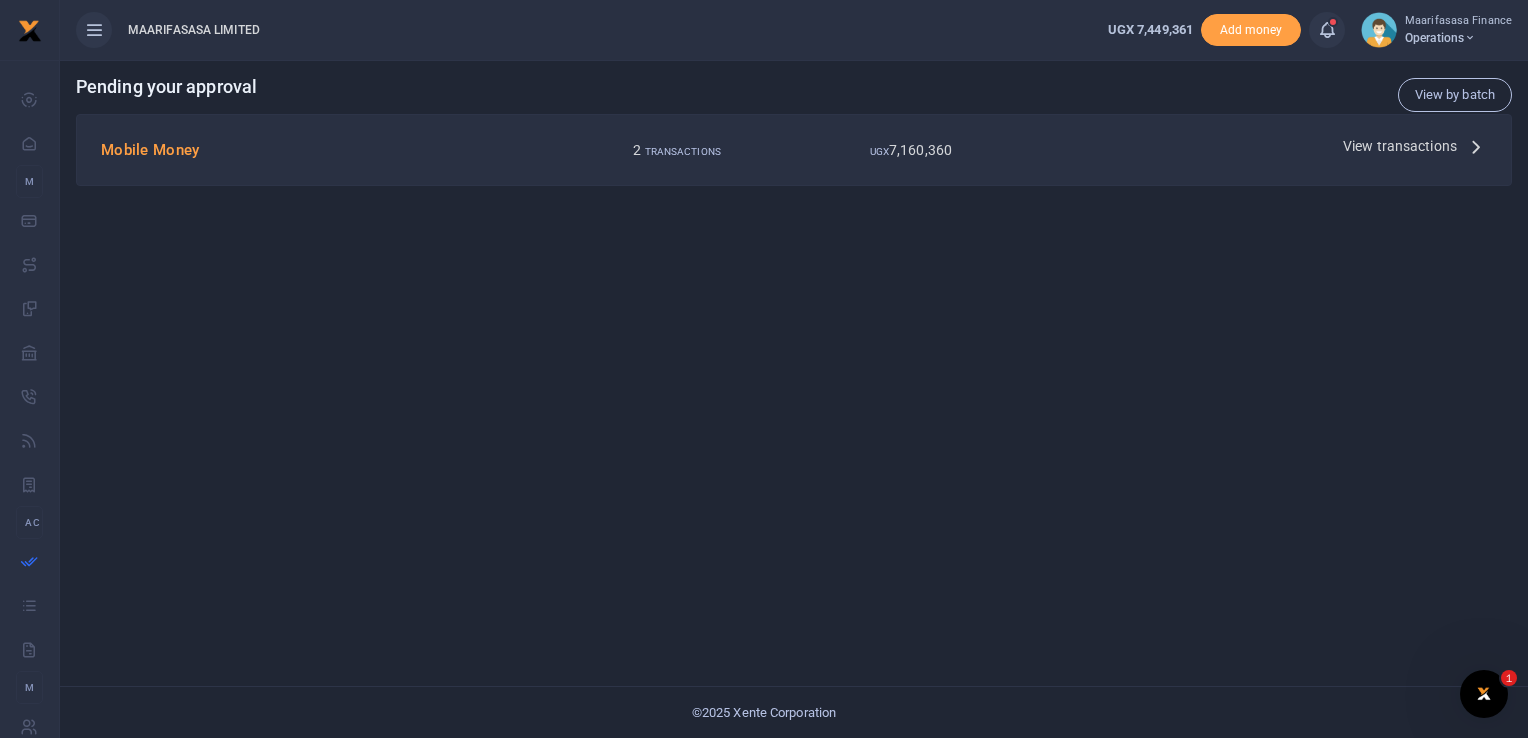 click on "View by batch
Pending your approval
Mobile Money
2   TRANSACTIONS
UGX 7,160,360
View transactions" at bounding box center [794, 399] 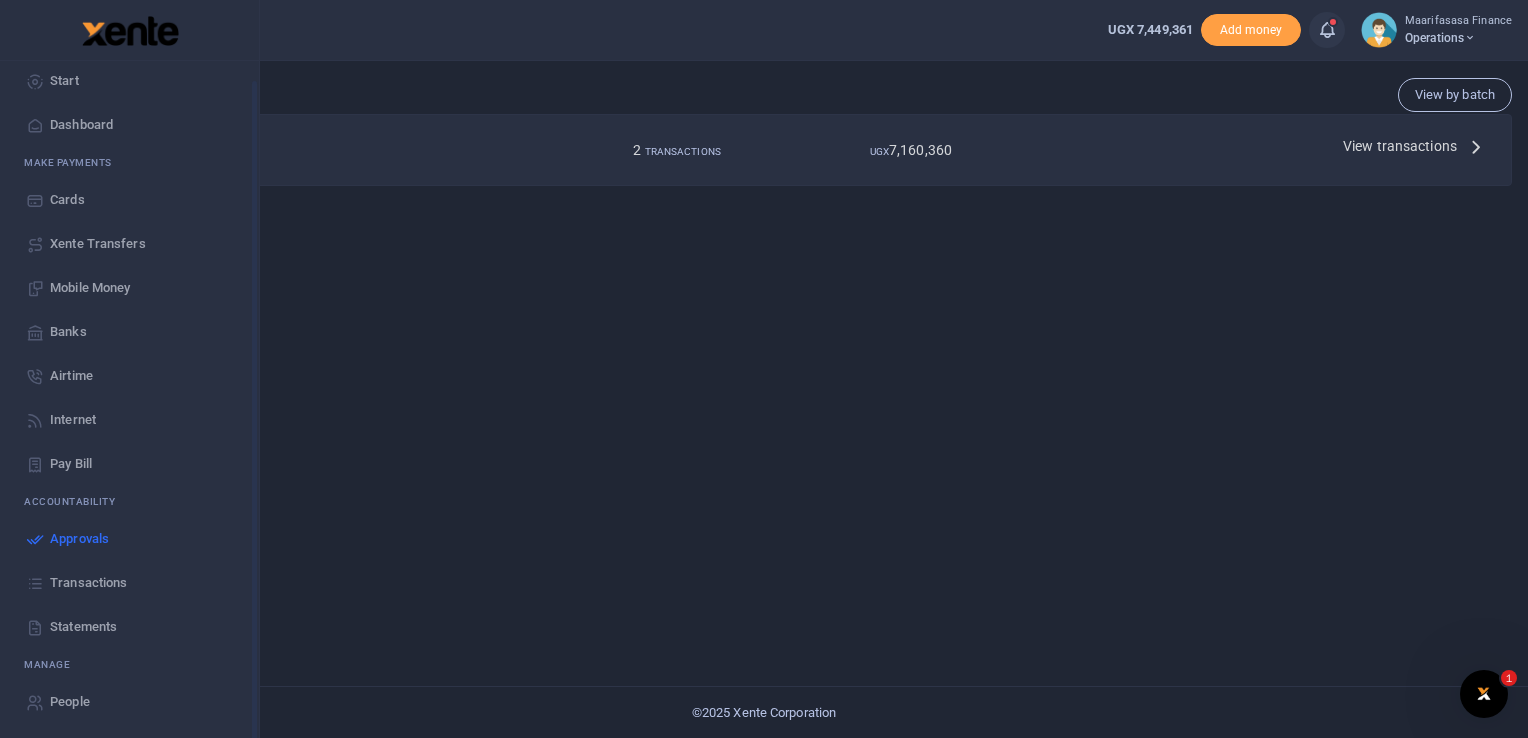 scroll, scrollTop: 0, scrollLeft: 0, axis: both 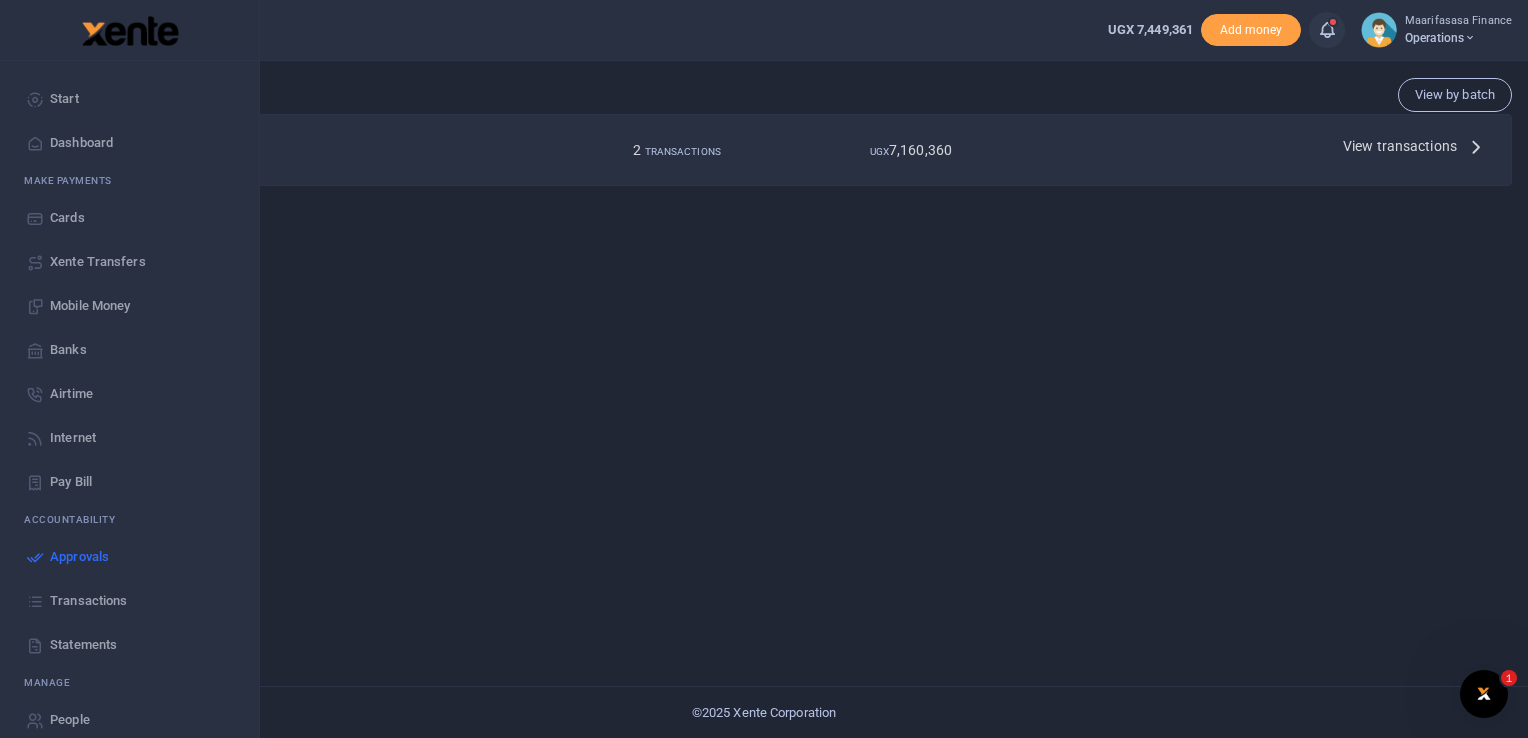 click on "Approvals" at bounding box center [79, 557] 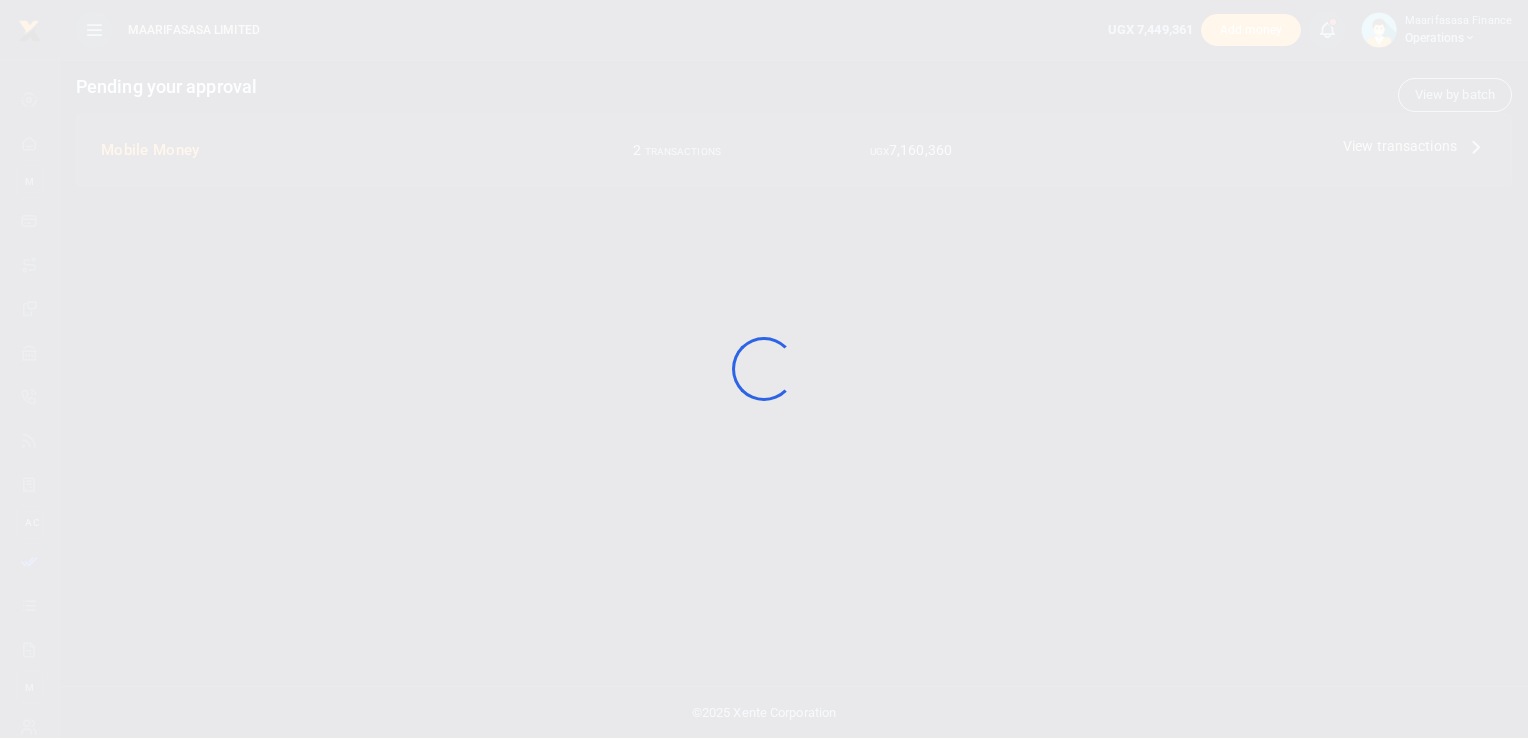 scroll, scrollTop: 0, scrollLeft: 0, axis: both 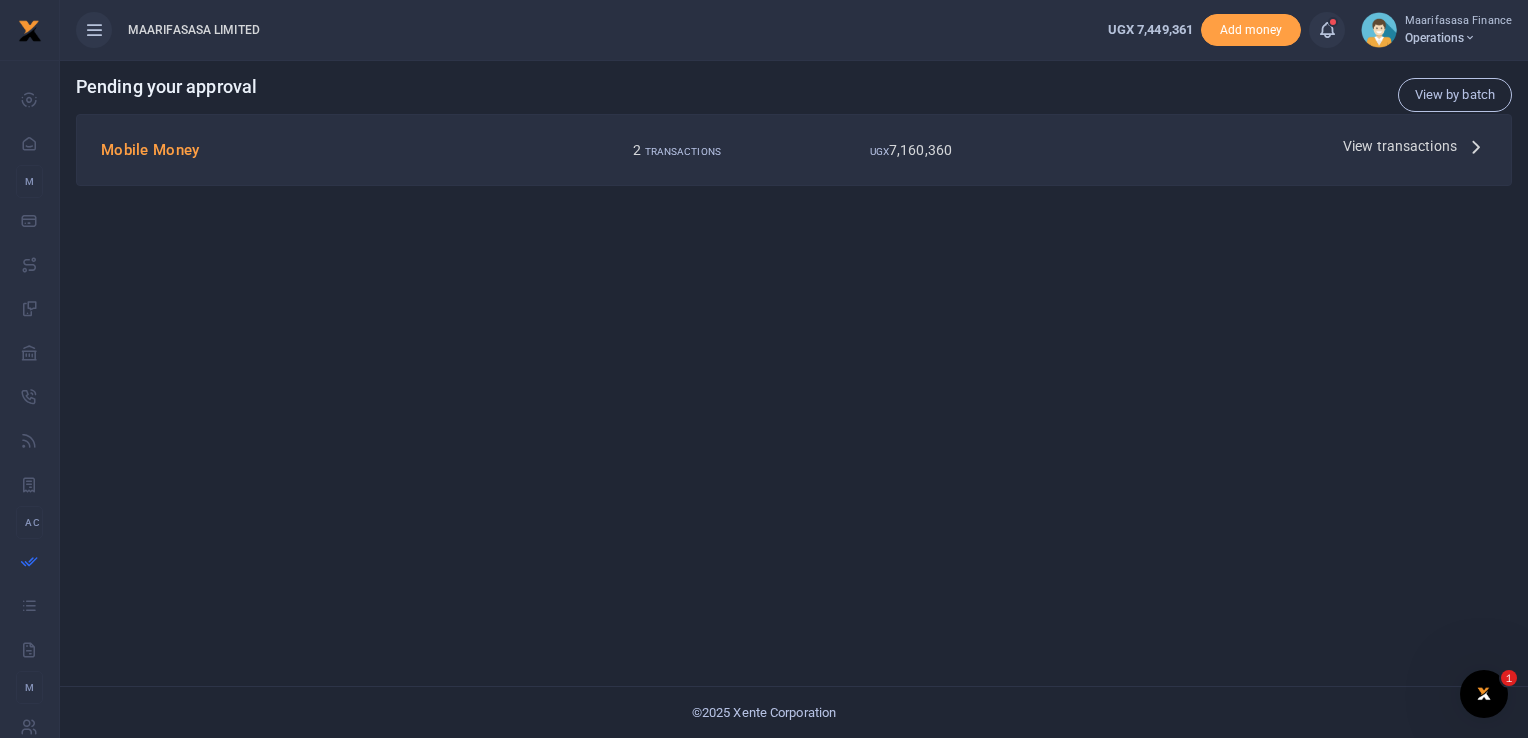 click at bounding box center (1476, 146) 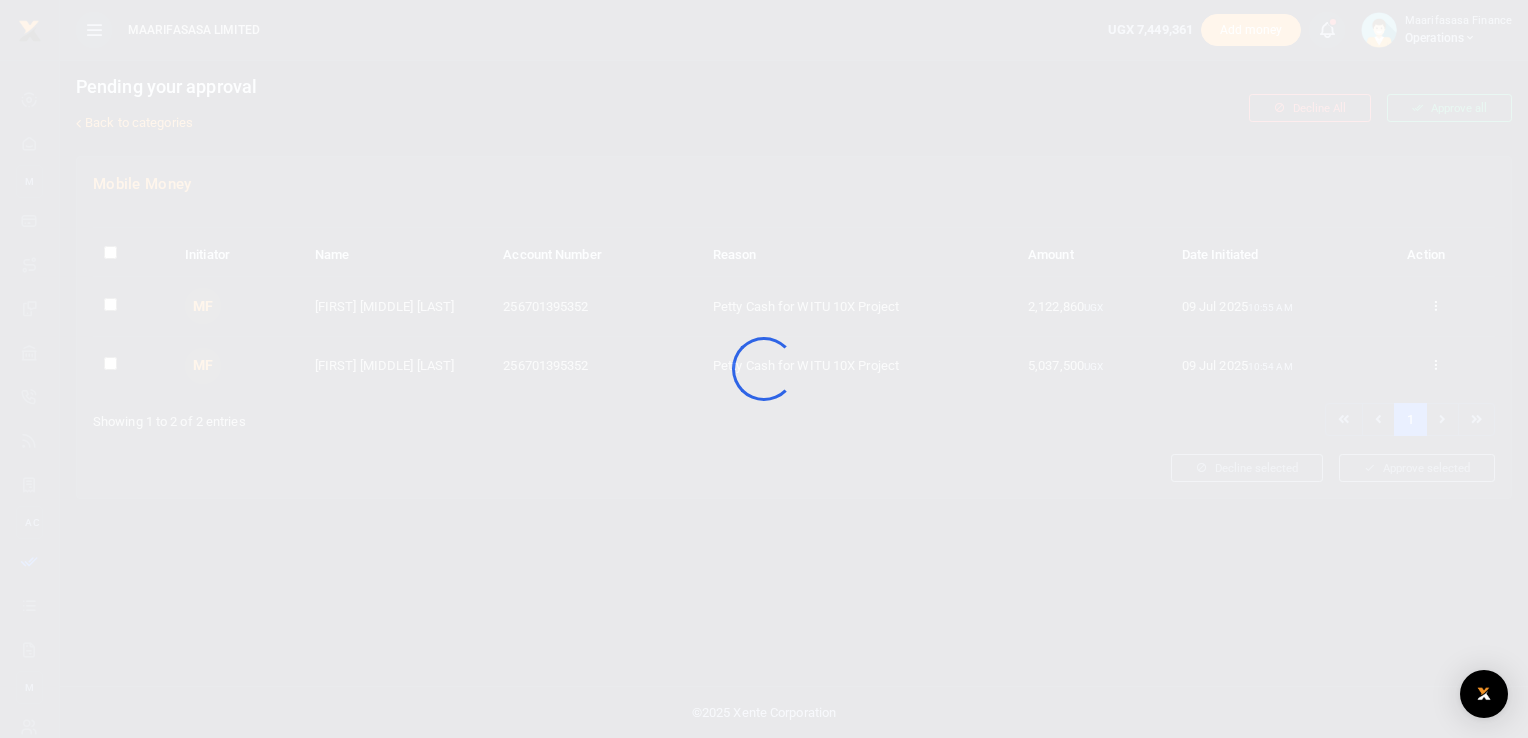 scroll, scrollTop: 0, scrollLeft: 0, axis: both 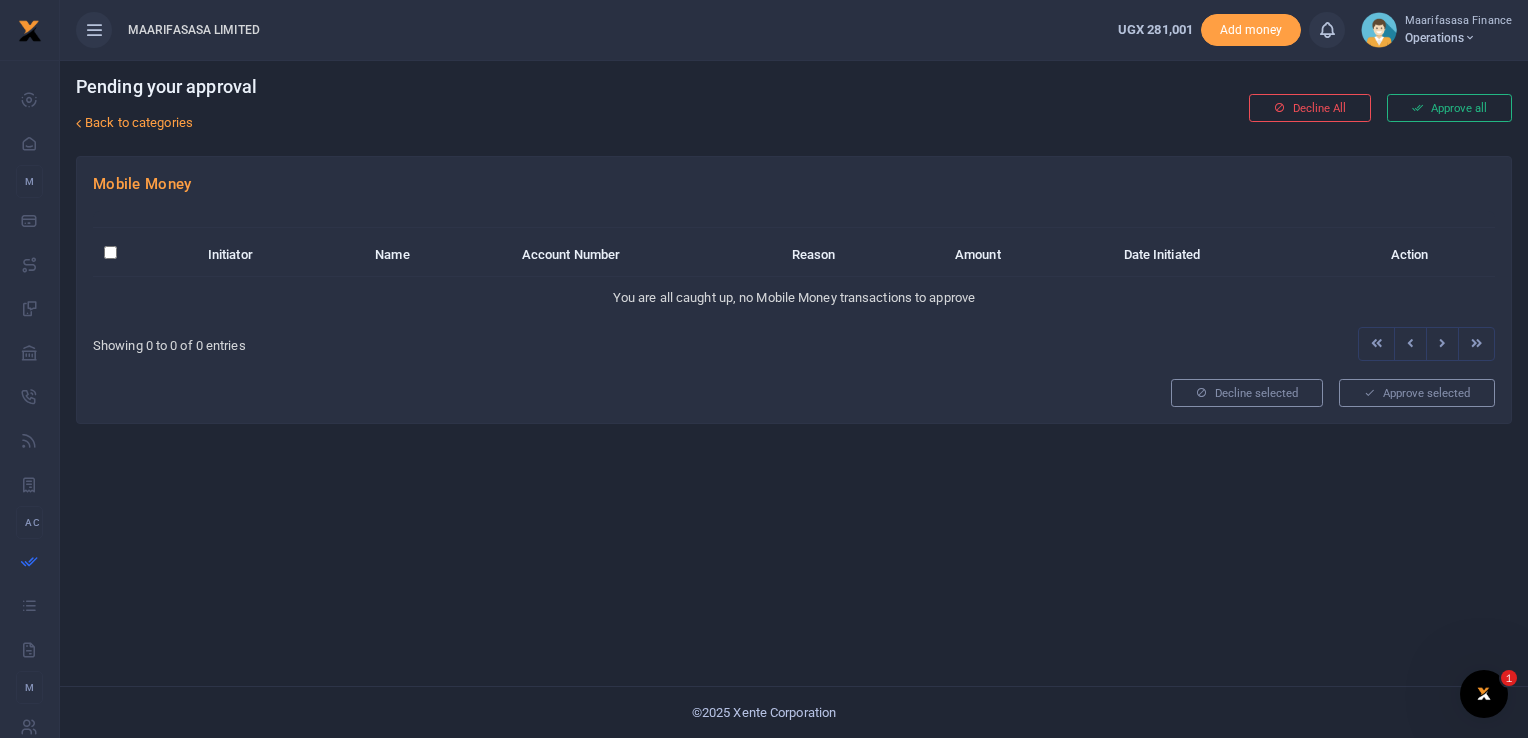 click on "Pending your approval
Back to categories
Decline All
Approve all
Mobile Money
Initiator Name Account Number Reason Amount Date Initiated Action
You are all caught up, no Mobile Money transactions to approve
Showing 0 to 0 of 0 entries
Decline selected
Approve selected" at bounding box center (794, 399) 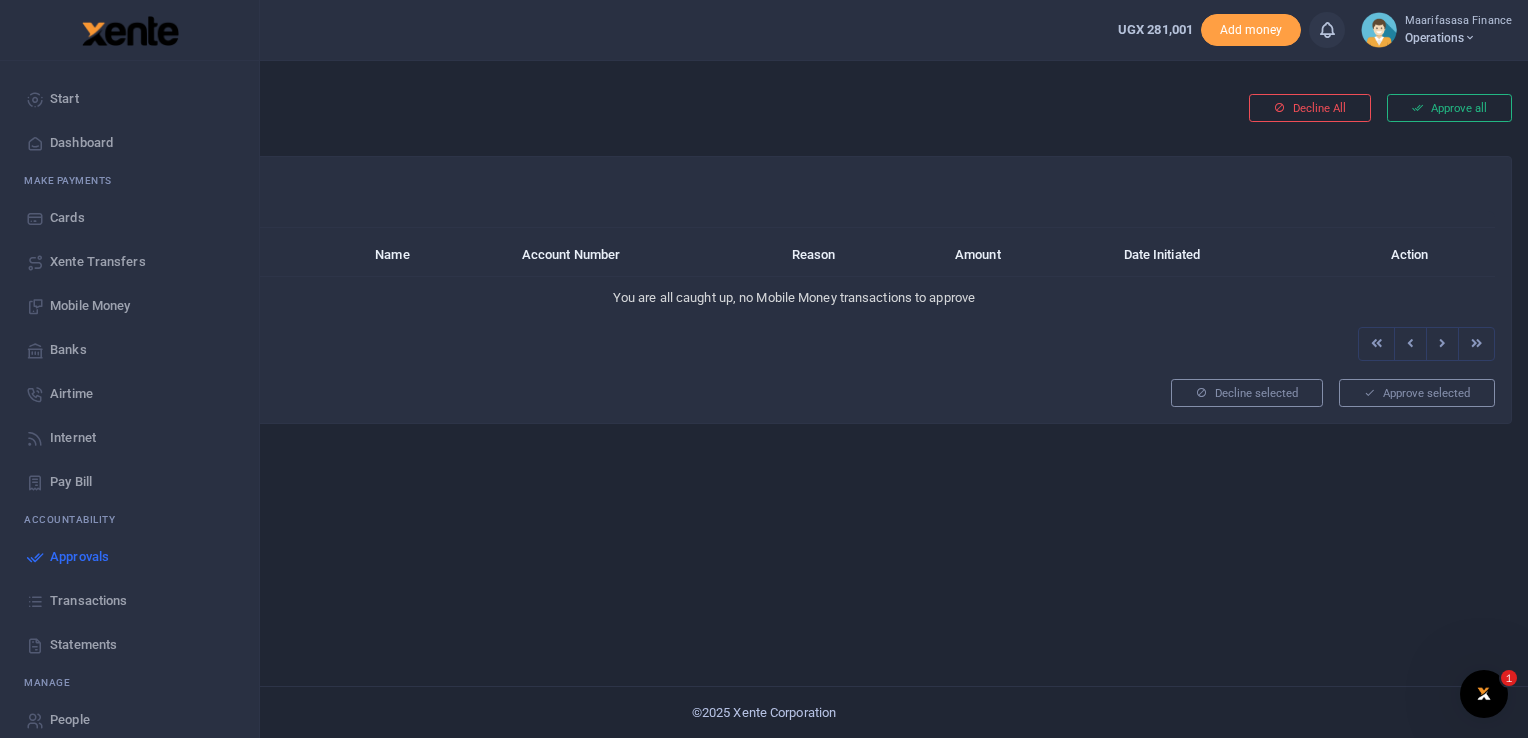 click on "Approvals" at bounding box center [129, 557] 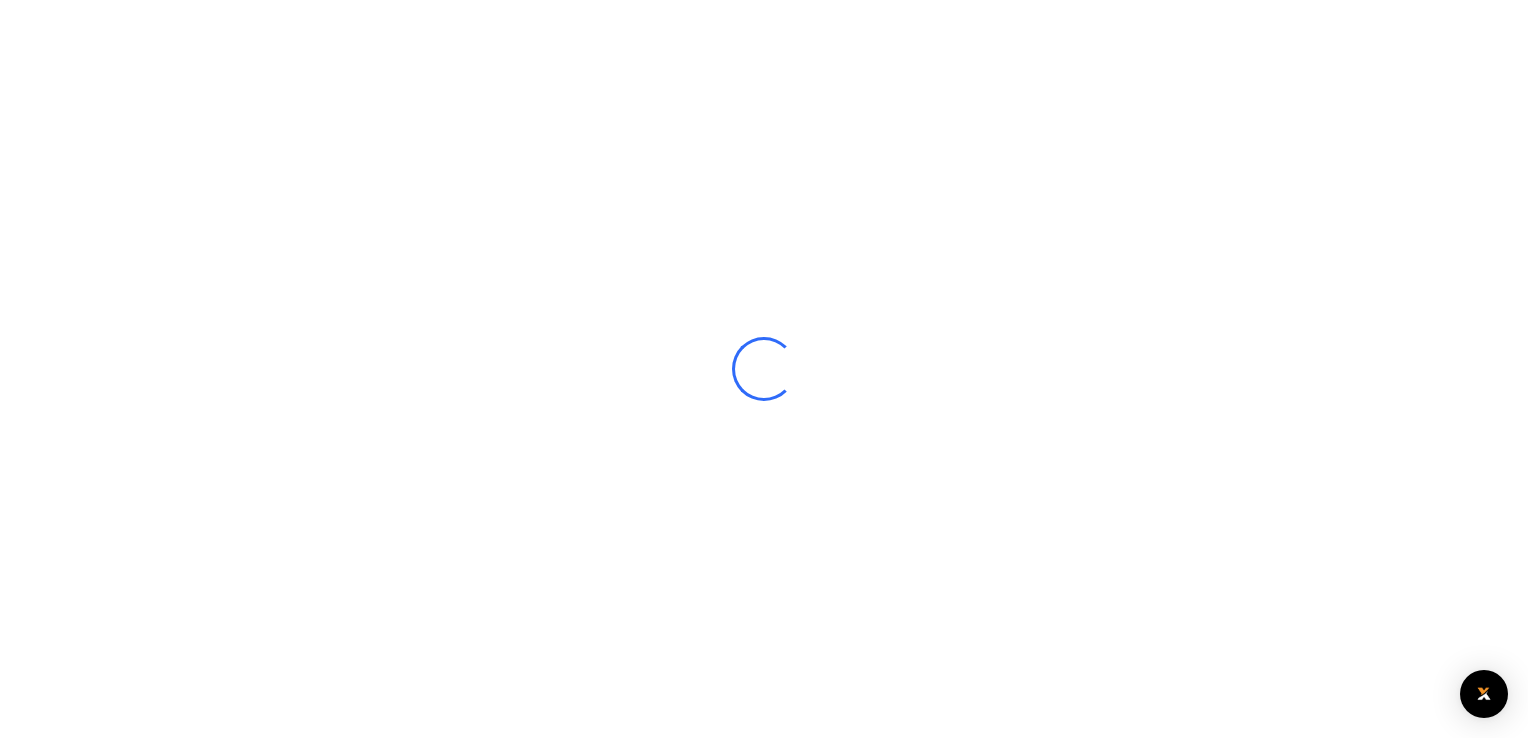 scroll, scrollTop: 0, scrollLeft: 0, axis: both 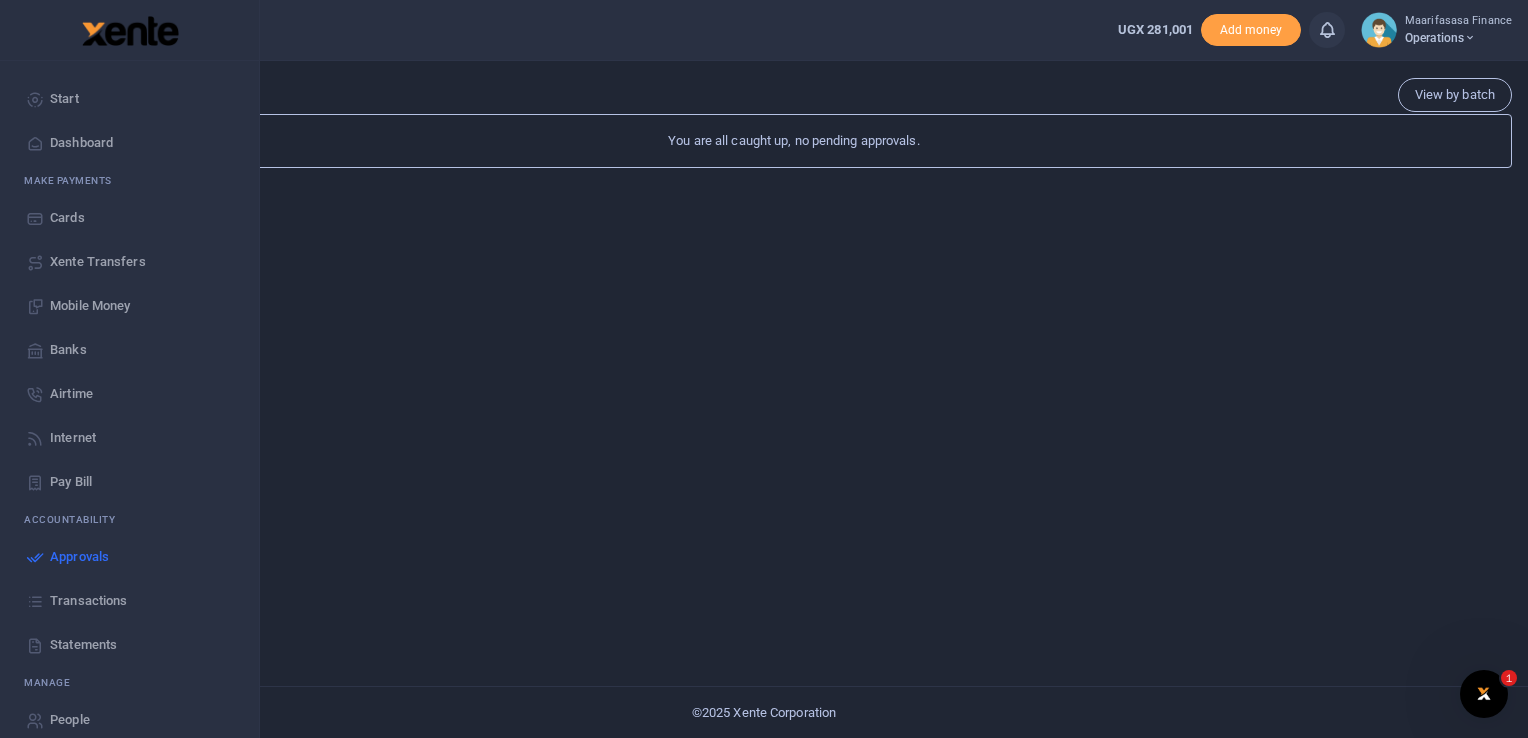 click on "Transactions" at bounding box center [88, 601] 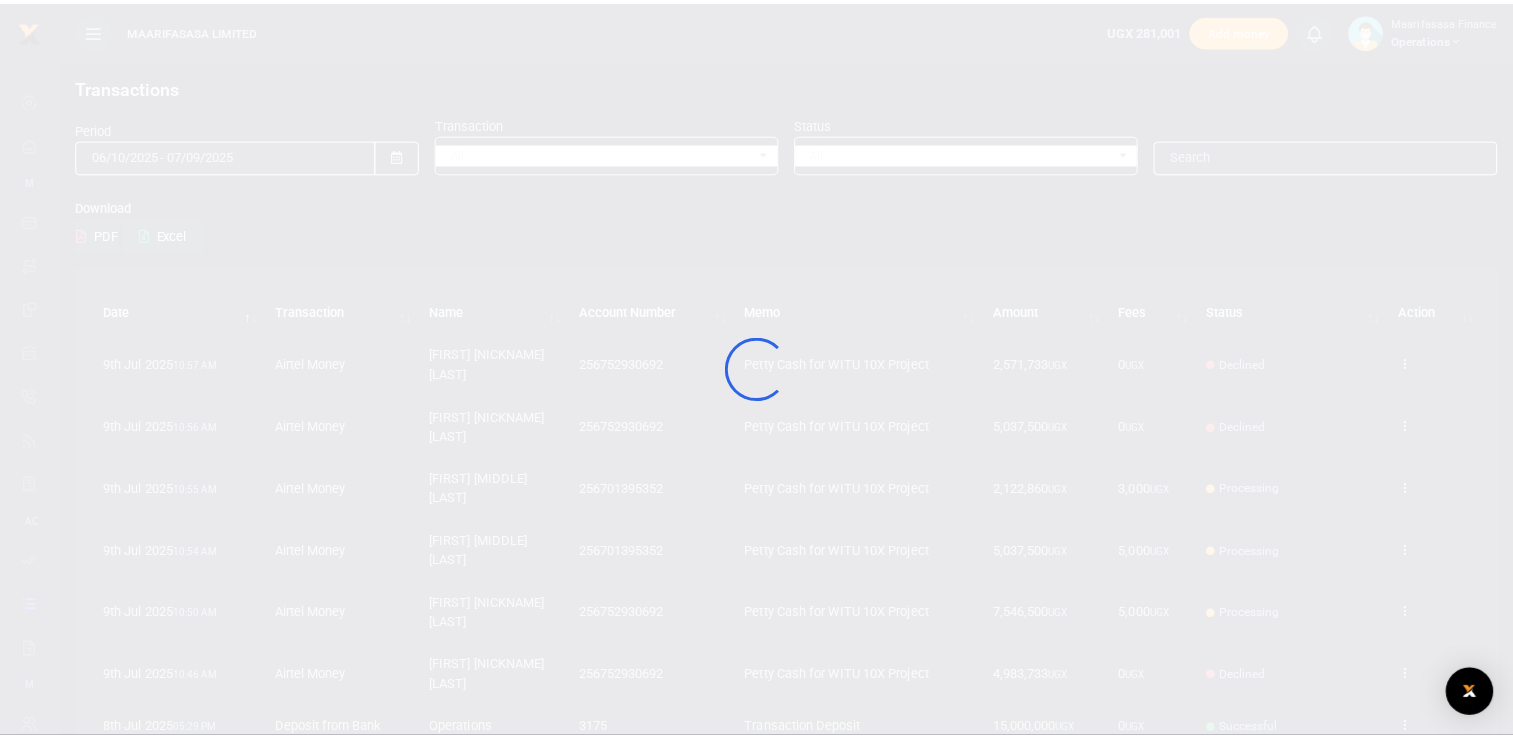 scroll, scrollTop: 0, scrollLeft: 0, axis: both 